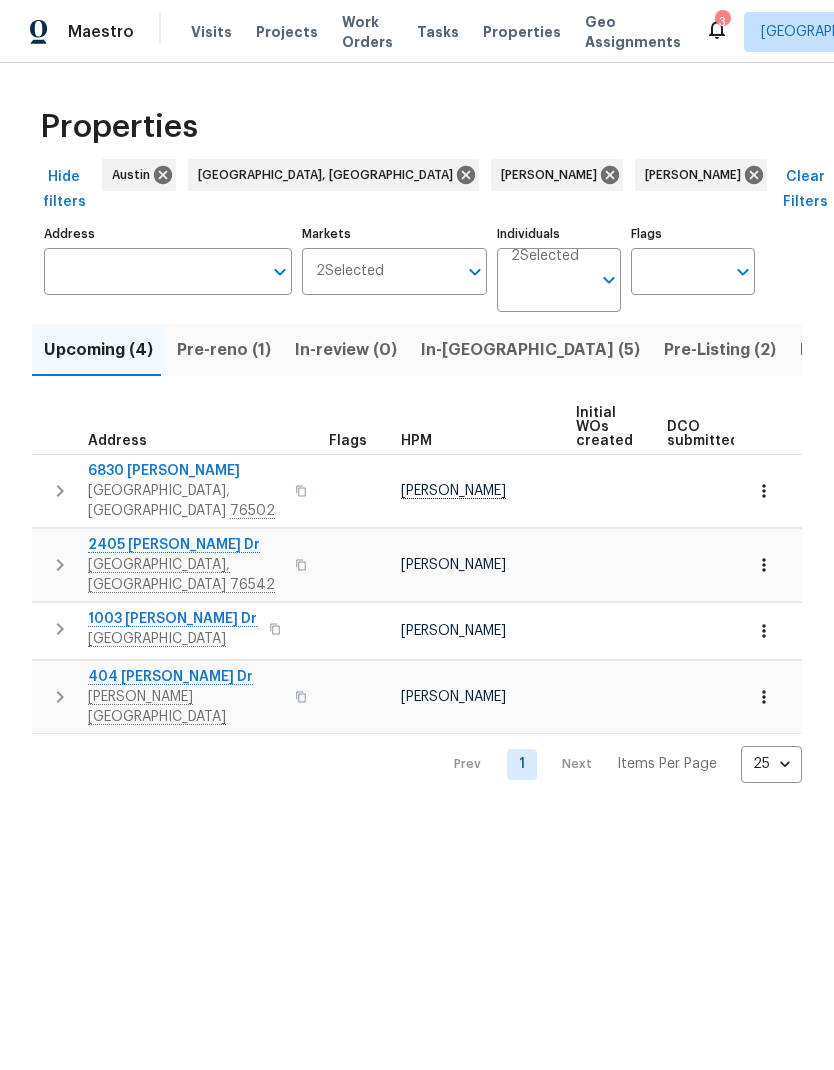 scroll, scrollTop: 0, scrollLeft: 0, axis: both 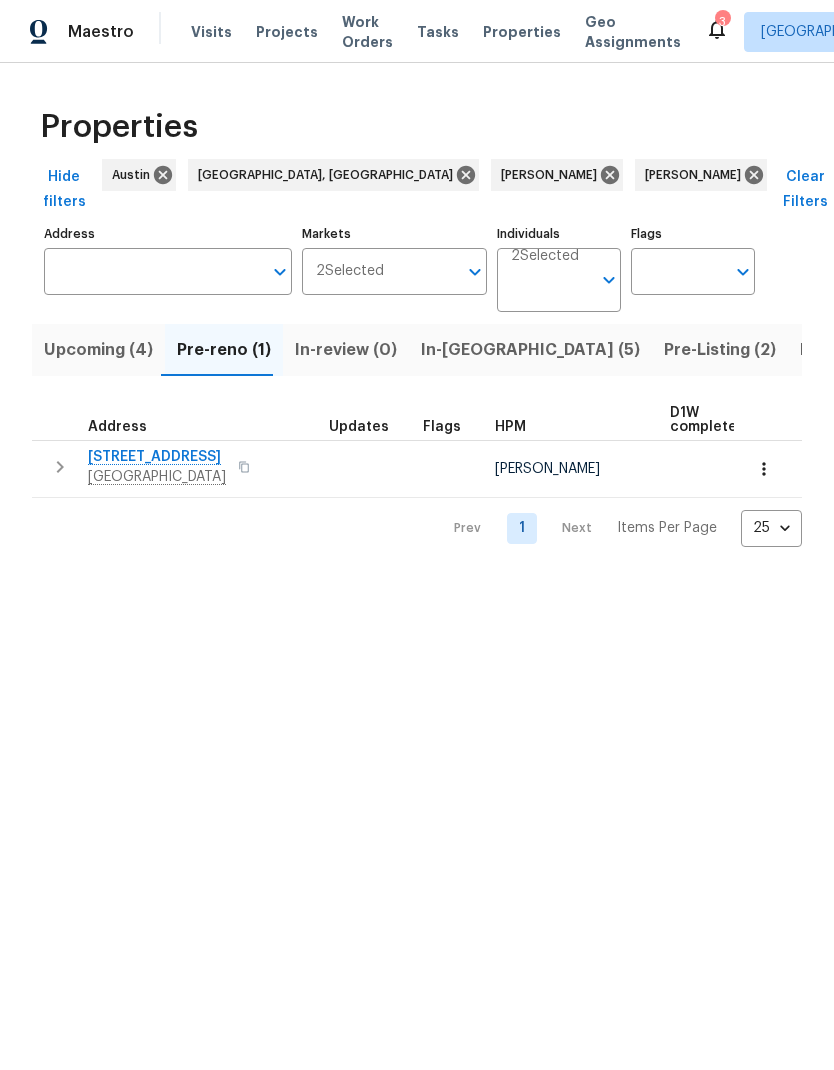 click 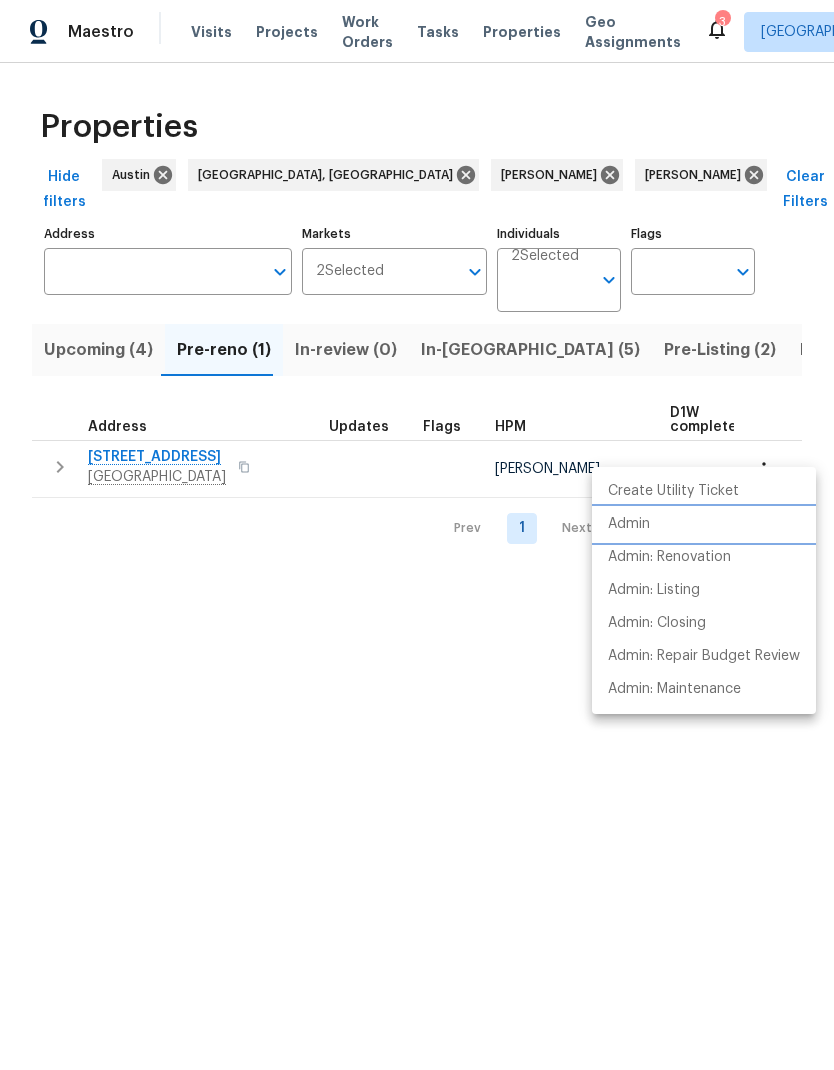 click on "Admin" at bounding box center [704, 524] 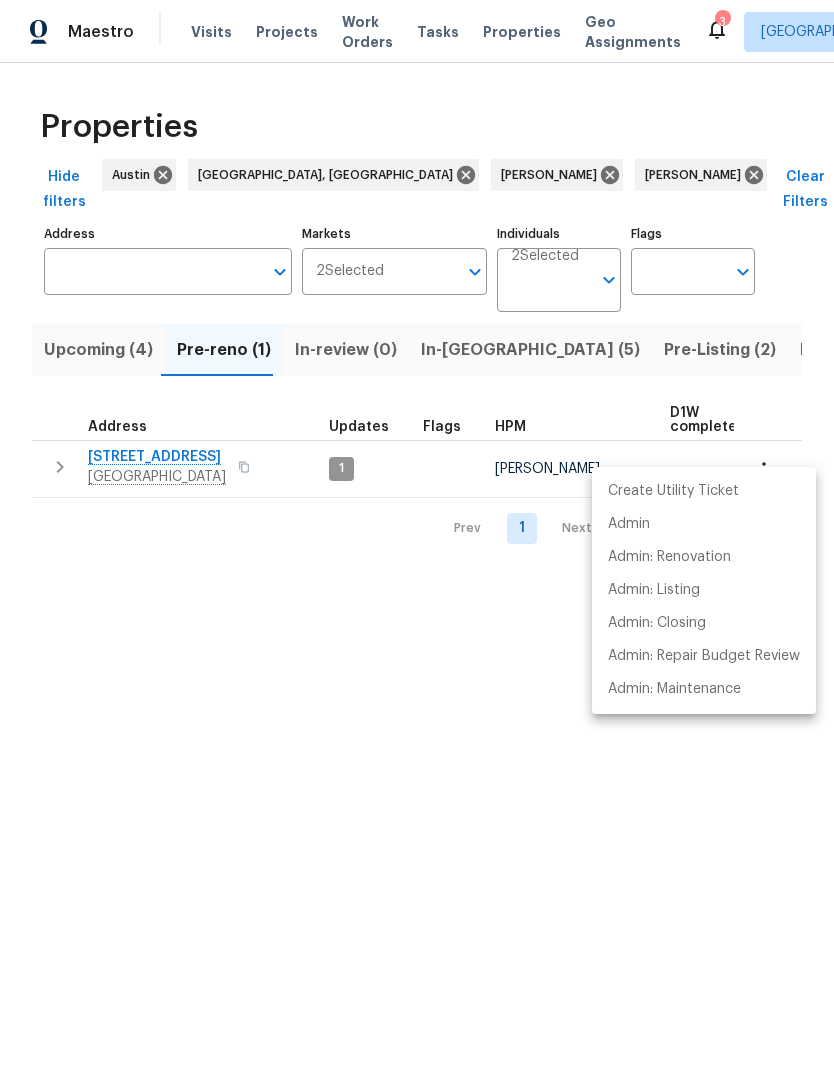 click at bounding box center (417, 535) 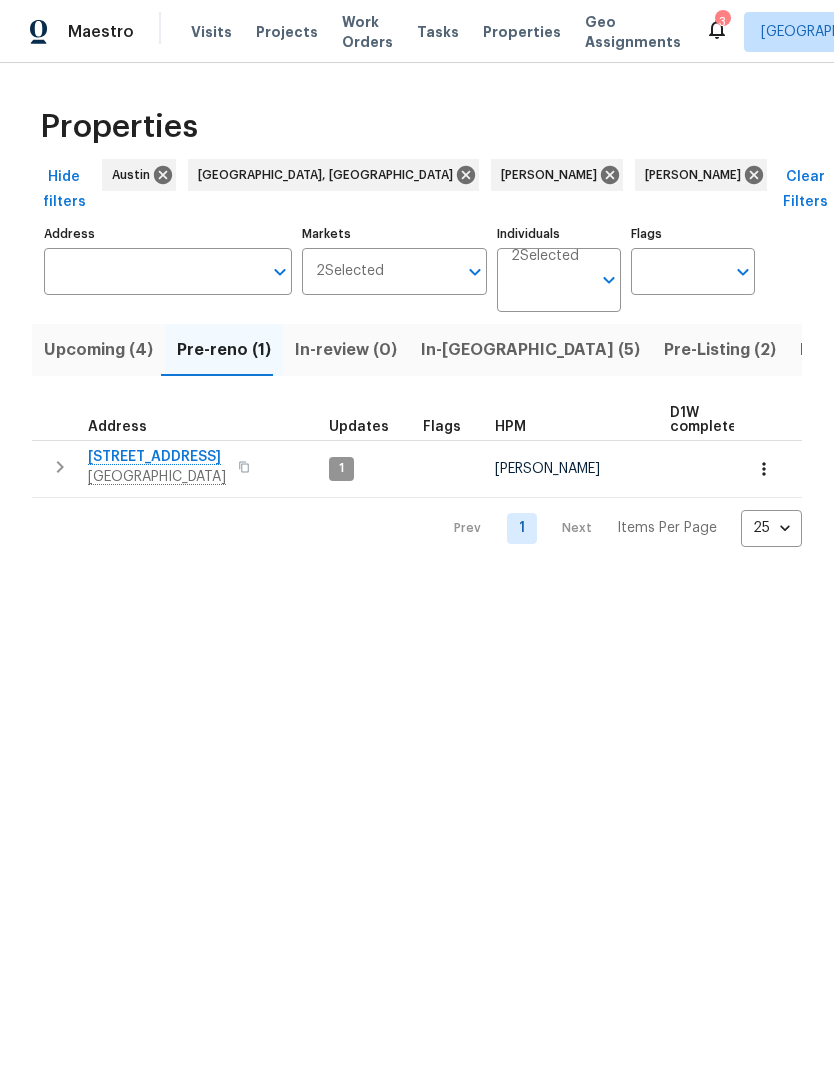 click on "In-[GEOGRAPHIC_DATA] (5)" at bounding box center [530, 350] 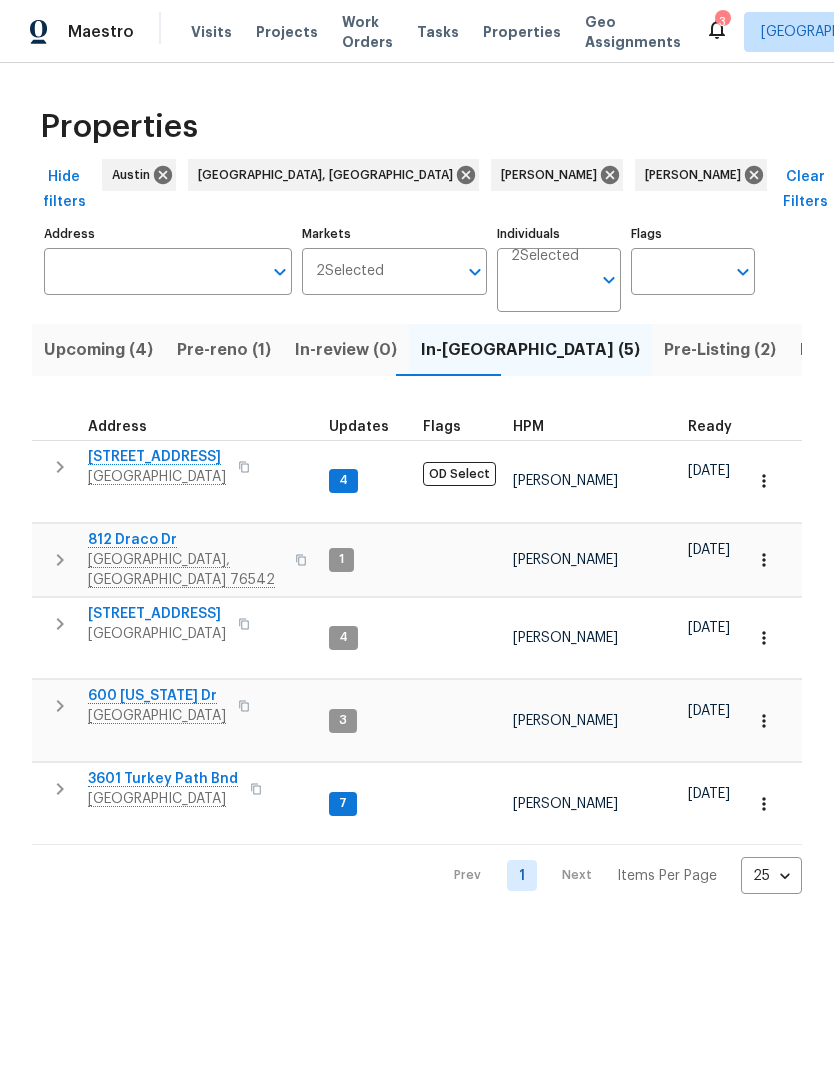 click 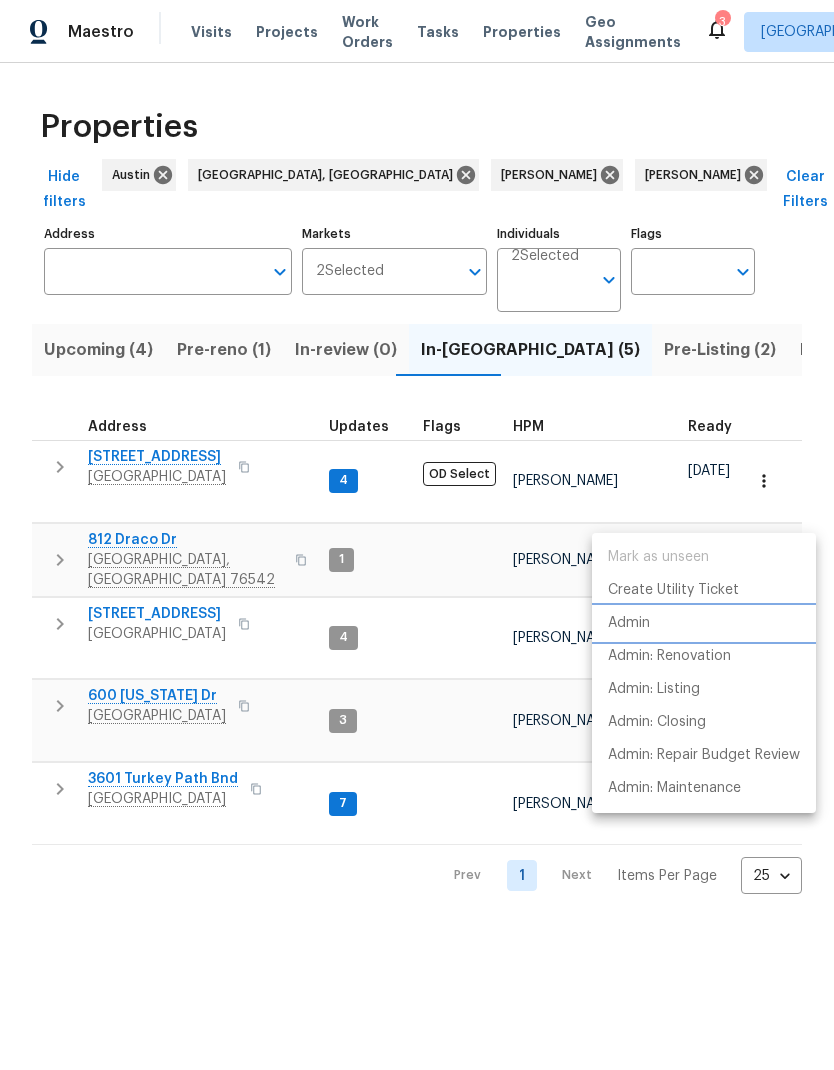 click on "Admin" at bounding box center [704, 623] 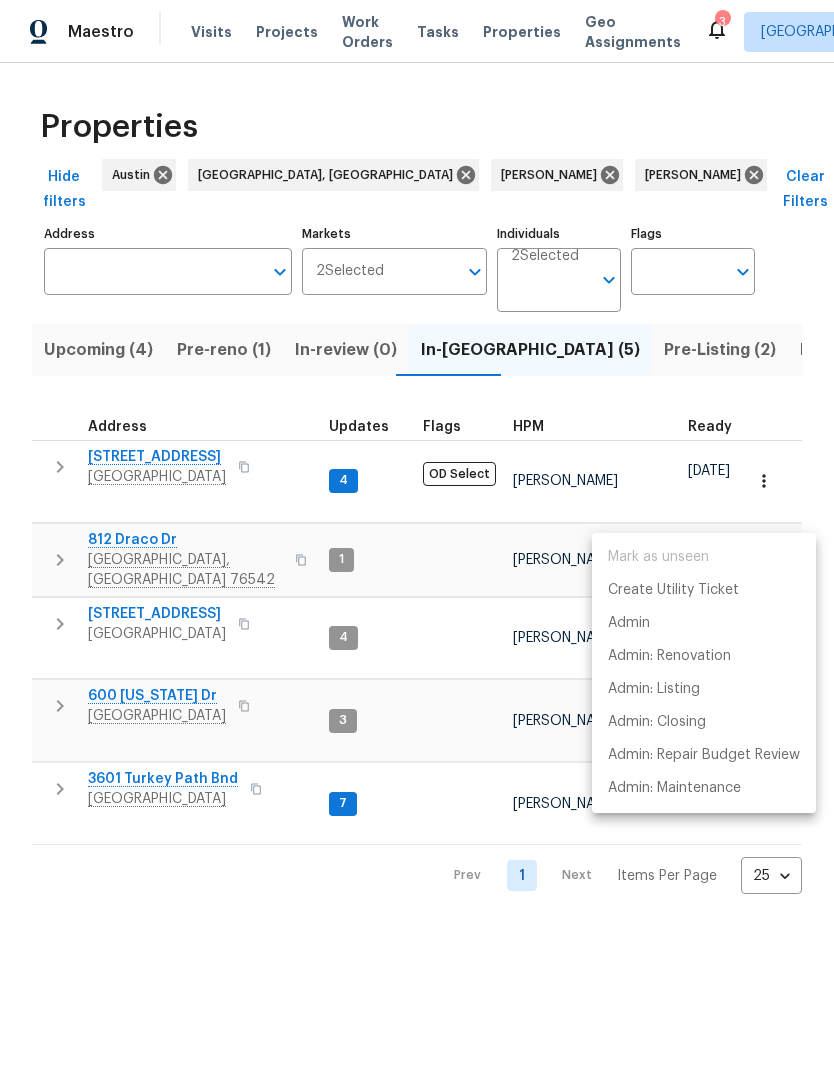 click at bounding box center [417, 535] 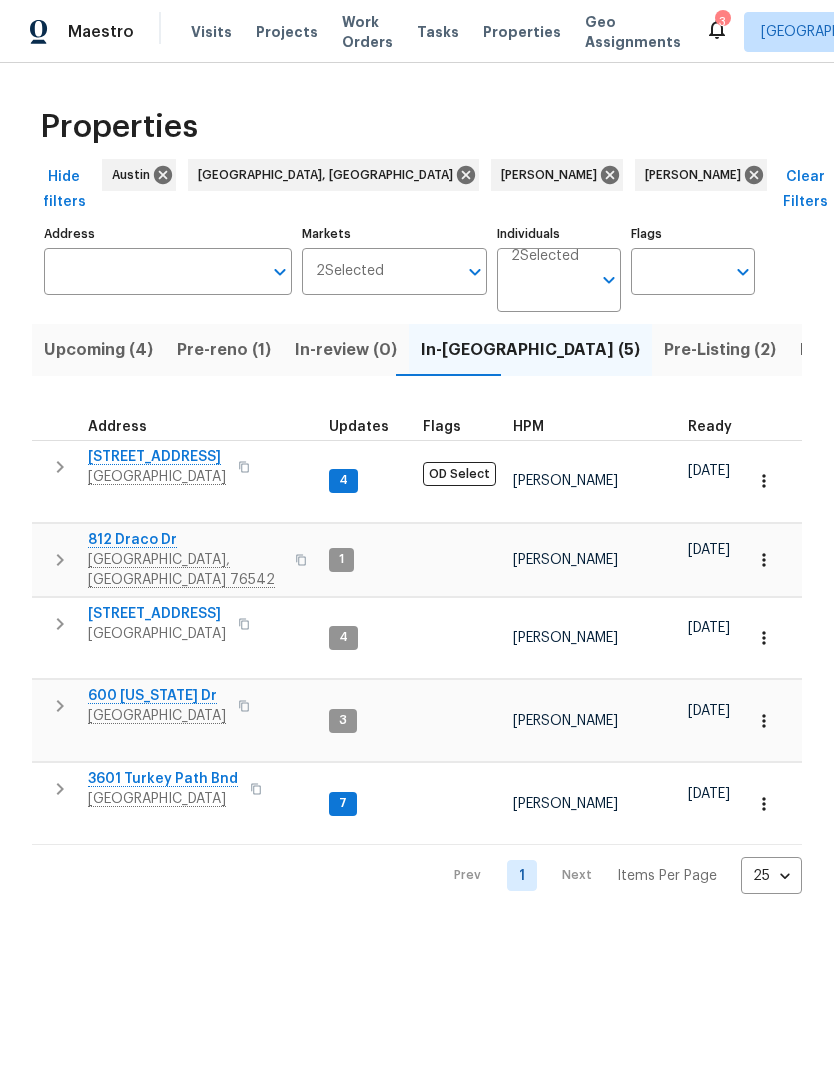 click on "812 Draco Dr" at bounding box center [185, 540] 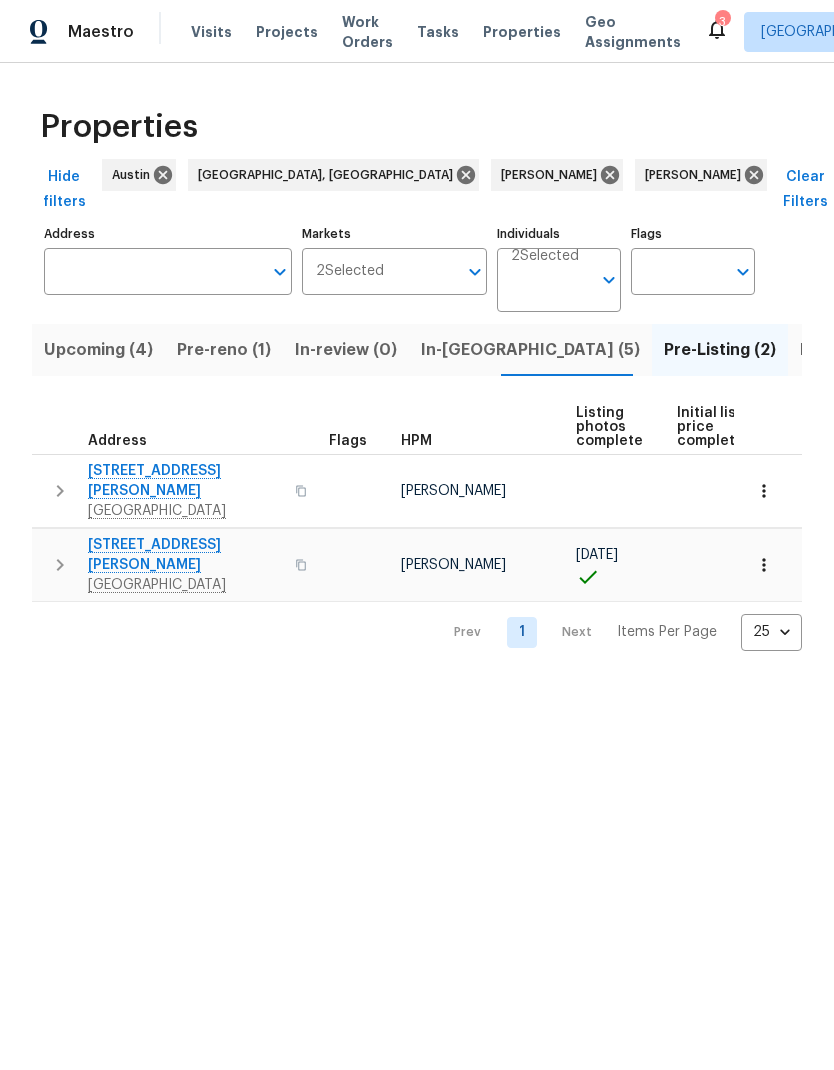 click on "1116 Marlee Cir" at bounding box center (185, 481) 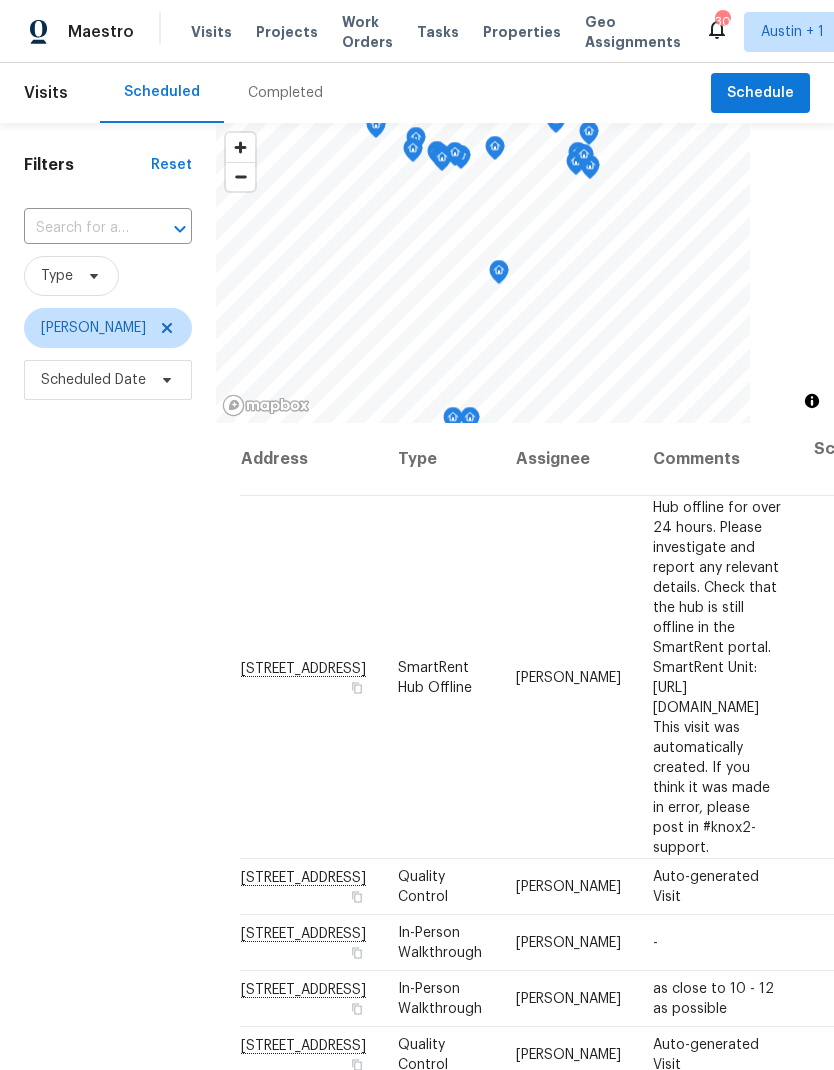 scroll, scrollTop: 0, scrollLeft: 0, axis: both 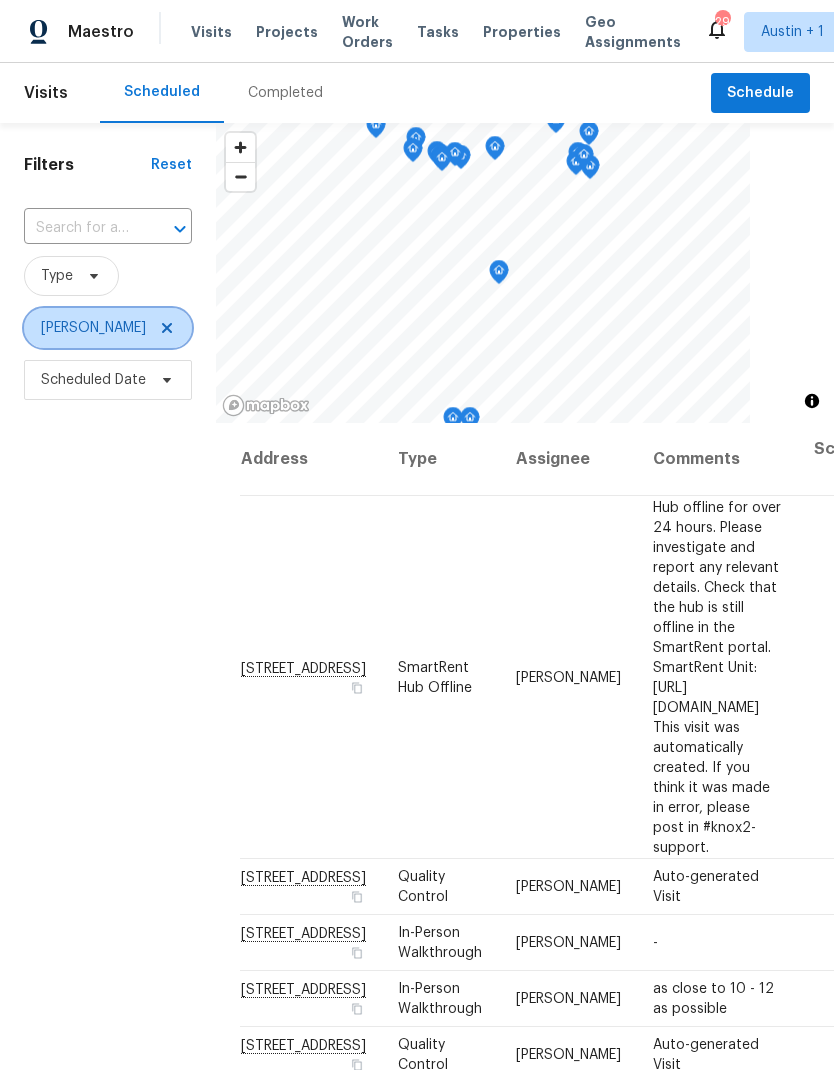 click 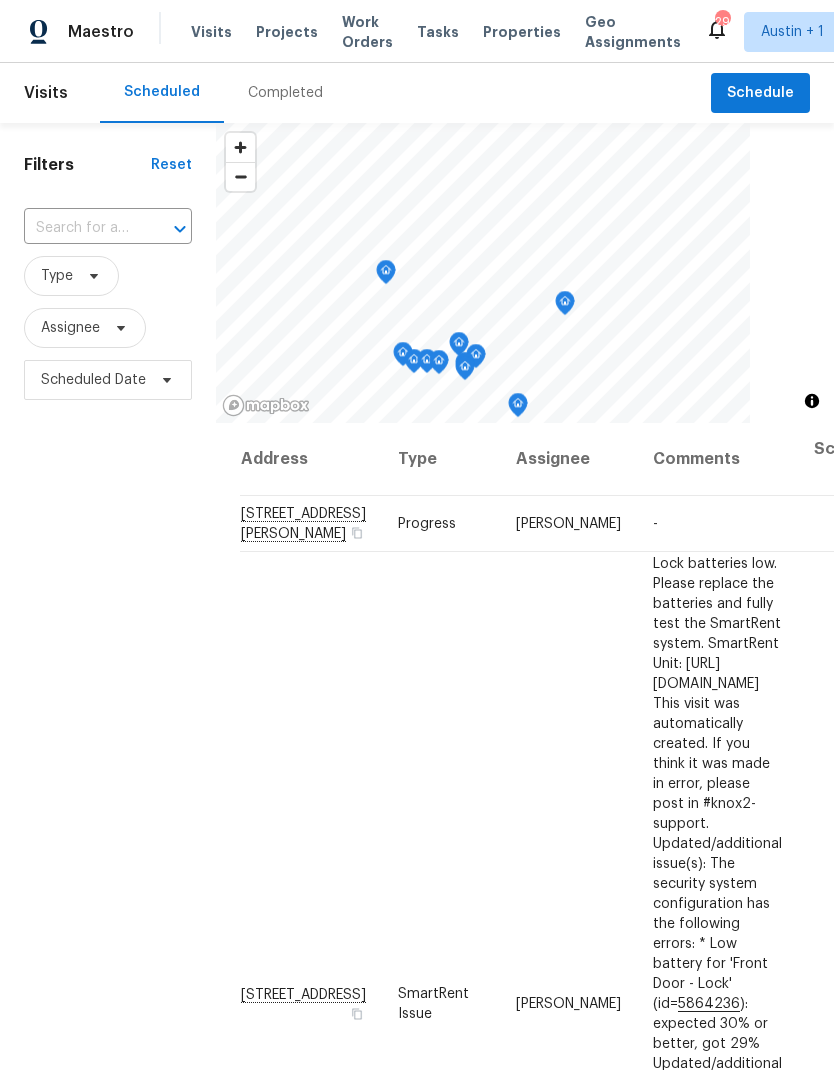 click at bounding box center [80, 228] 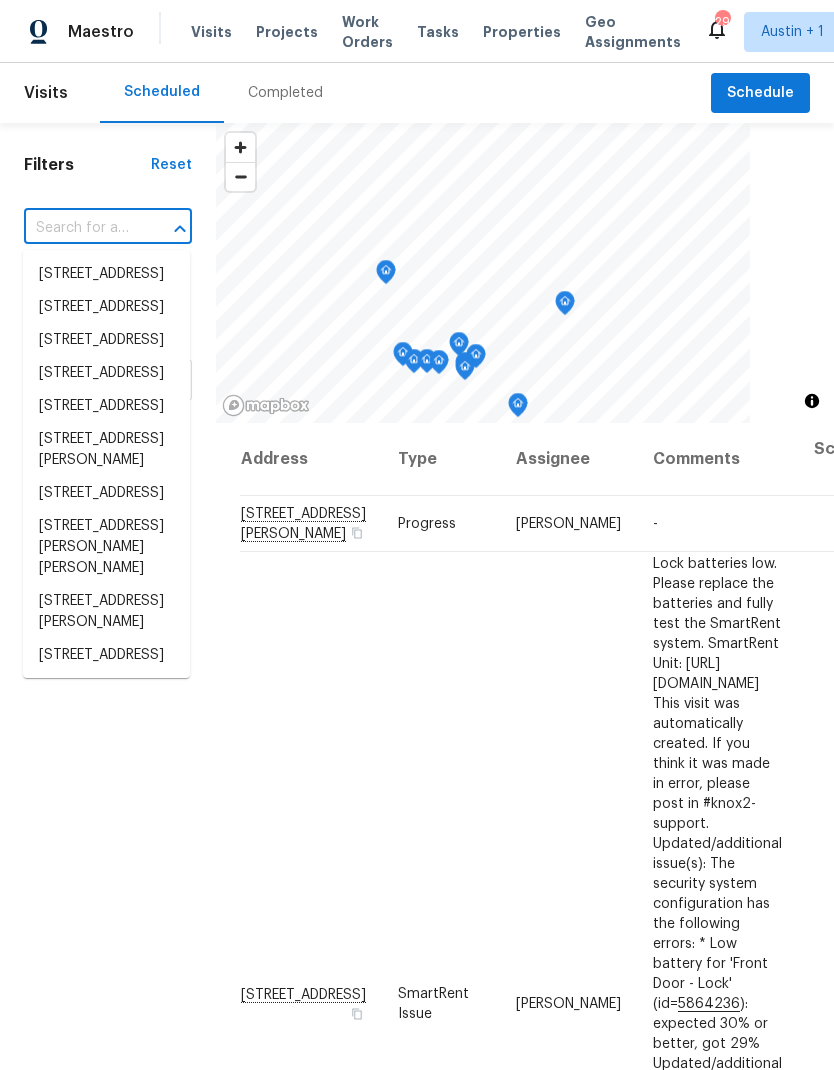 click at bounding box center [80, 228] 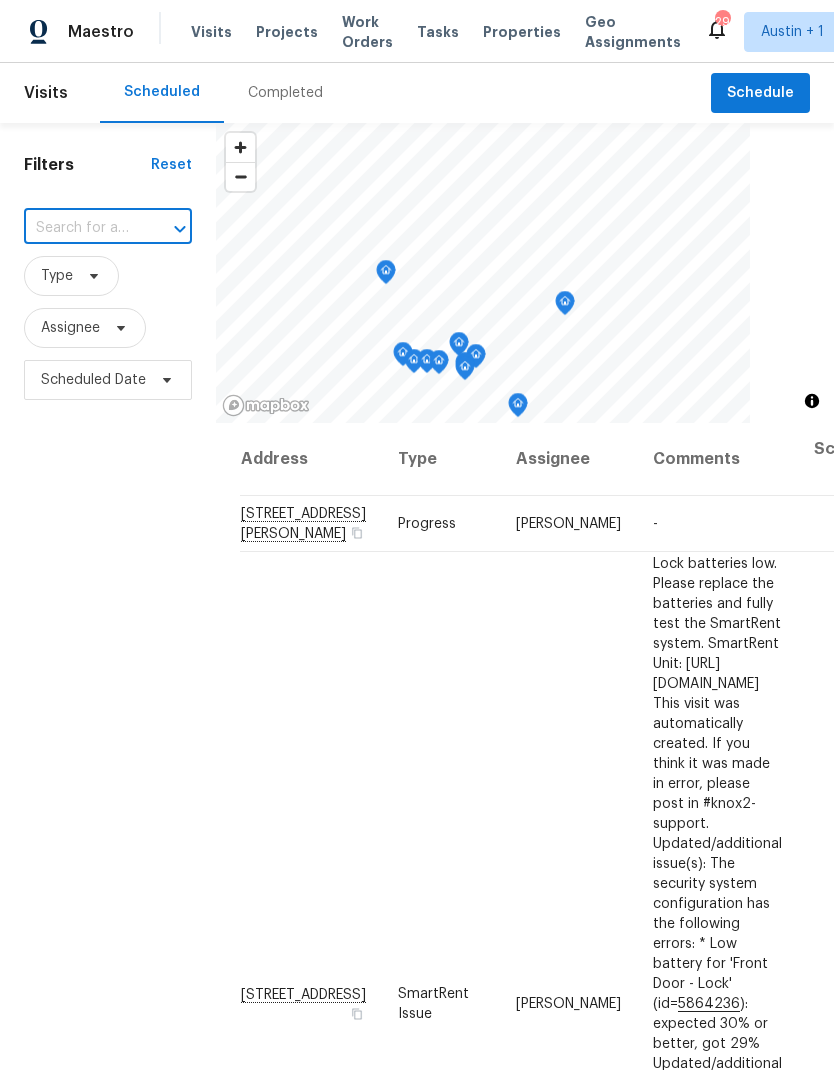 paste on "1610 Cottonwood Ct, Round Rock, TX 78664" 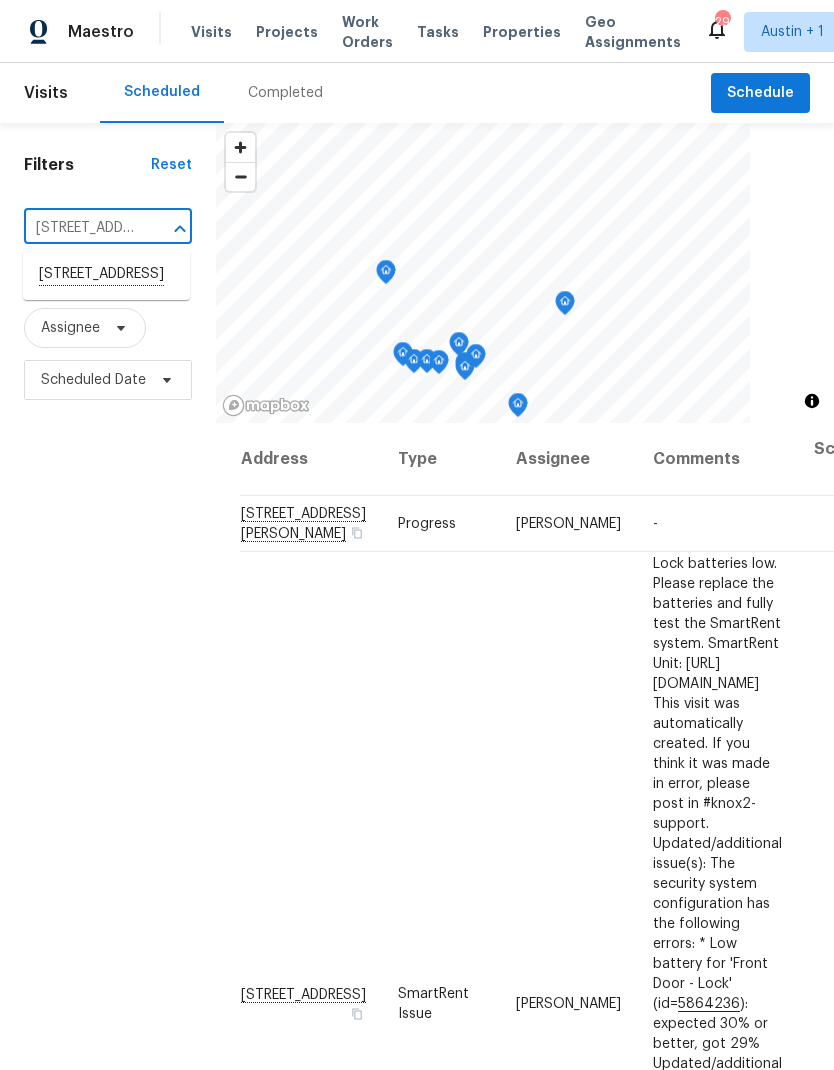 click on "1610 Cottonwood Ct, Round Rock, TX 78664" at bounding box center [106, 275] 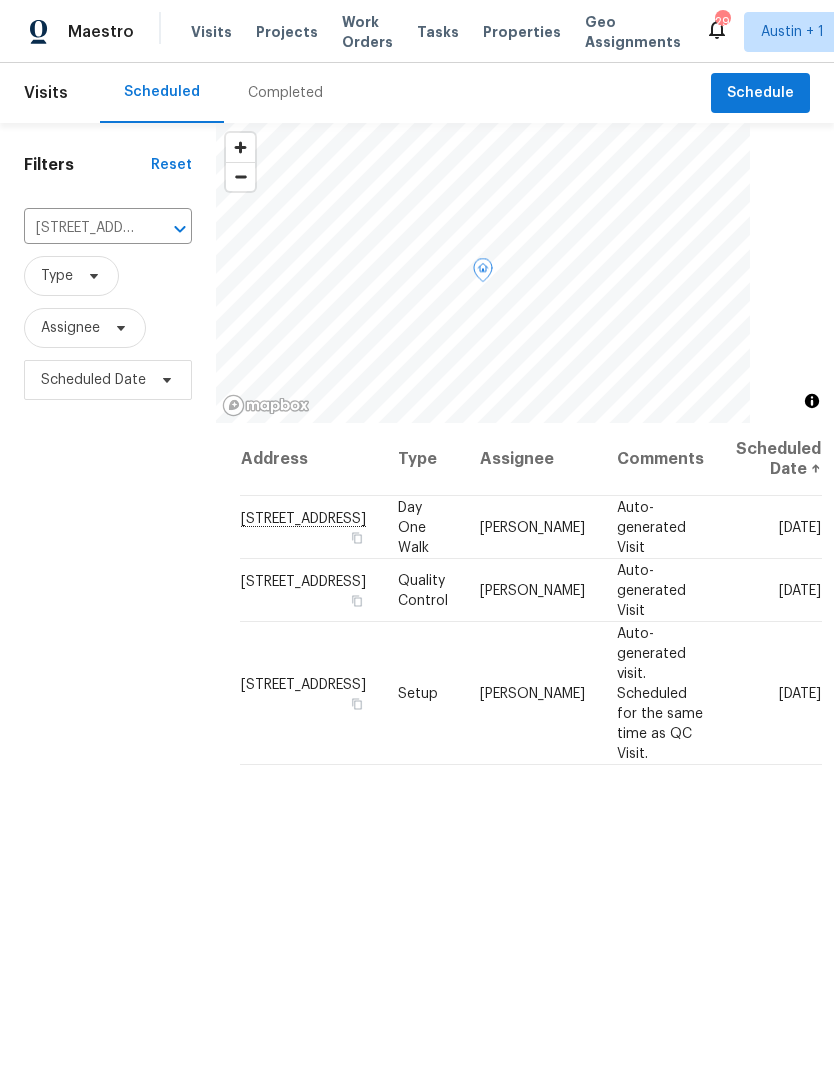 click 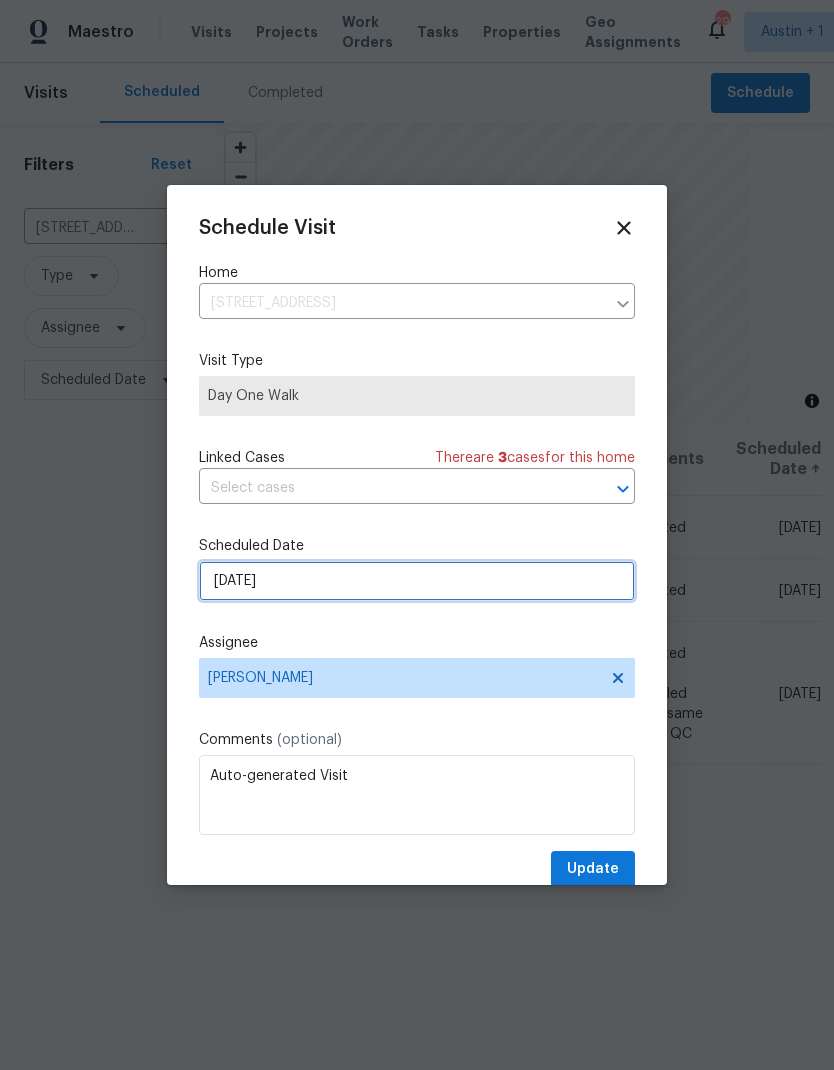 click on "7/14/2025" at bounding box center (417, 581) 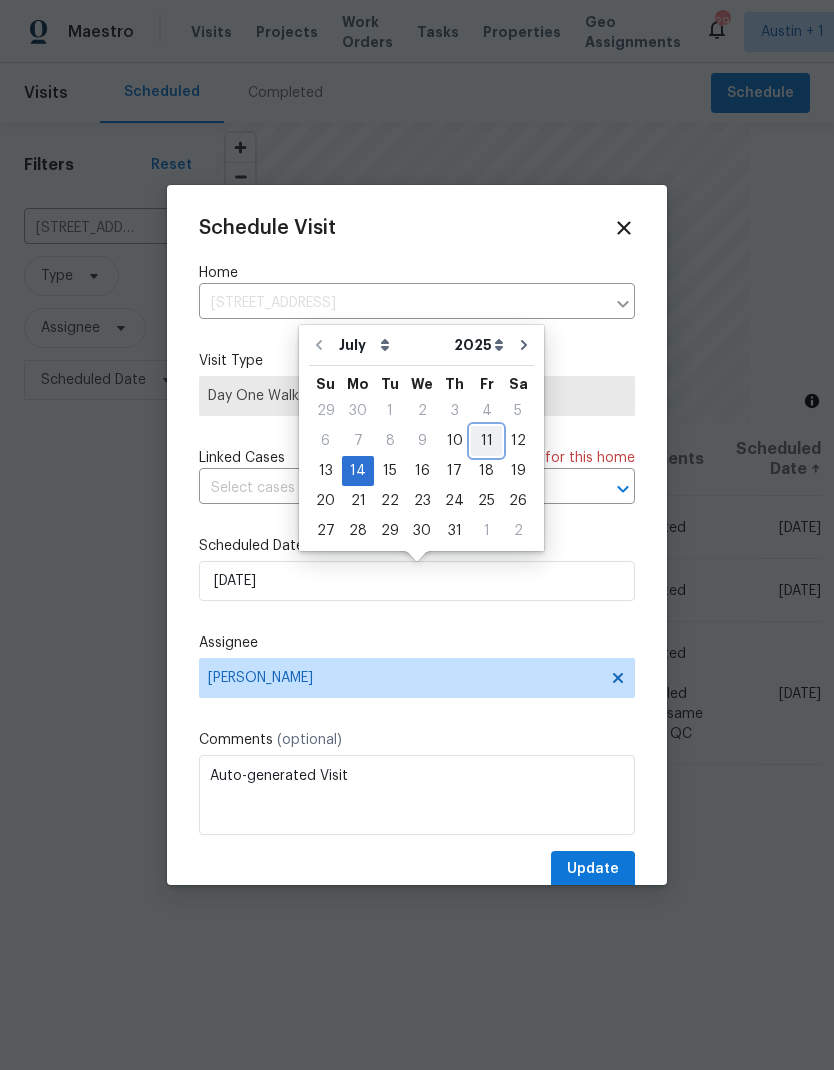click on "11" at bounding box center (486, 441) 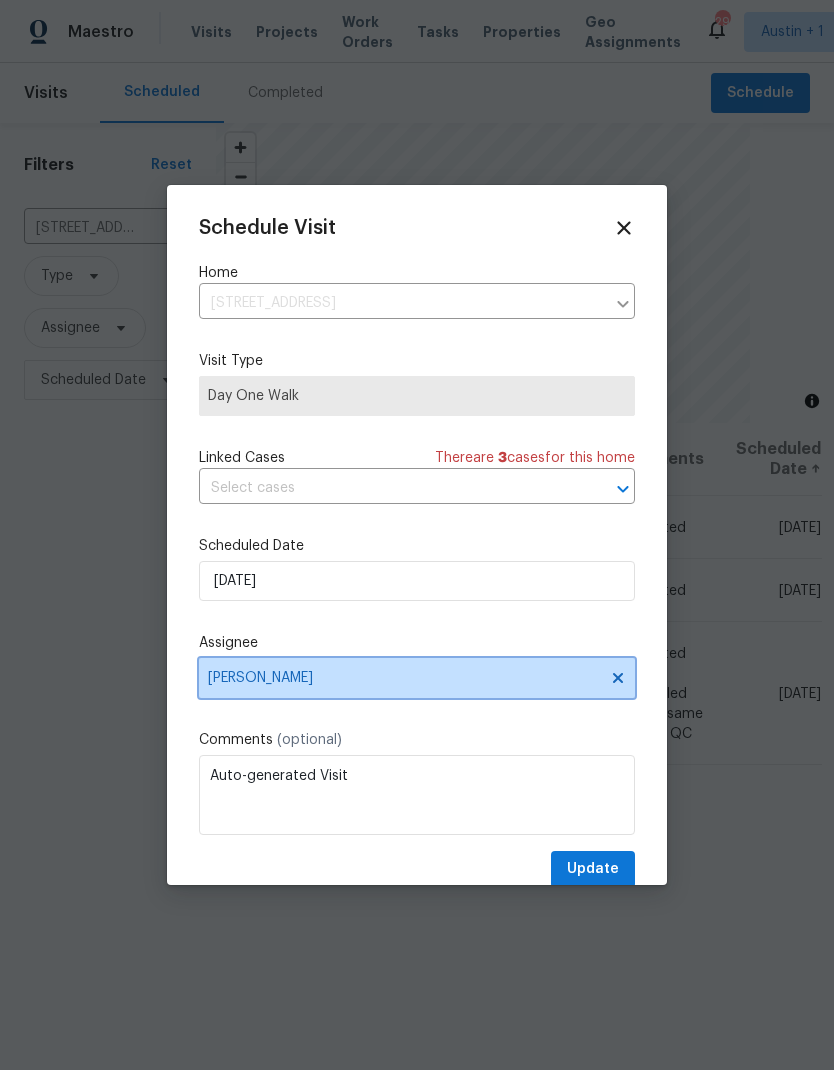 click on "[PERSON_NAME]" at bounding box center [404, 678] 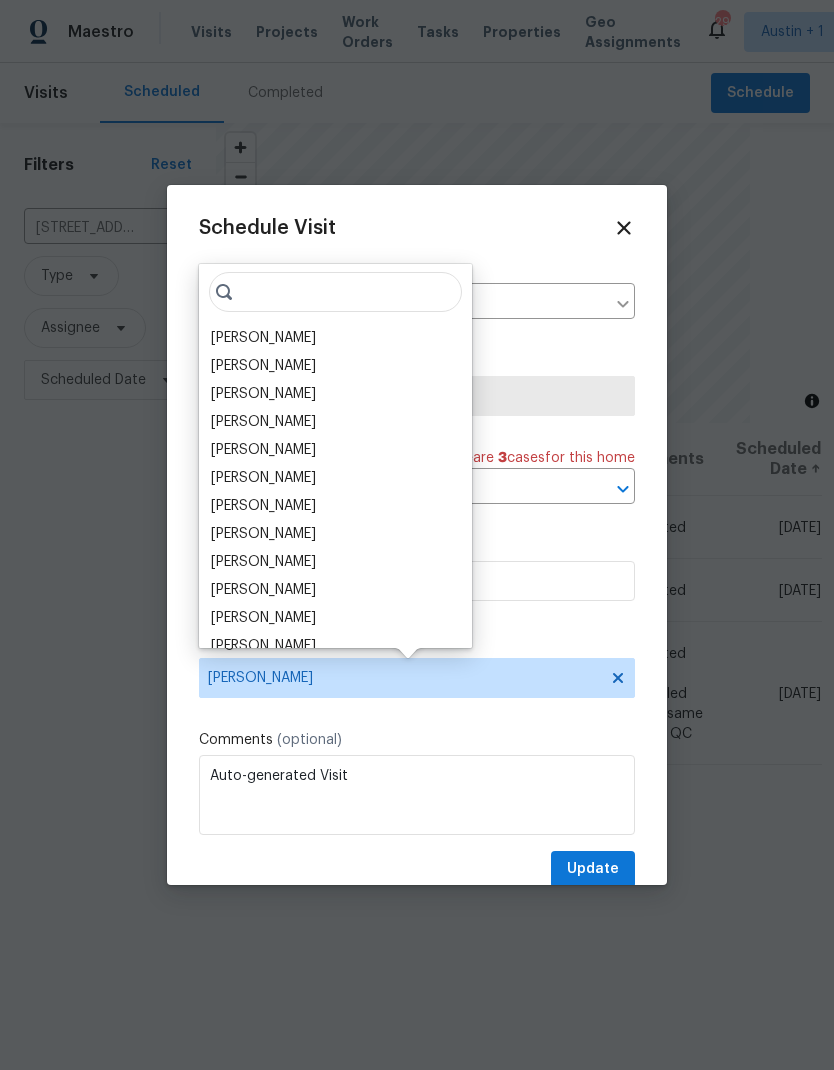 click on "[PERSON_NAME]" at bounding box center (263, 338) 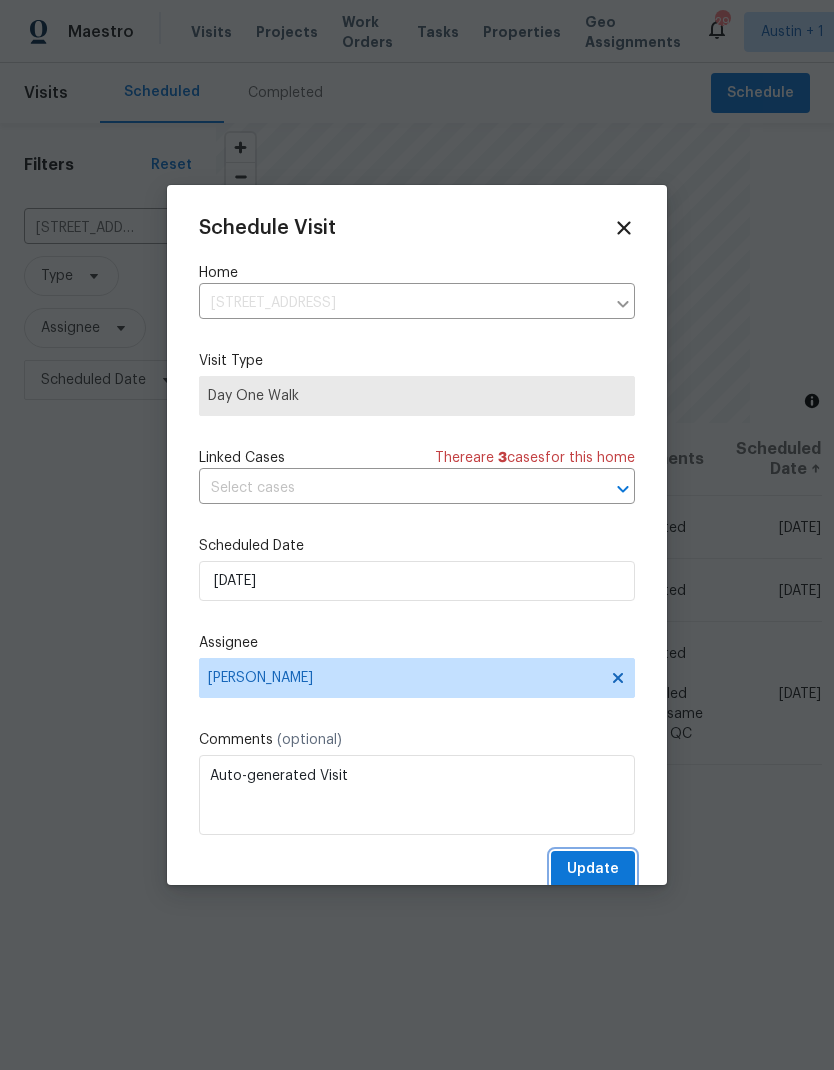 click on "Update" at bounding box center (593, 869) 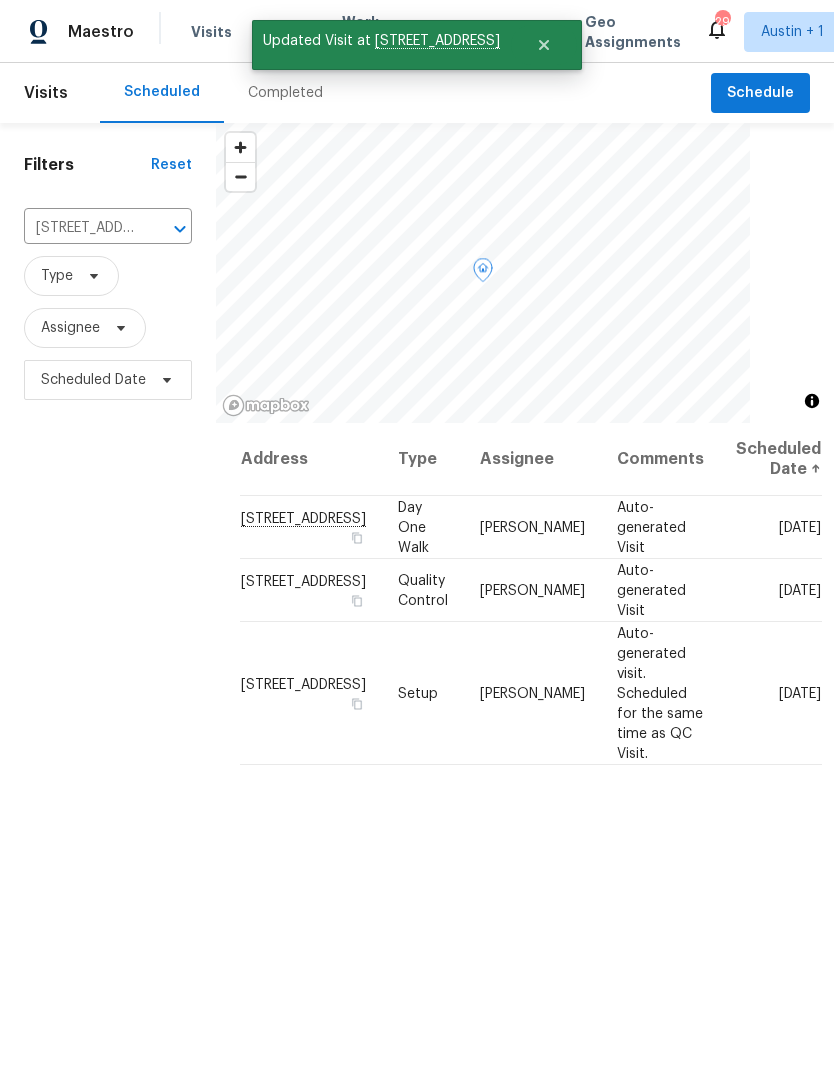 click 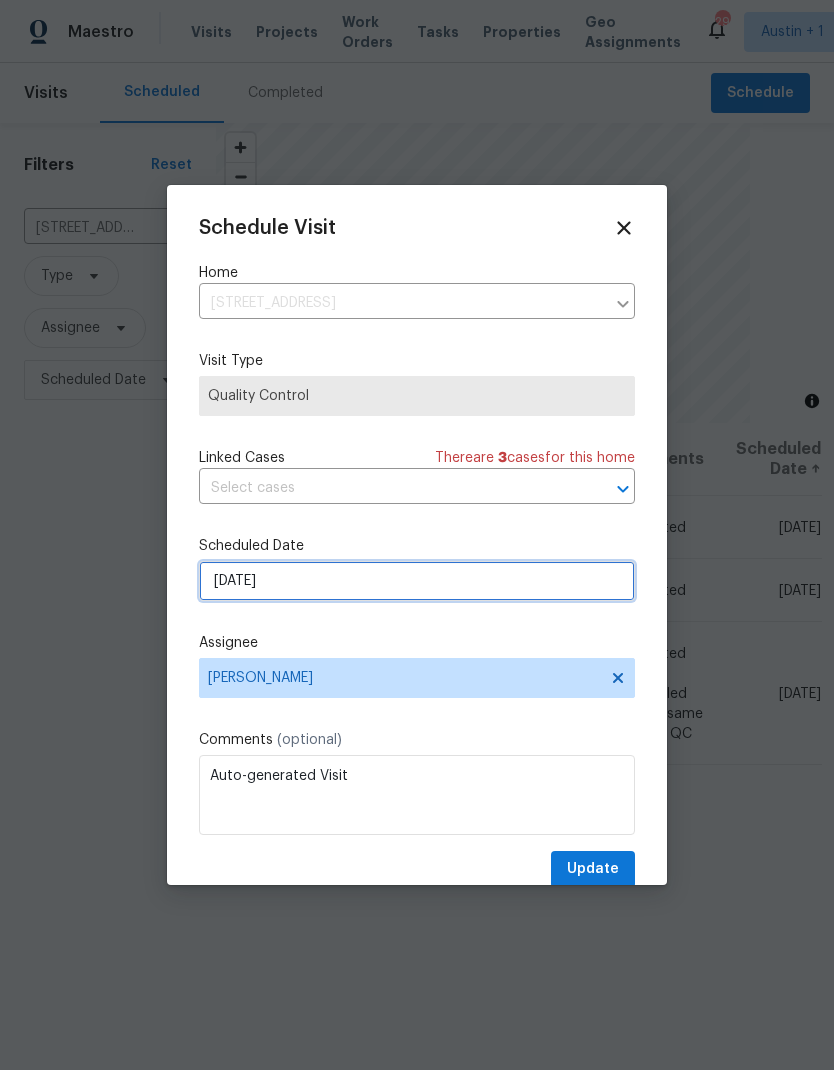 click on "7/19/2025" at bounding box center [417, 581] 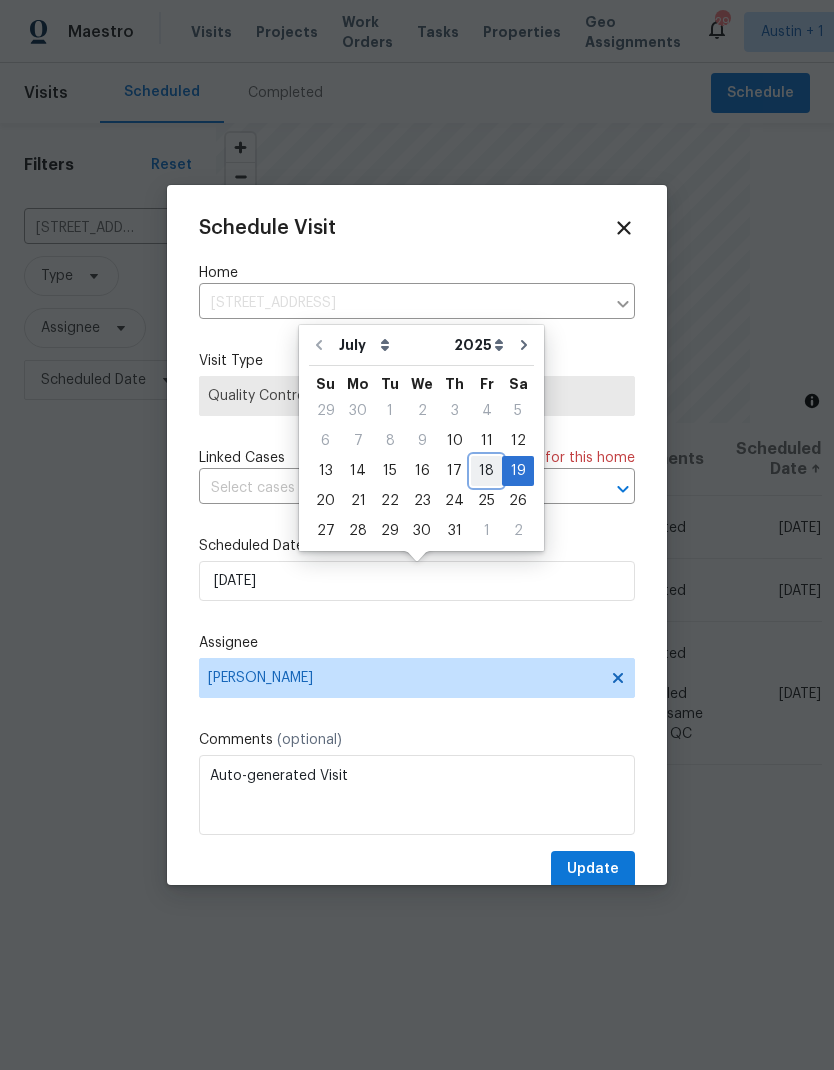 click on "18" at bounding box center [486, 471] 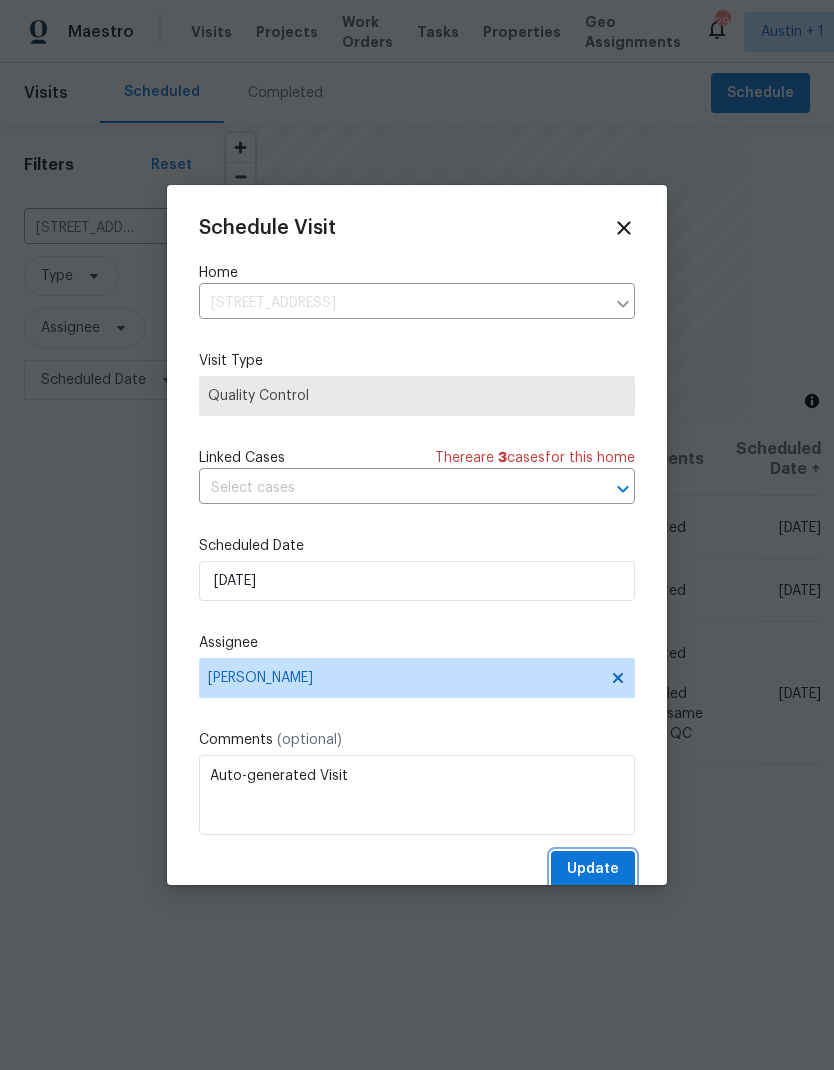 click on "Update" at bounding box center (593, 869) 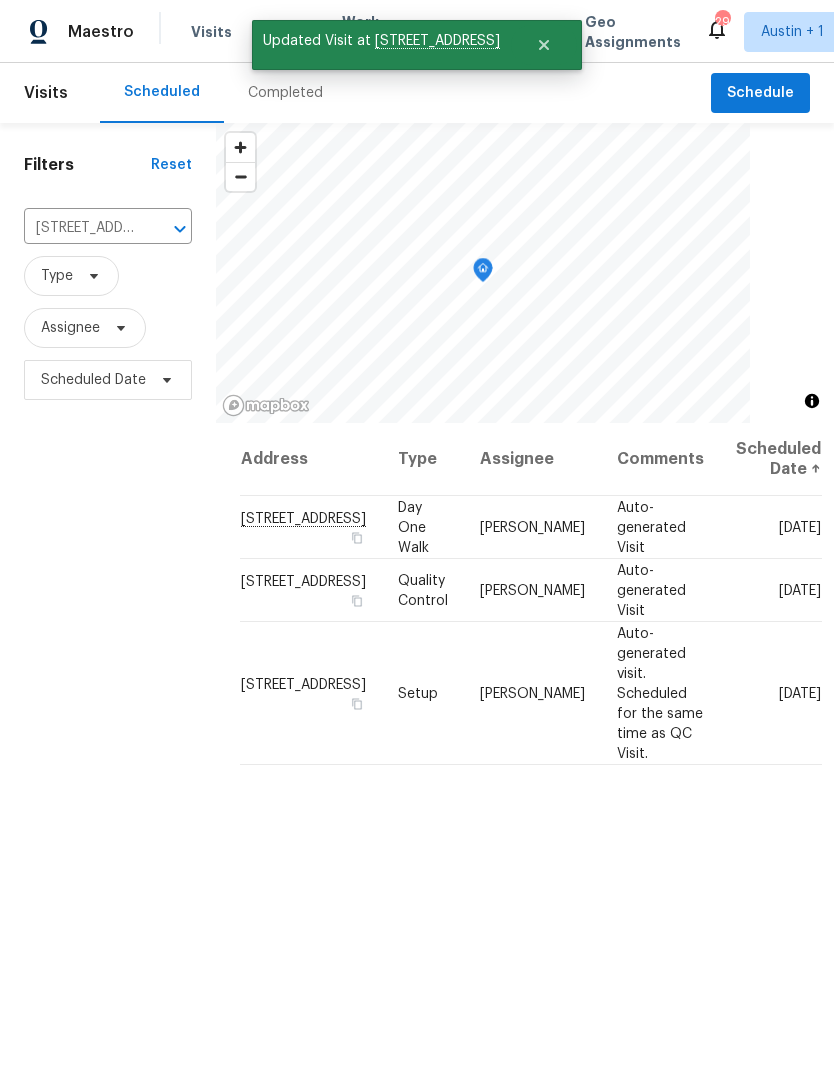 click at bounding box center (0, 0) 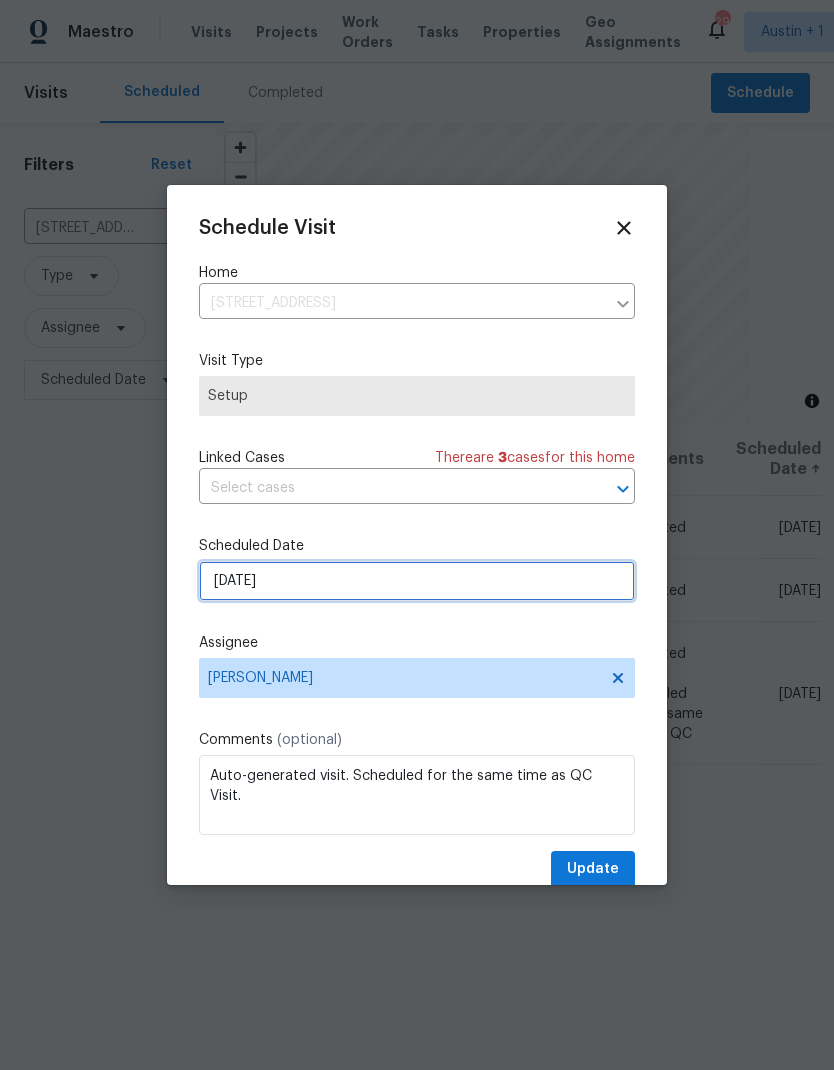 click on "7/19/2025" at bounding box center [417, 581] 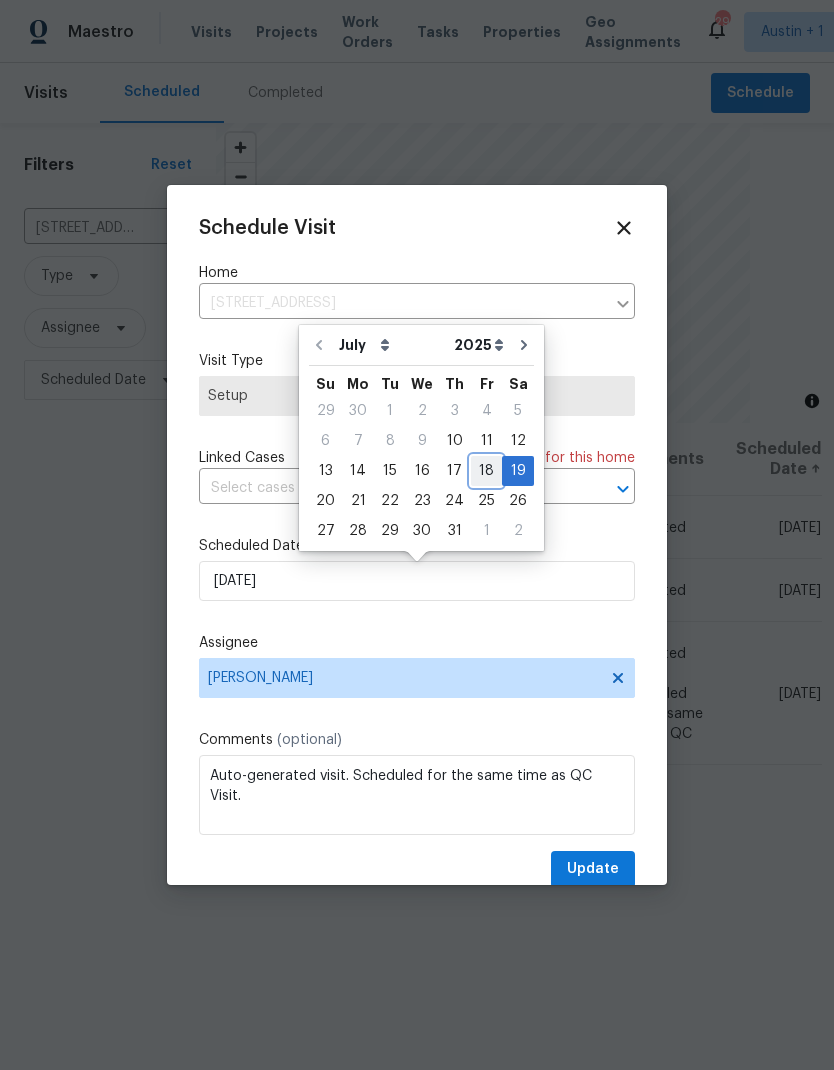 click on "18" at bounding box center [486, 471] 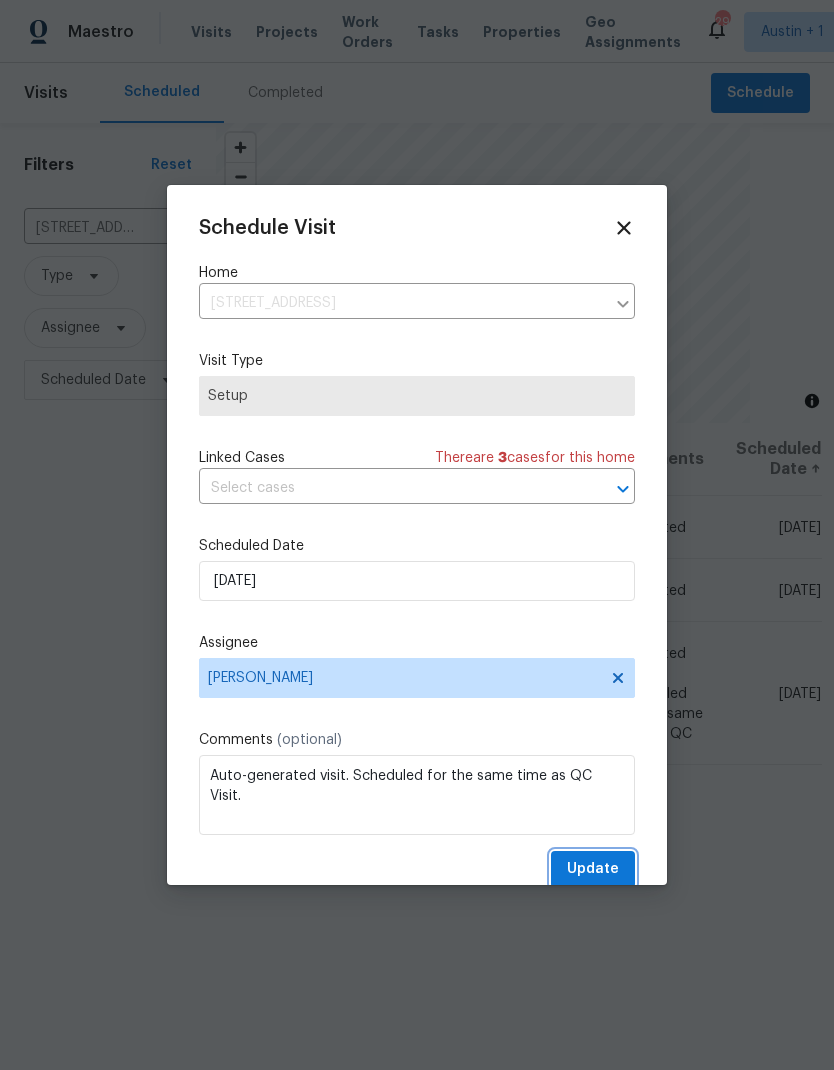 click on "Update" at bounding box center (593, 869) 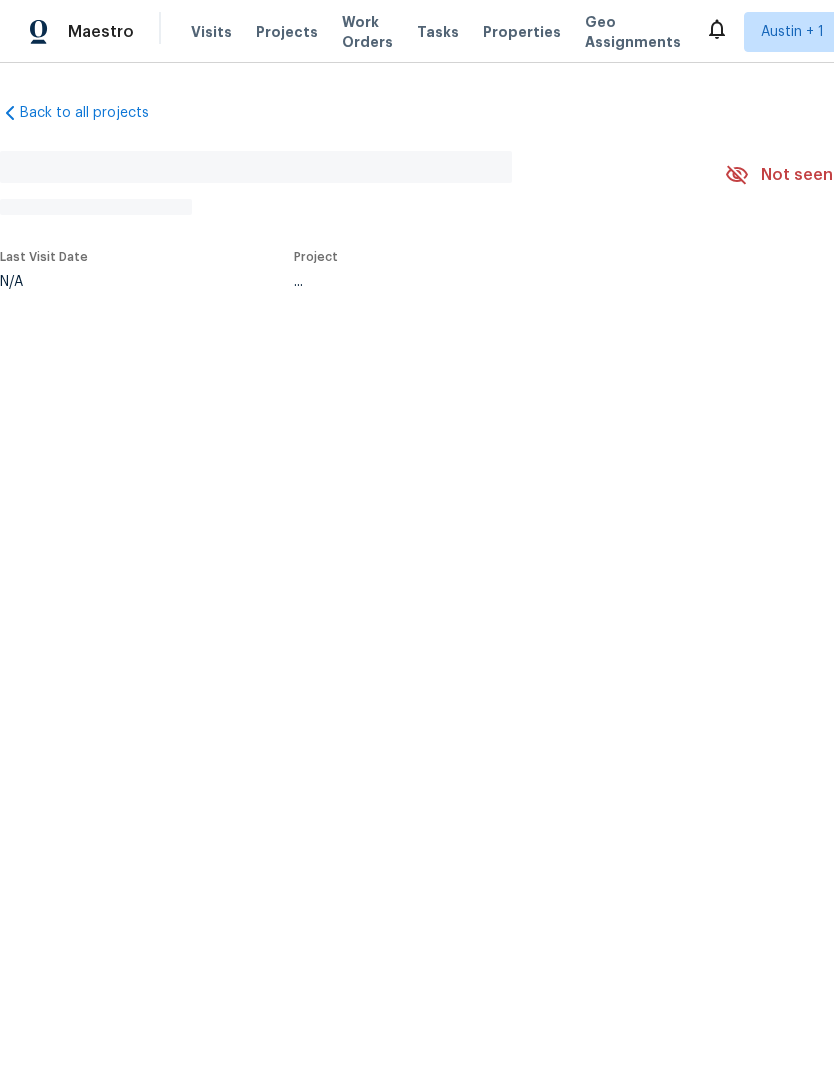 scroll, scrollTop: 0, scrollLeft: 0, axis: both 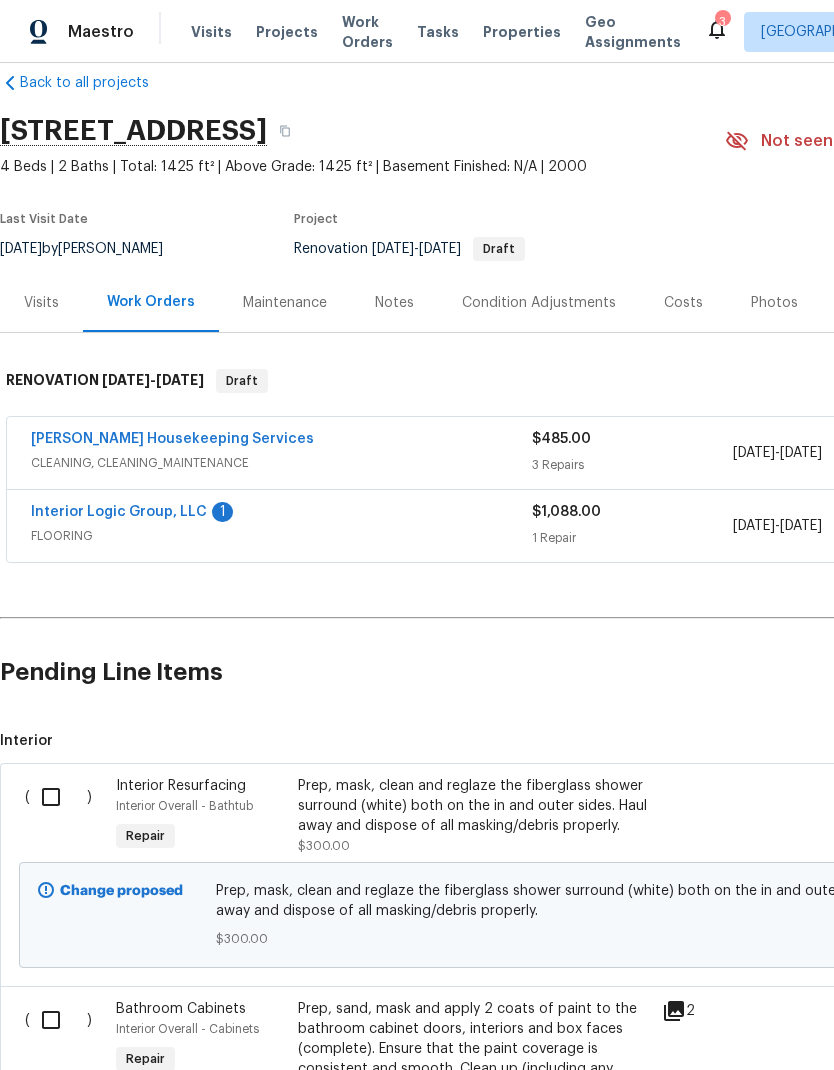 click at bounding box center [58, 797] 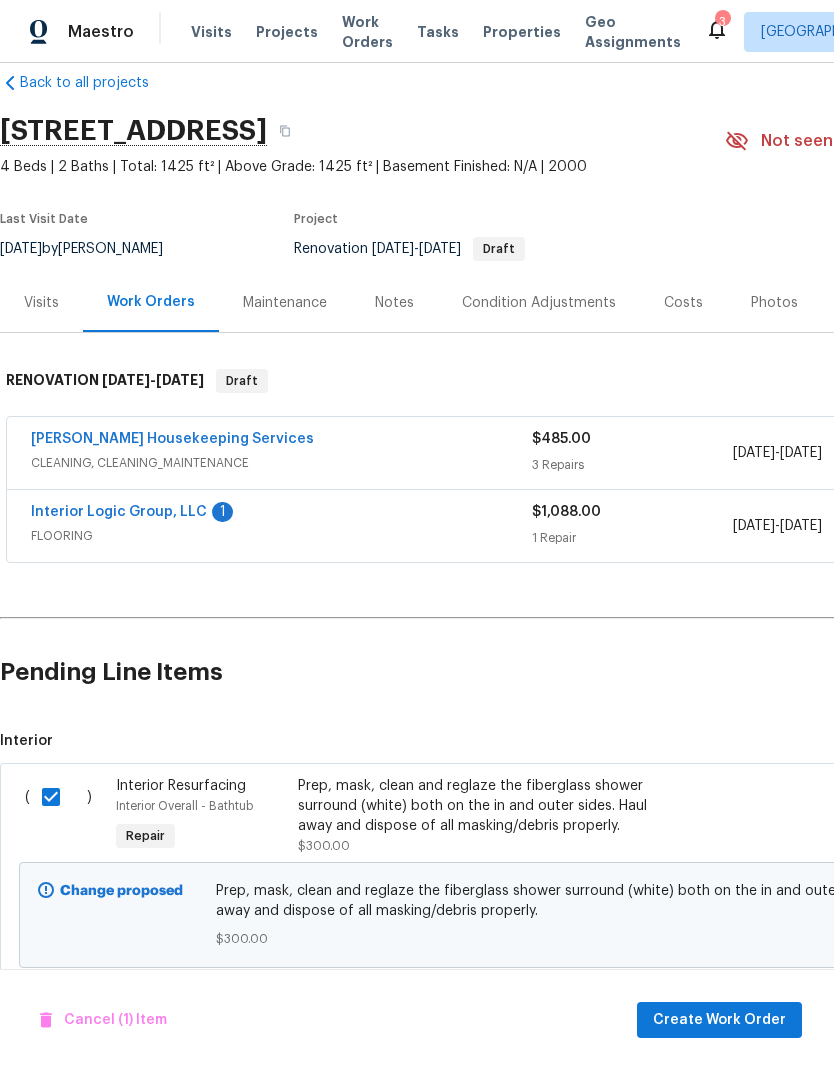 click at bounding box center (58, 1020) 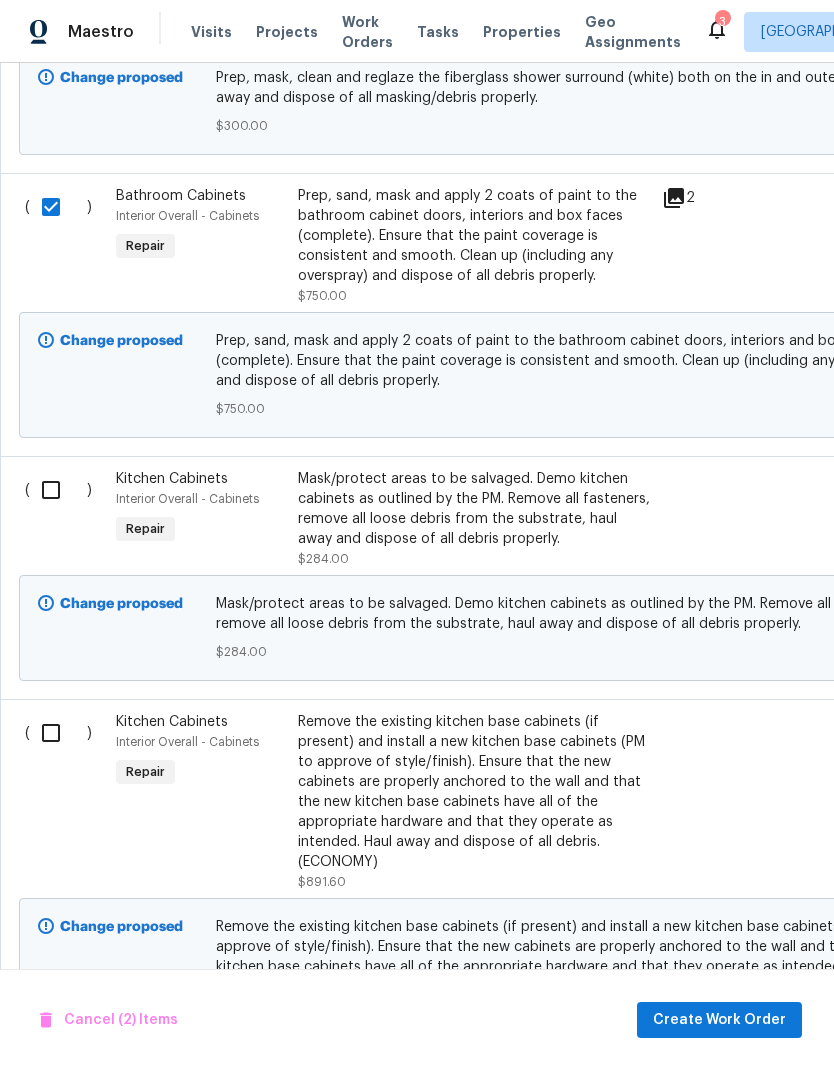 scroll, scrollTop: 855, scrollLeft: 0, axis: vertical 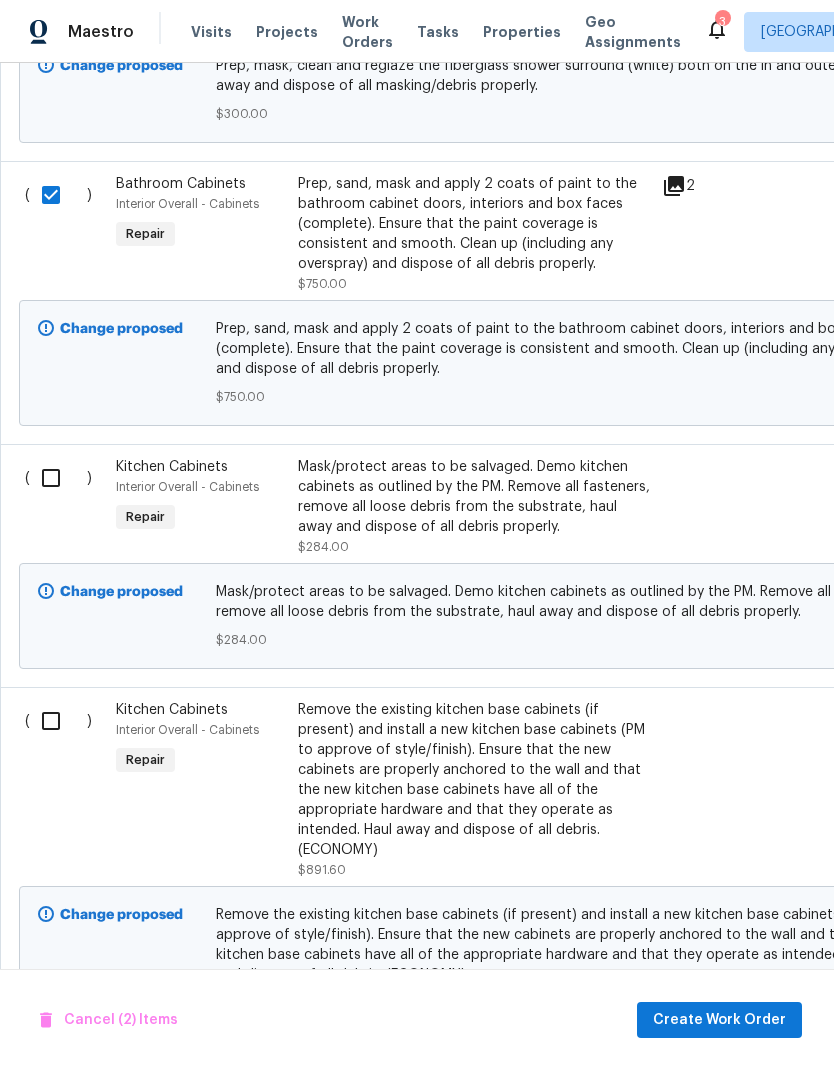 click at bounding box center [58, 478] 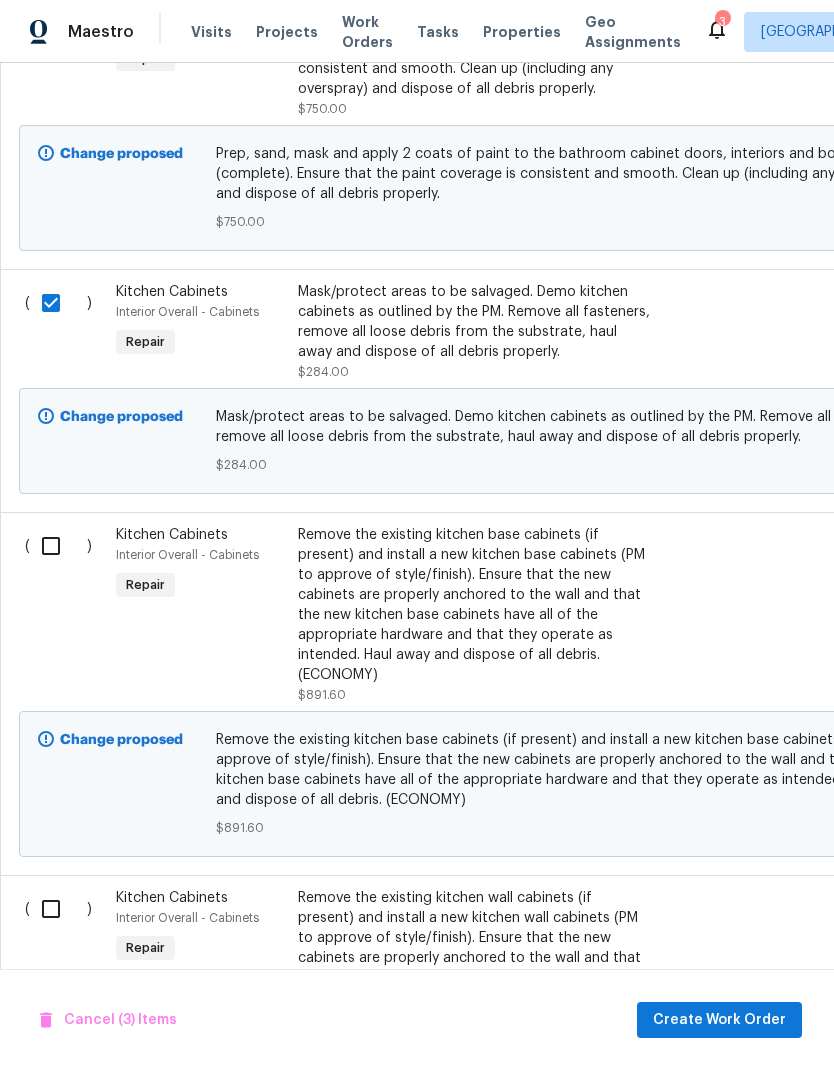 scroll, scrollTop: 1030, scrollLeft: 0, axis: vertical 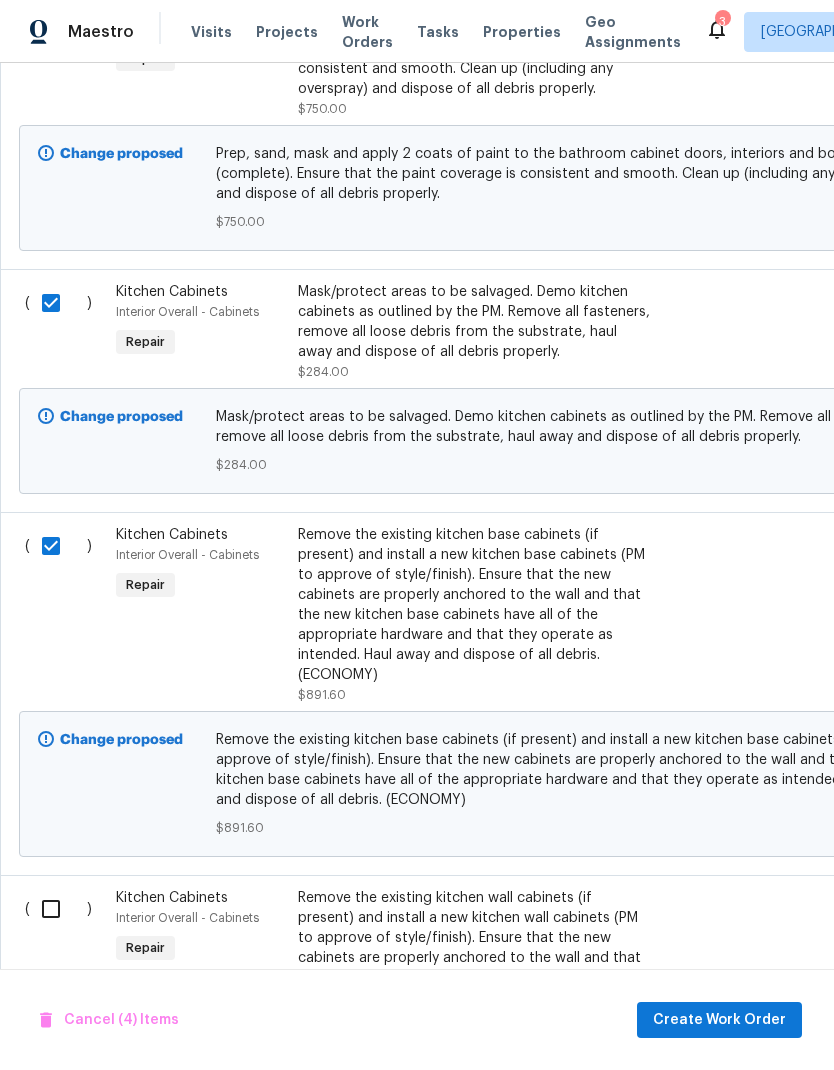 click at bounding box center (58, 909) 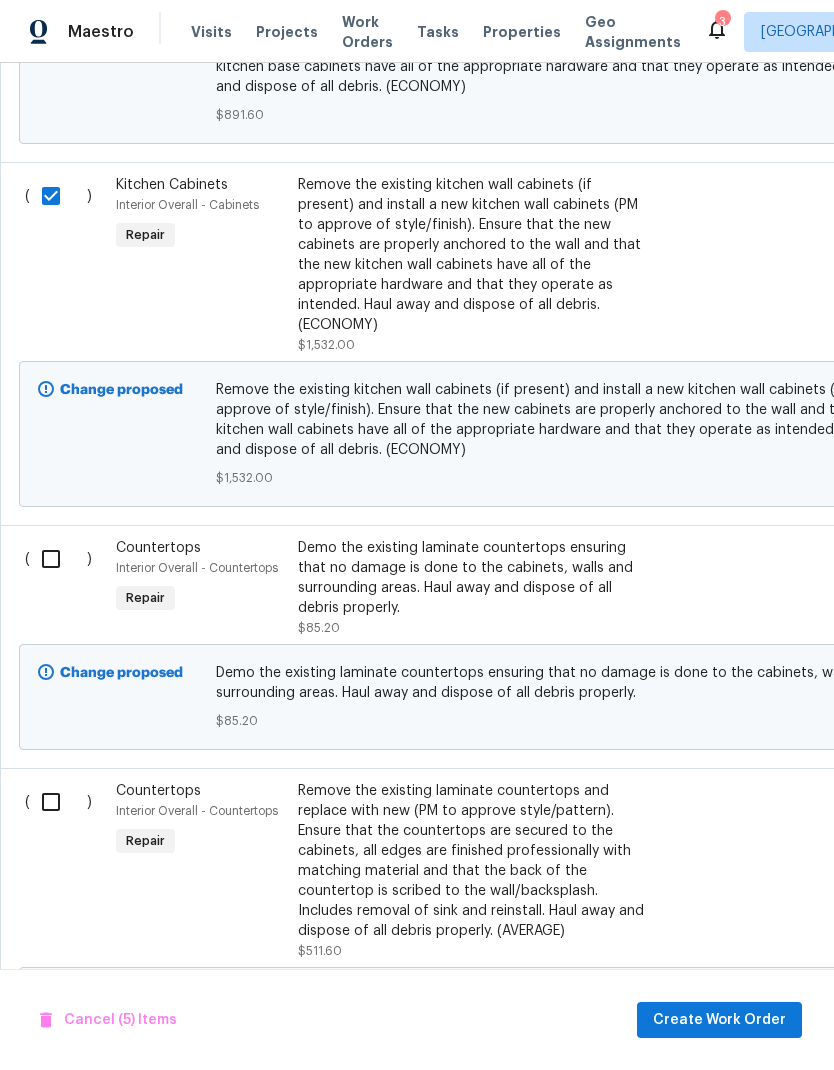 scroll, scrollTop: 1744, scrollLeft: 0, axis: vertical 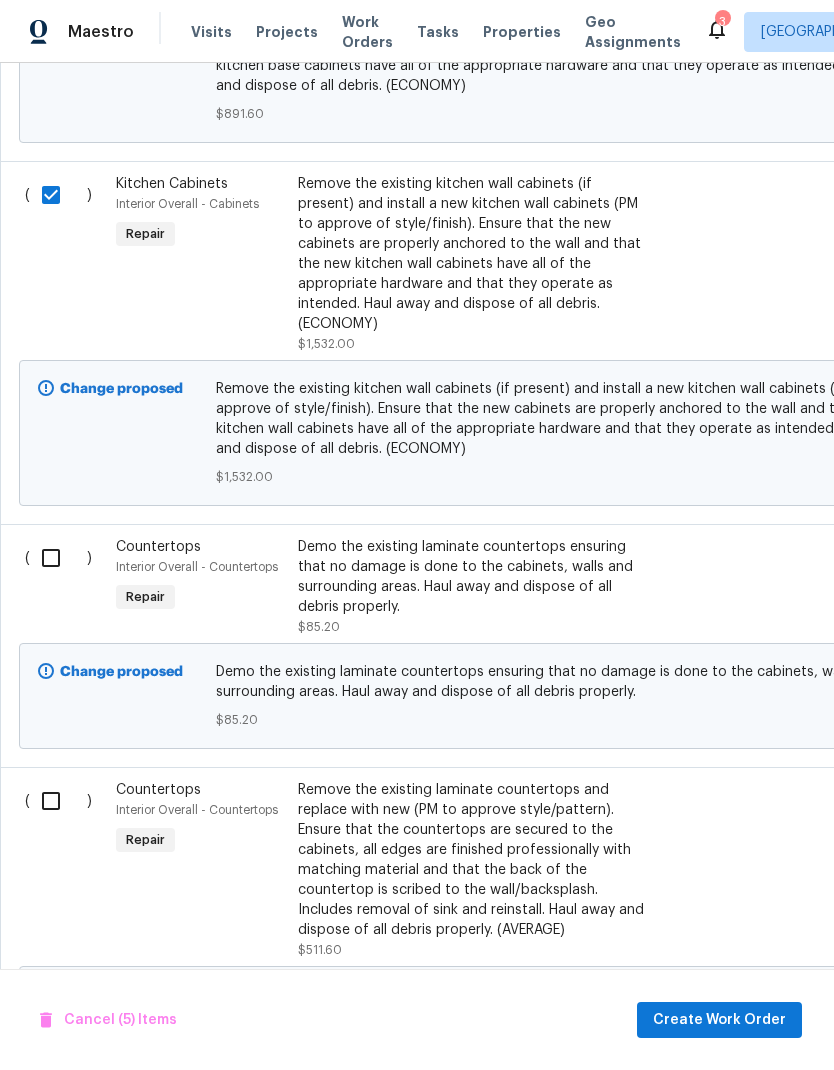 click at bounding box center (58, 801) 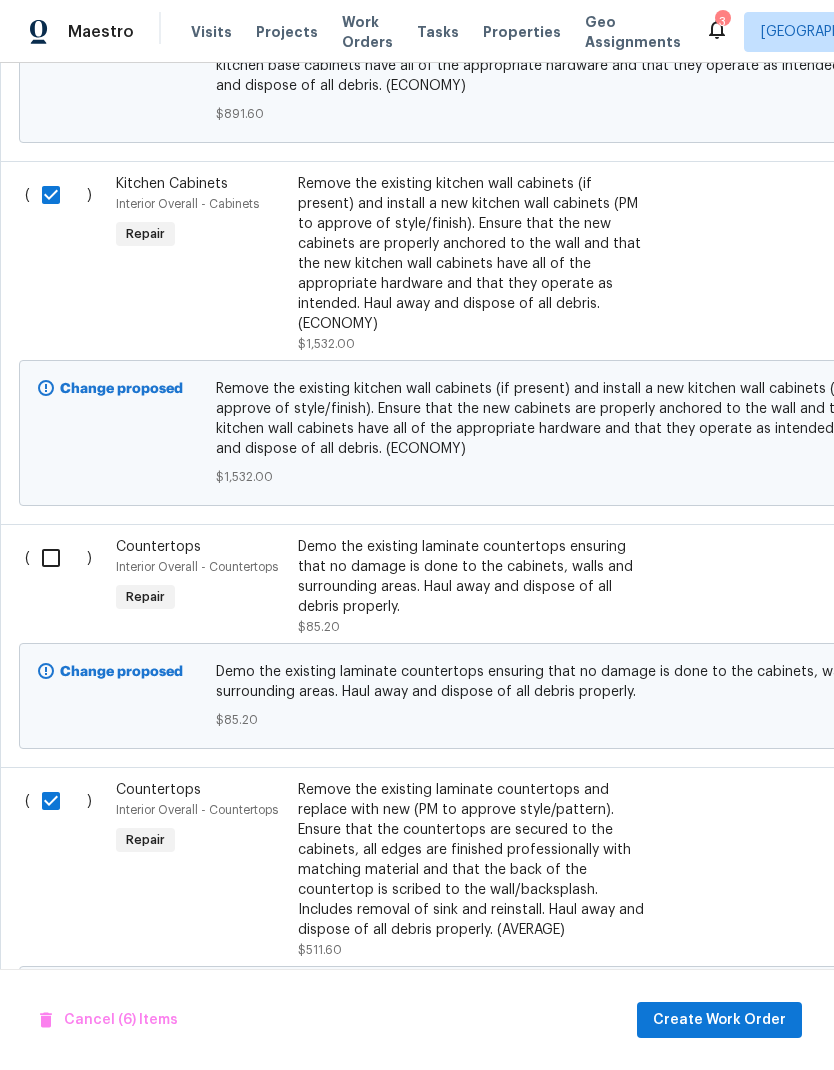 click at bounding box center (58, 558) 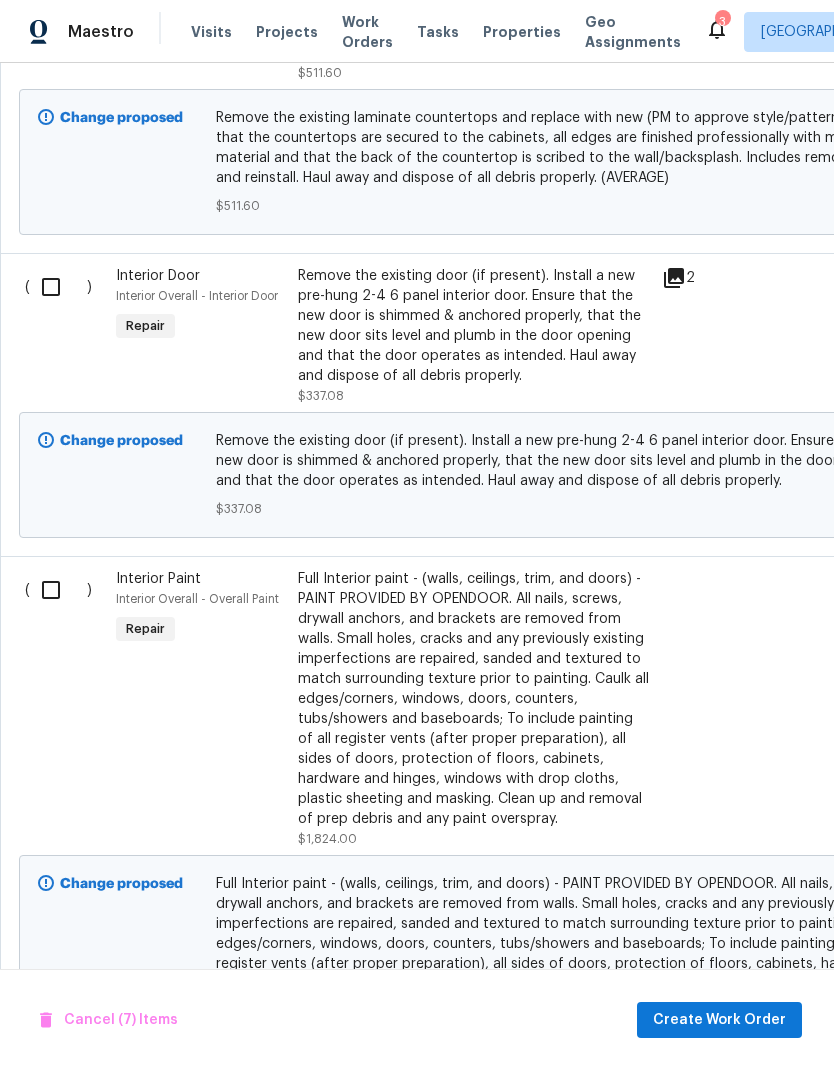 scroll, scrollTop: 2625, scrollLeft: 0, axis: vertical 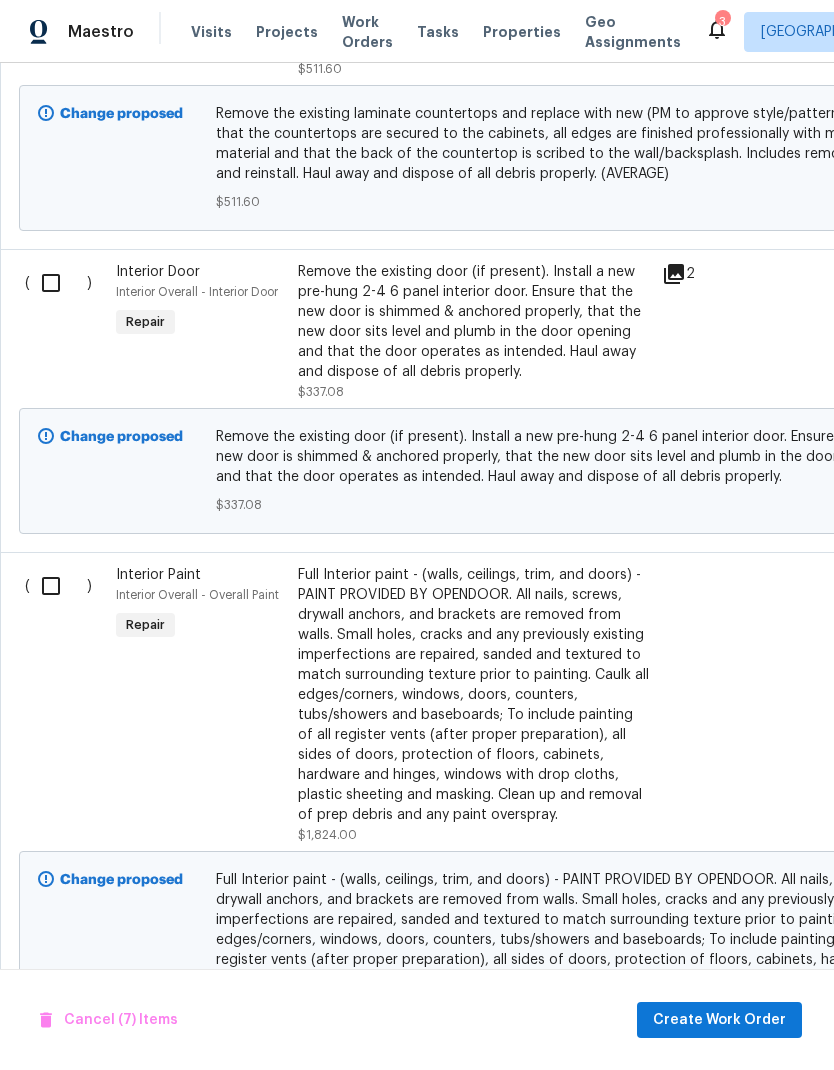click at bounding box center (58, 283) 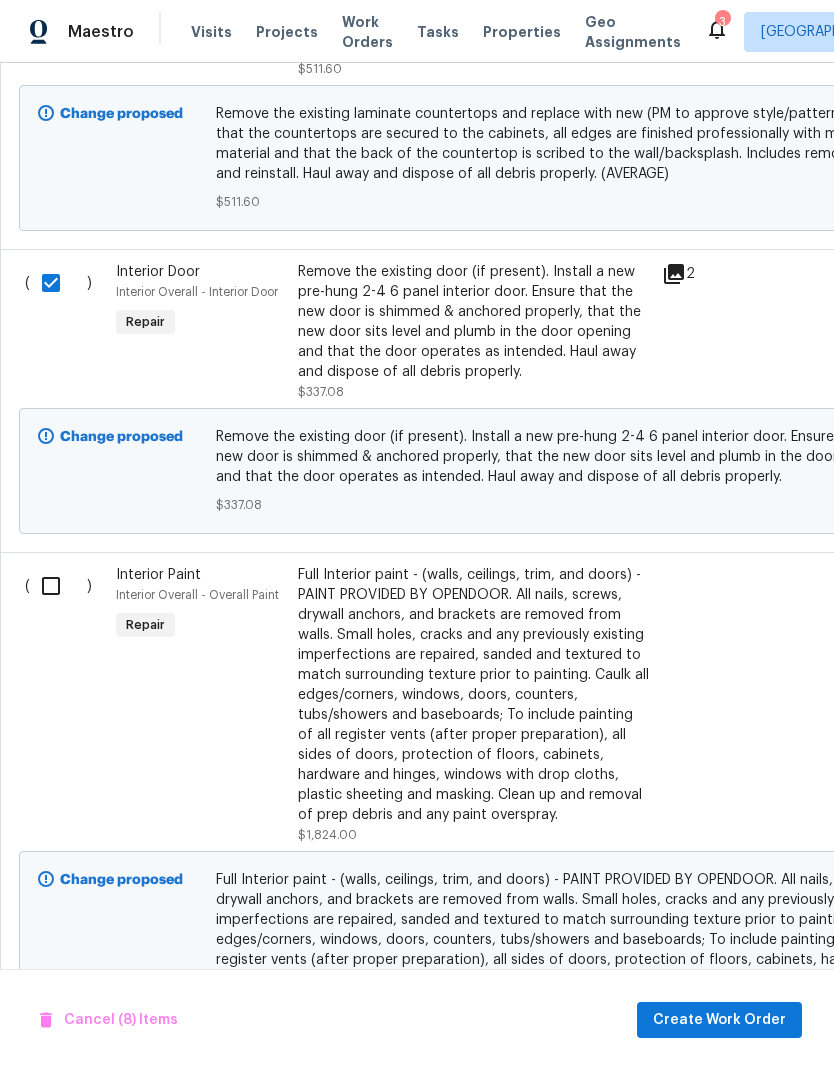 click at bounding box center (58, 586) 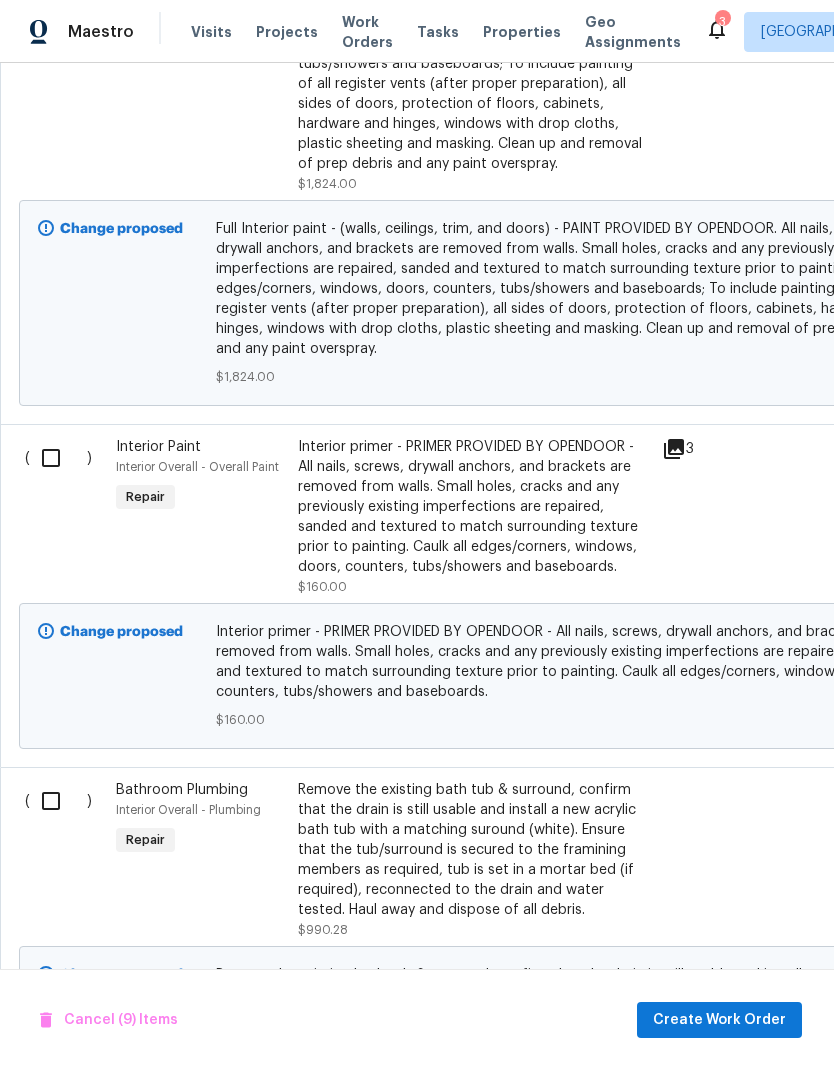 scroll, scrollTop: 3290, scrollLeft: 0, axis: vertical 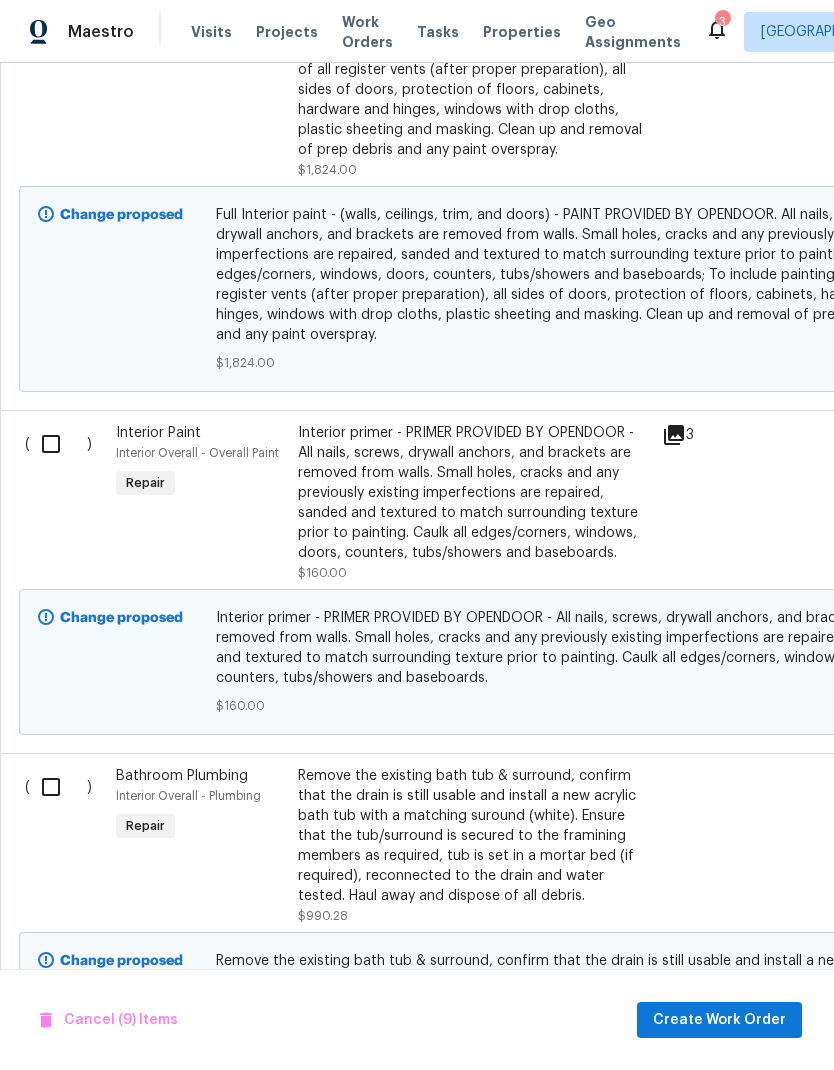 click at bounding box center [58, 444] 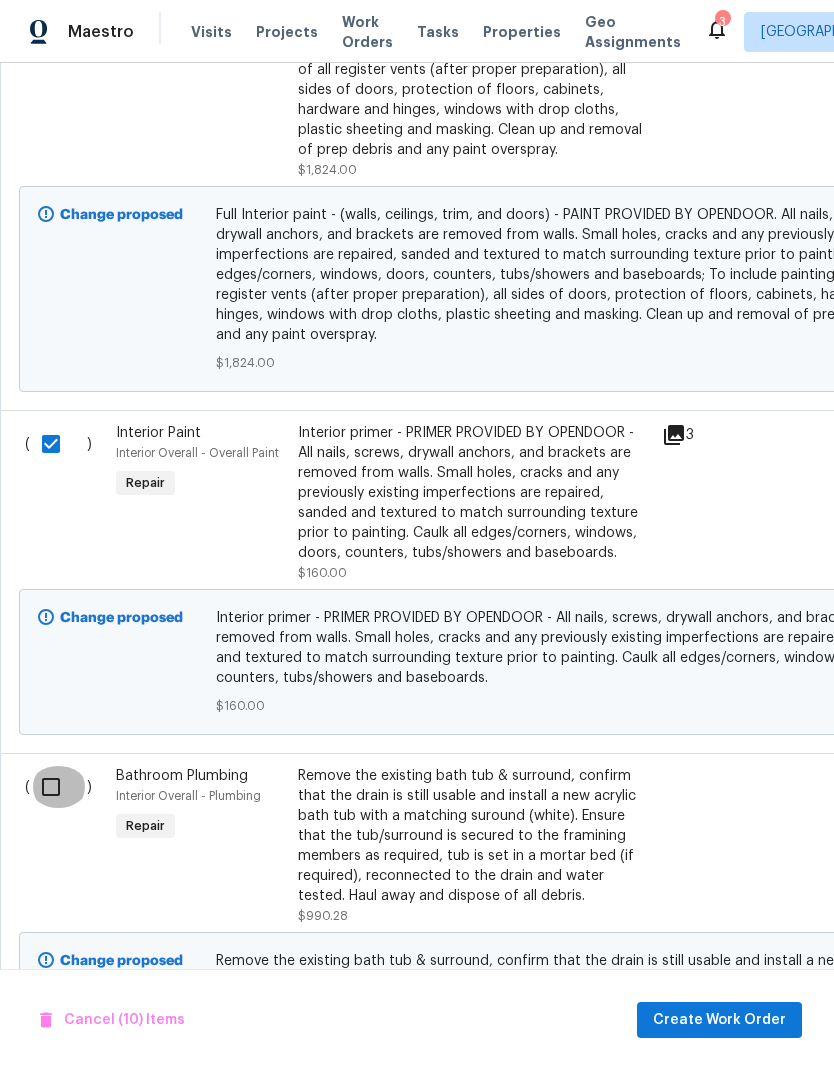 click at bounding box center [58, 787] 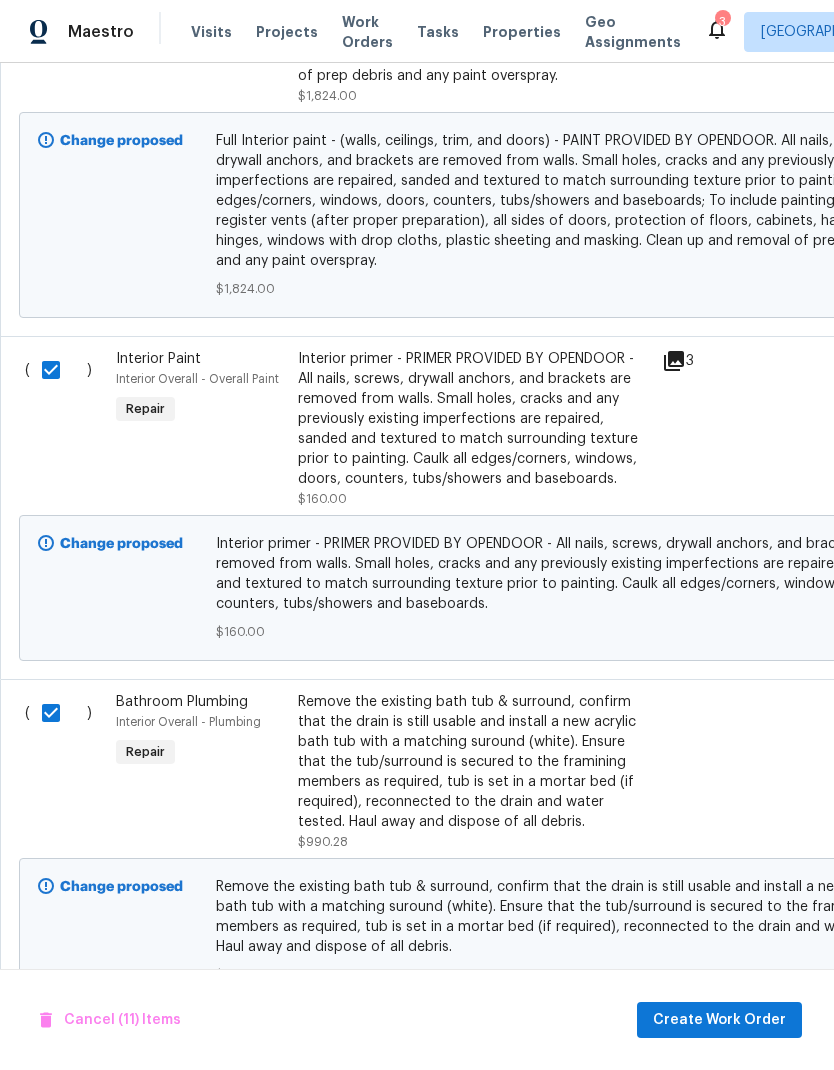 scroll, scrollTop: 3363, scrollLeft: 0, axis: vertical 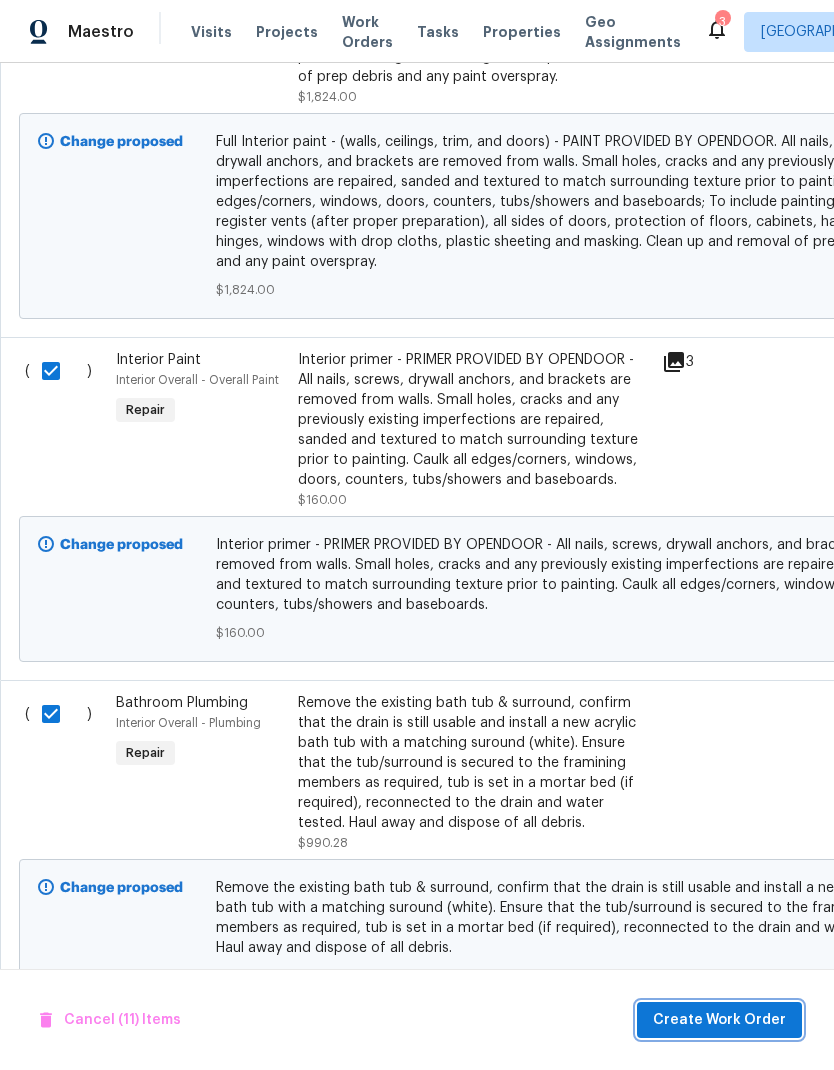 click on "Create Work Order" at bounding box center (719, 1020) 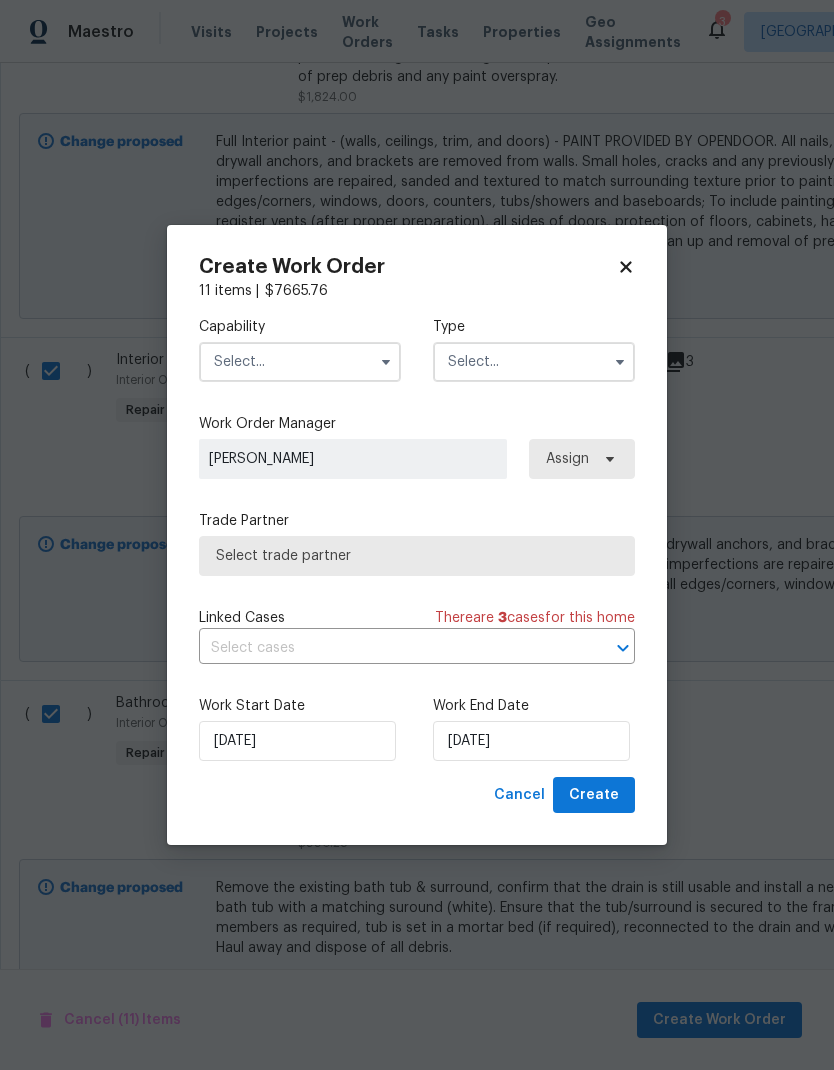 click at bounding box center (300, 362) 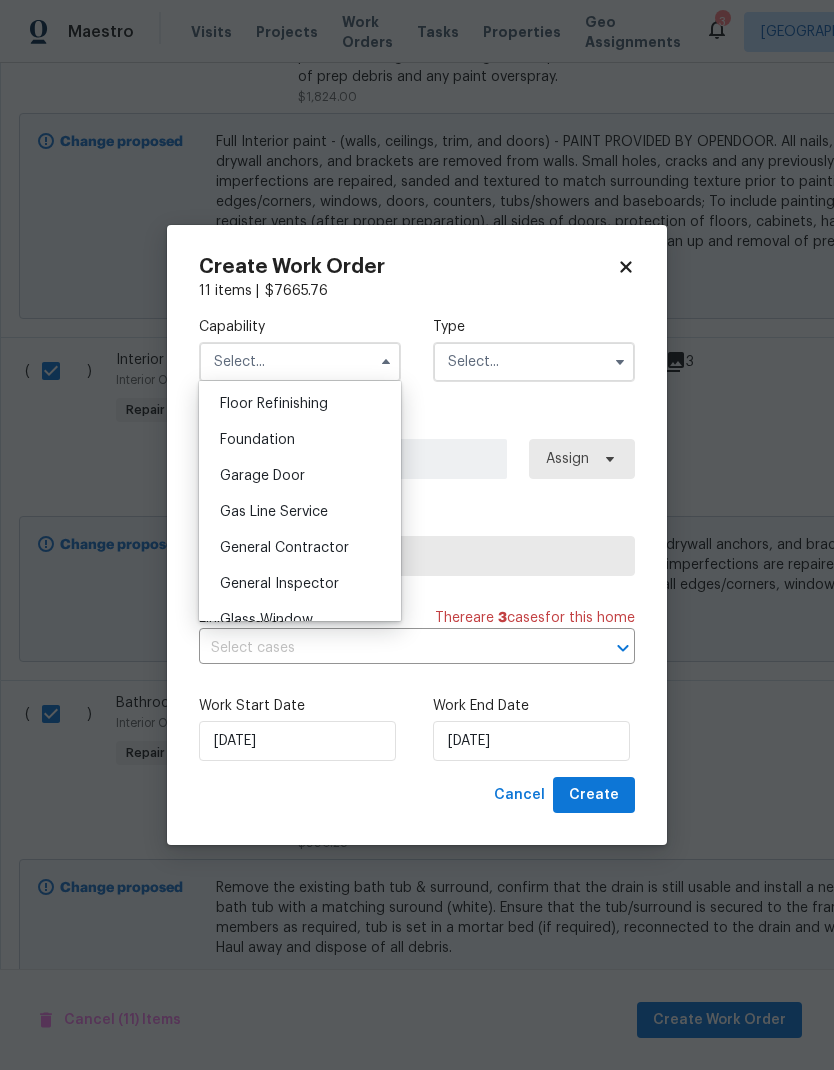 scroll, scrollTop: 820, scrollLeft: 0, axis: vertical 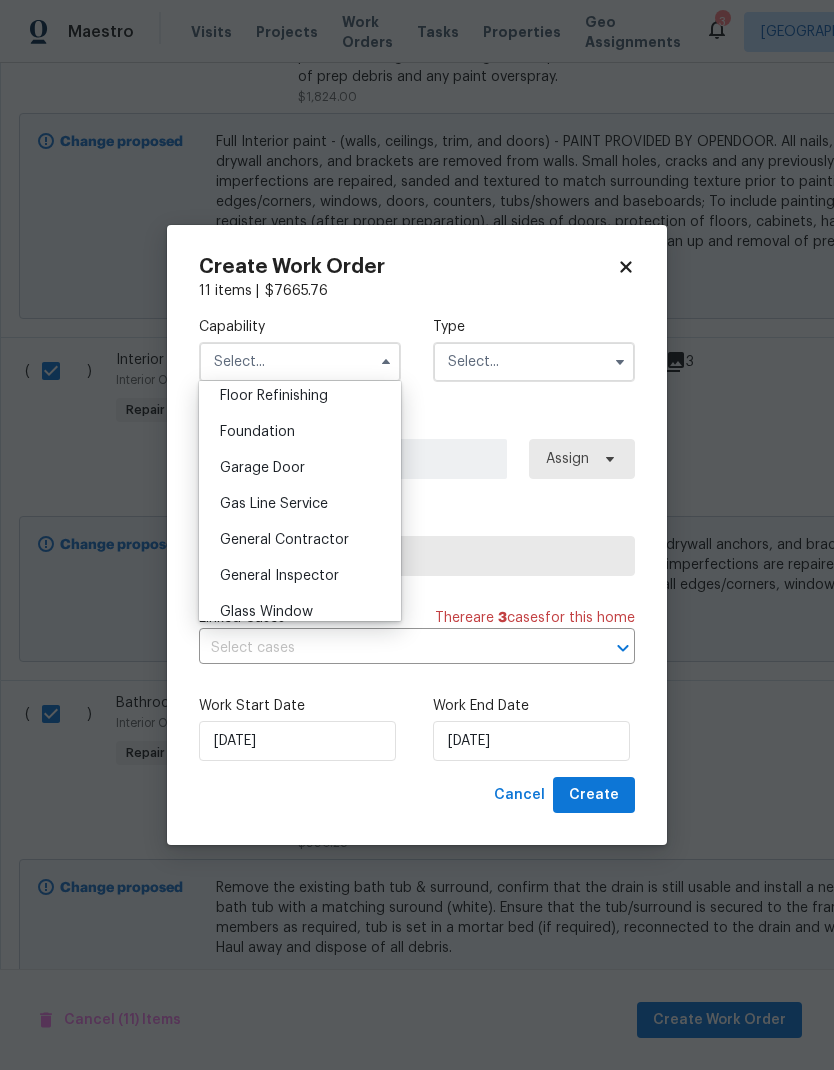click on "General Contractor" at bounding box center [300, 540] 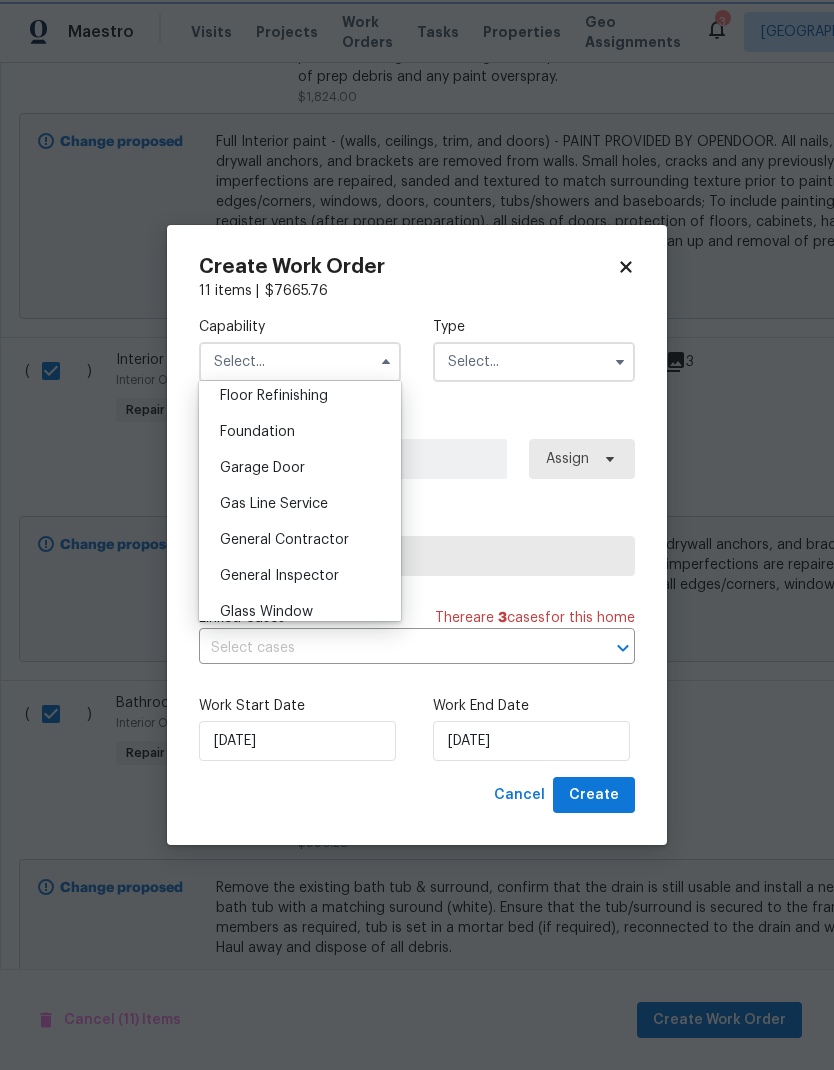 type on "General Contractor" 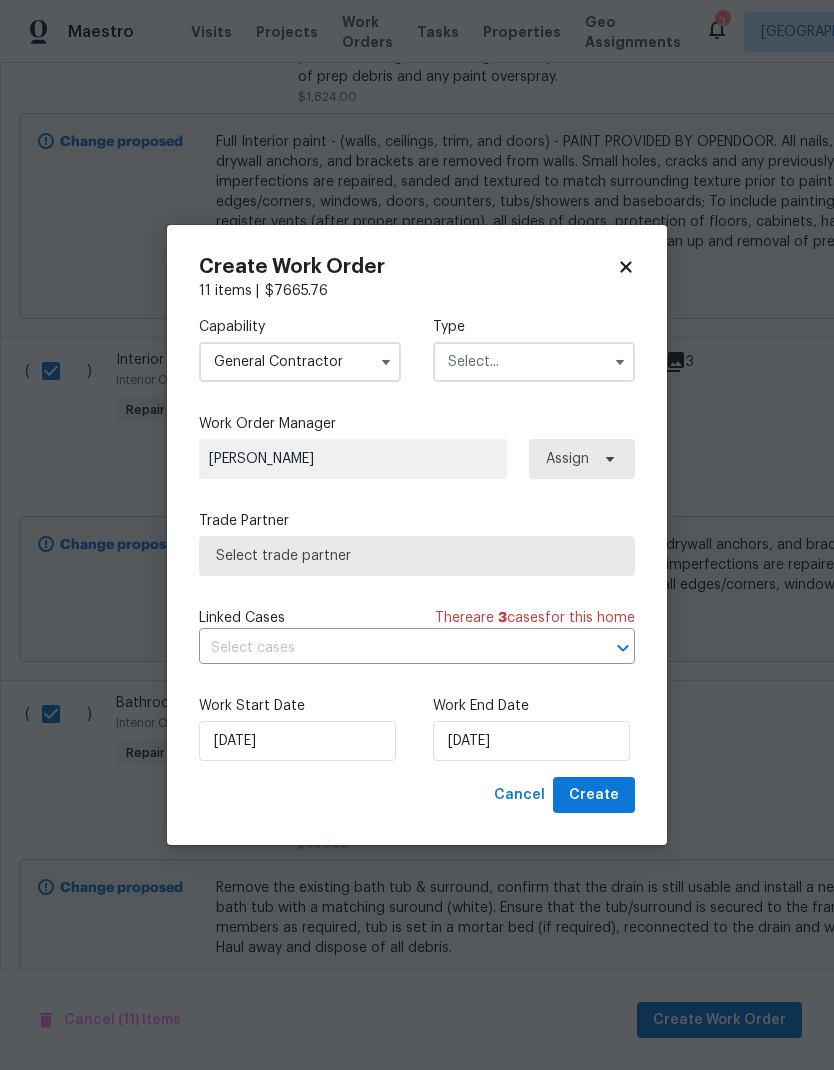 click at bounding box center (620, 362) 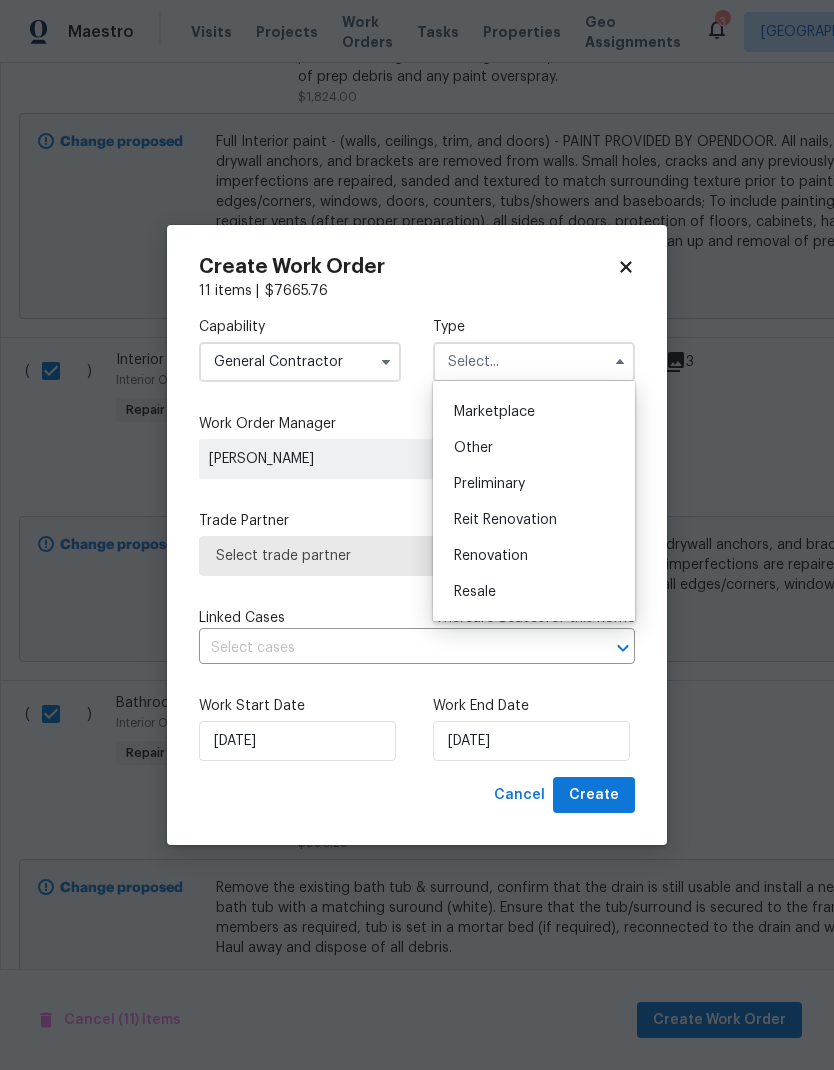 scroll, scrollTop: 356, scrollLeft: 0, axis: vertical 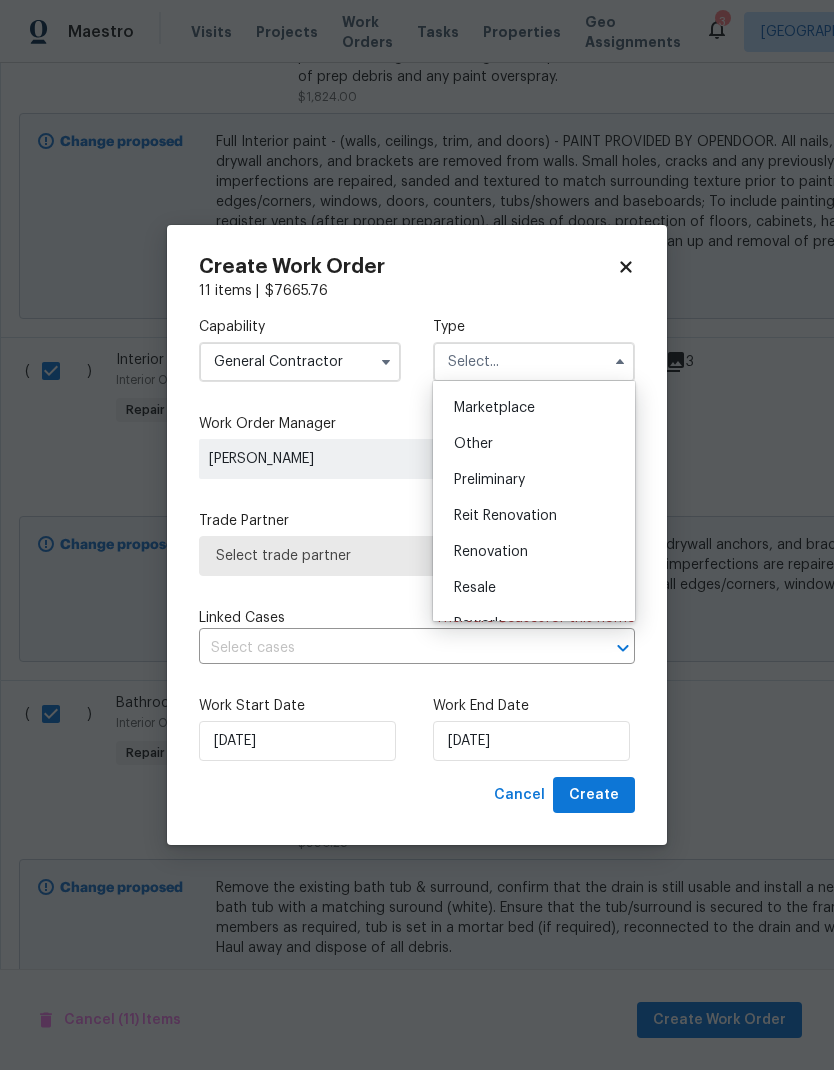 click on "Renovation" at bounding box center (534, 552) 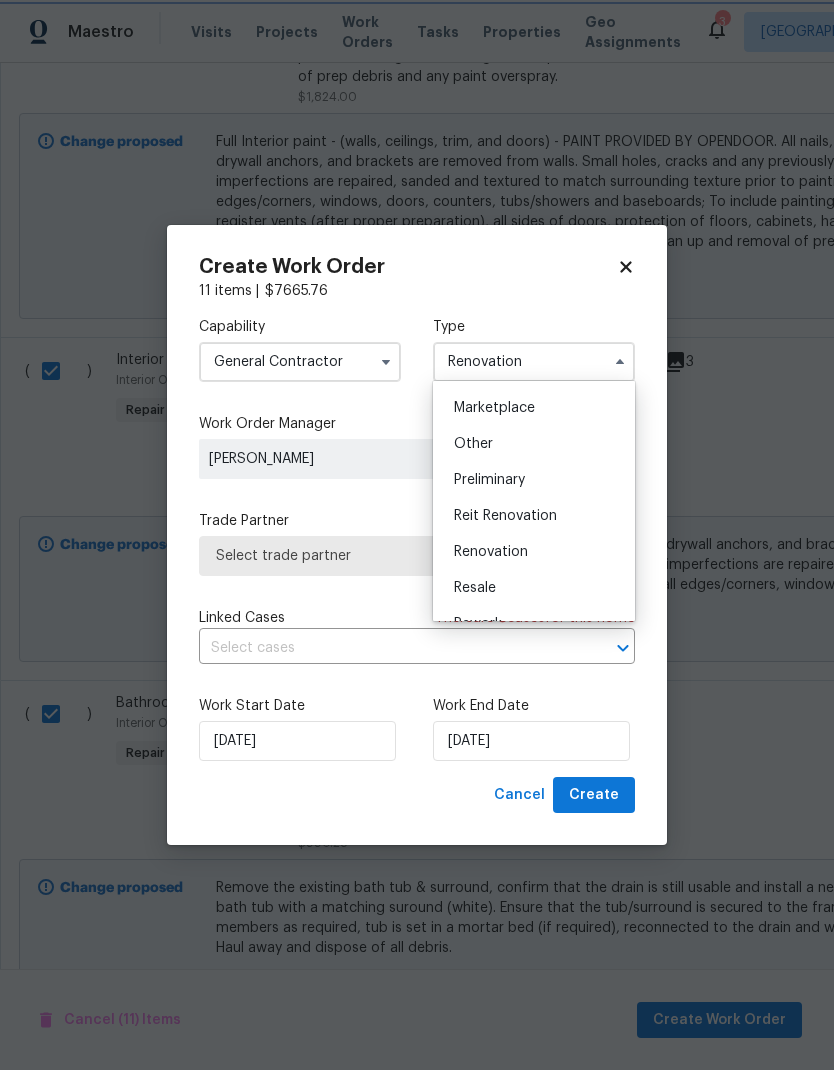 scroll, scrollTop: 0, scrollLeft: 0, axis: both 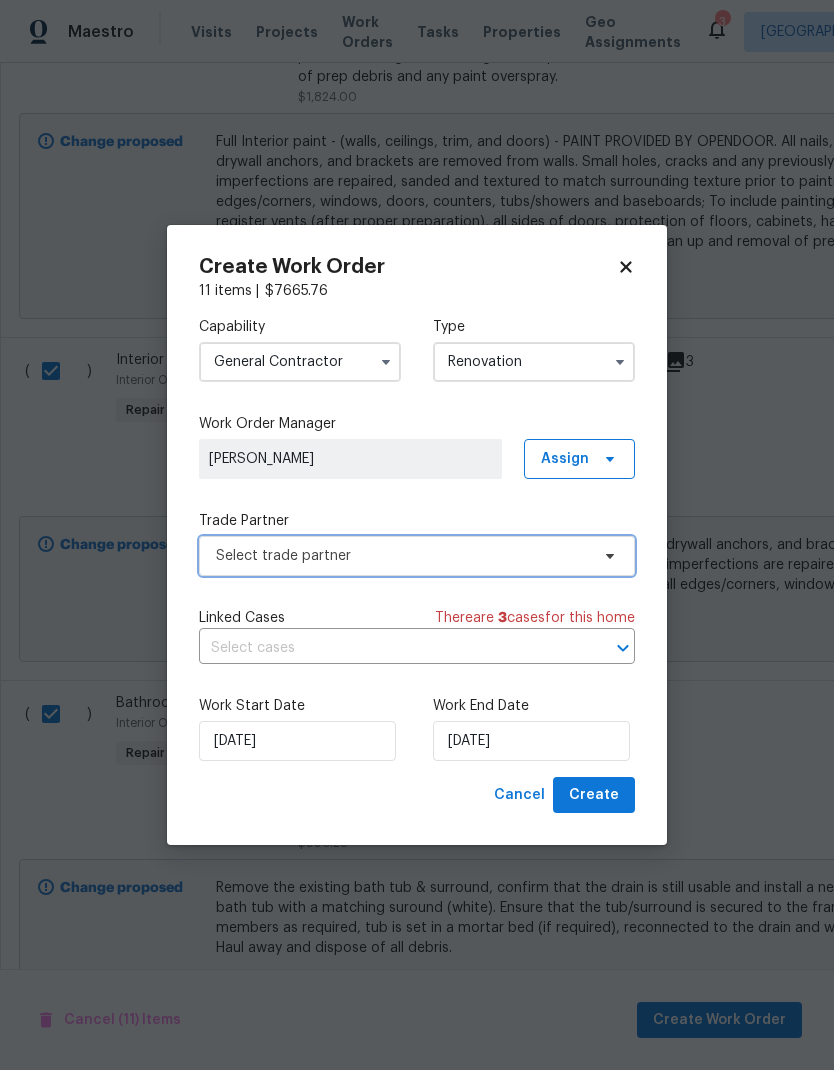 click at bounding box center [607, 556] 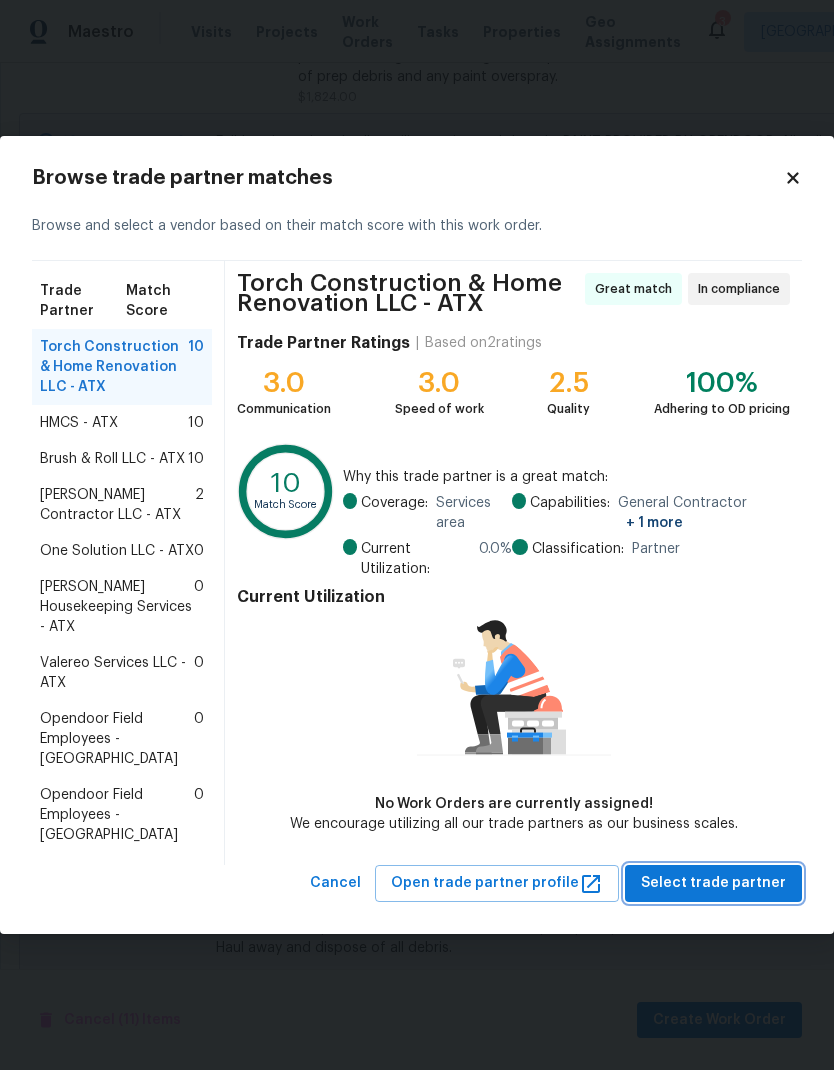 click on "Select trade partner" at bounding box center (713, 883) 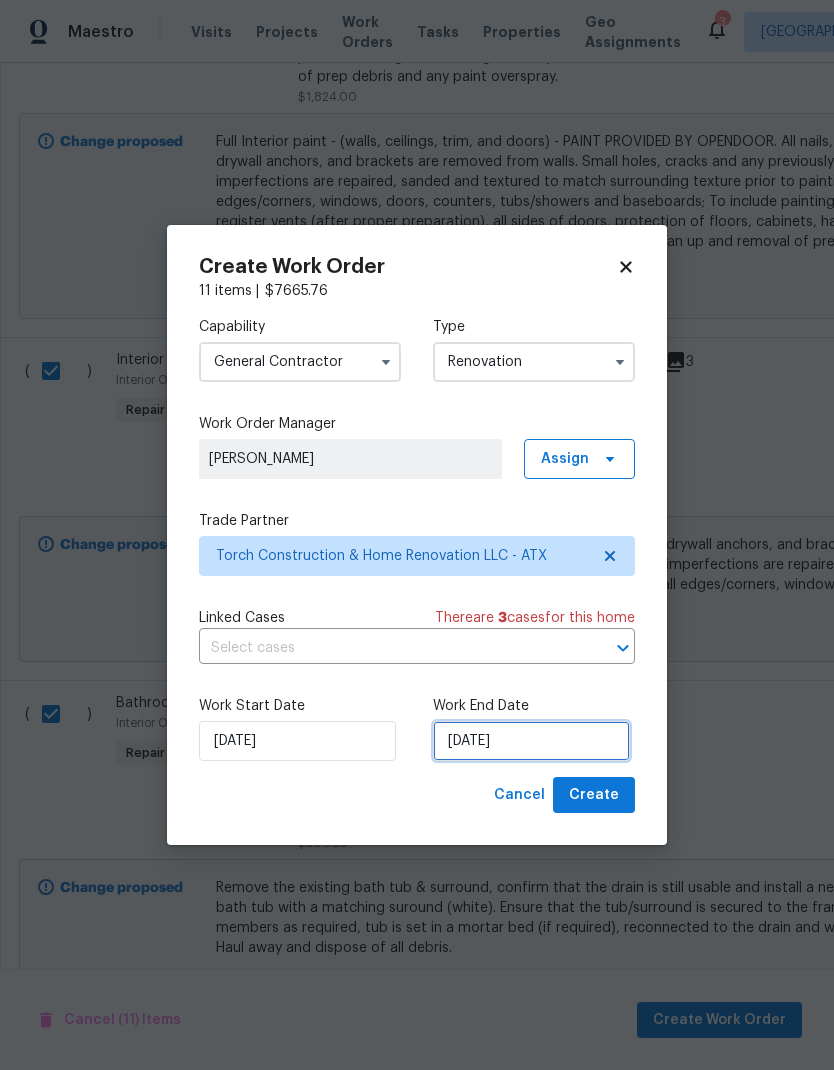 click on "7/14/2025" at bounding box center (531, 741) 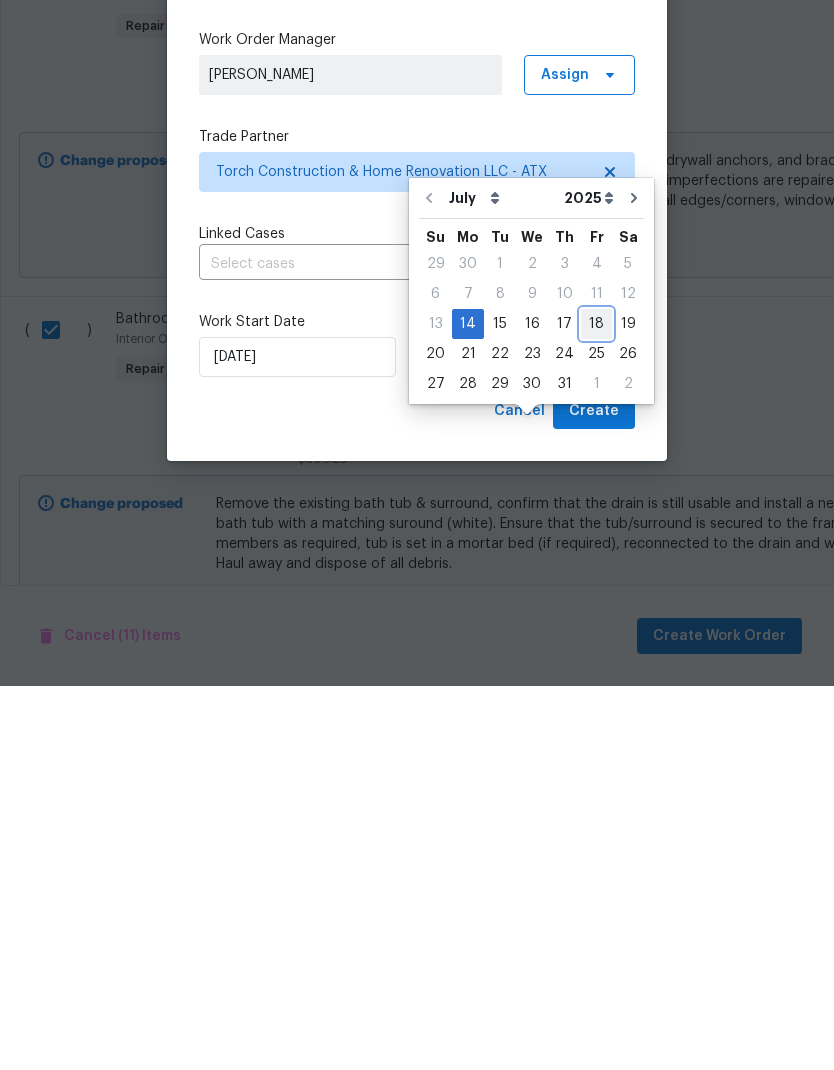 click on "18" at bounding box center [596, 708] 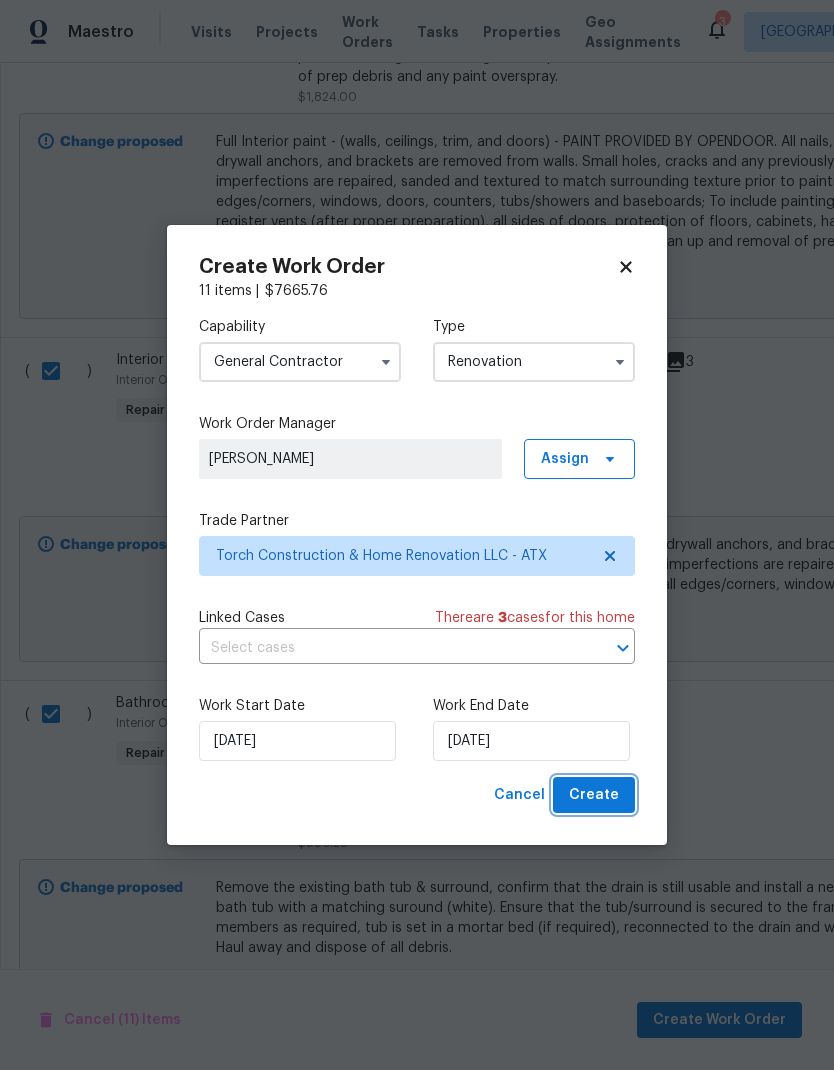 click on "Create" at bounding box center [594, 795] 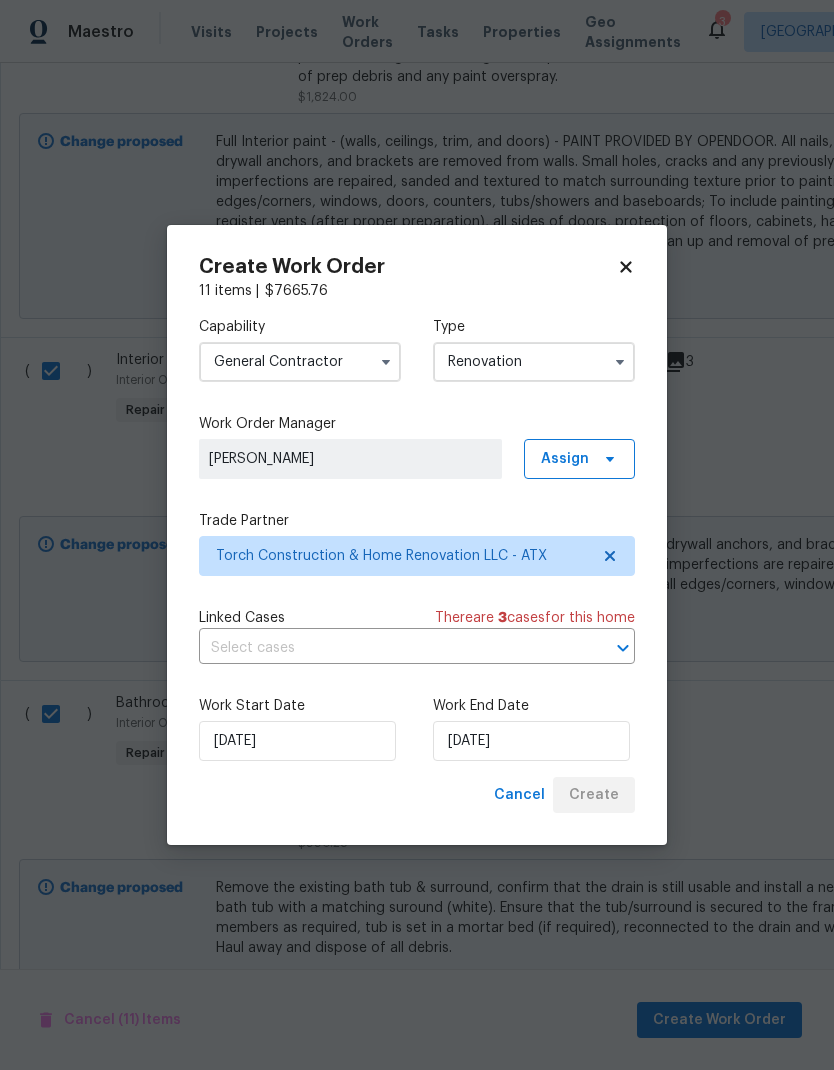 scroll, scrollTop: 0, scrollLeft: 0, axis: both 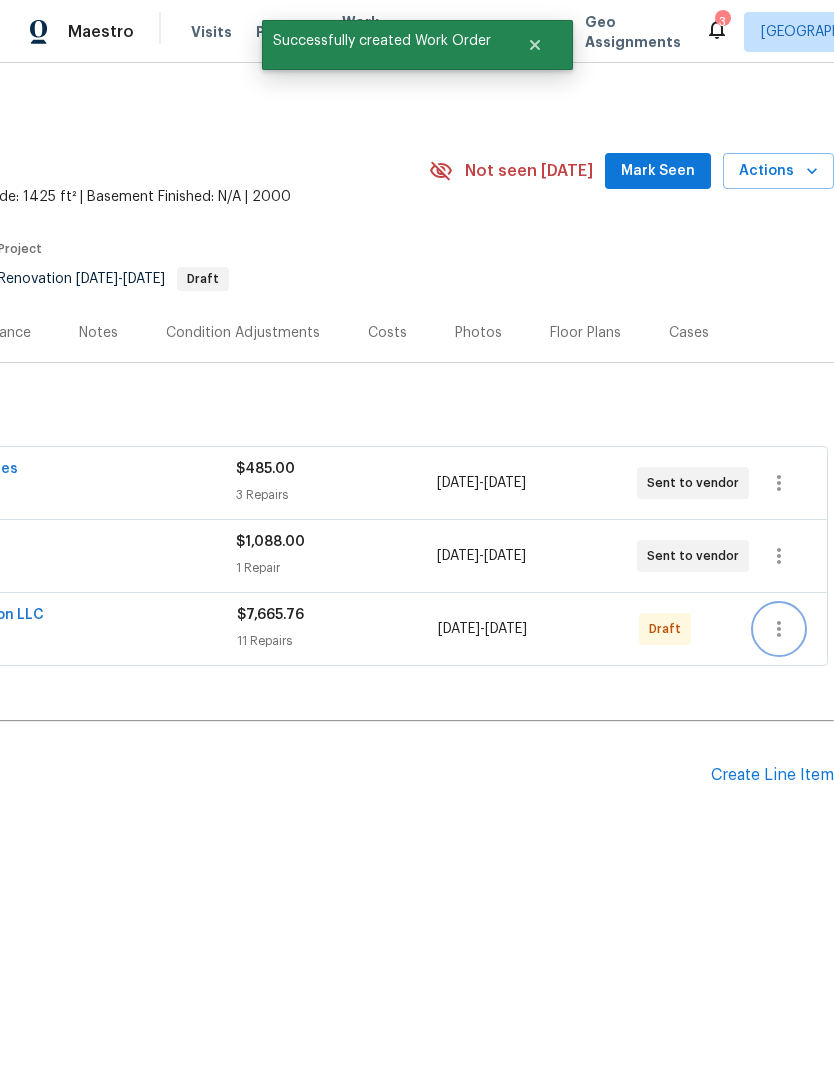 click 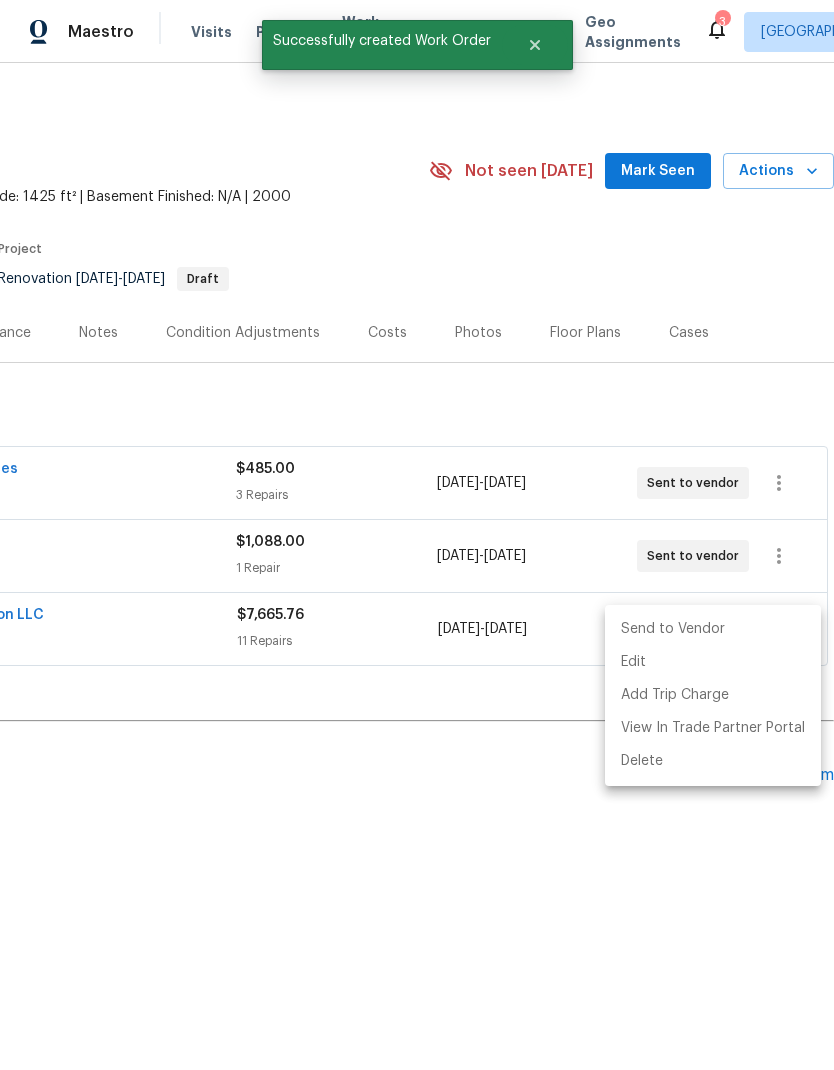 click on "Send to Vendor" at bounding box center (713, 629) 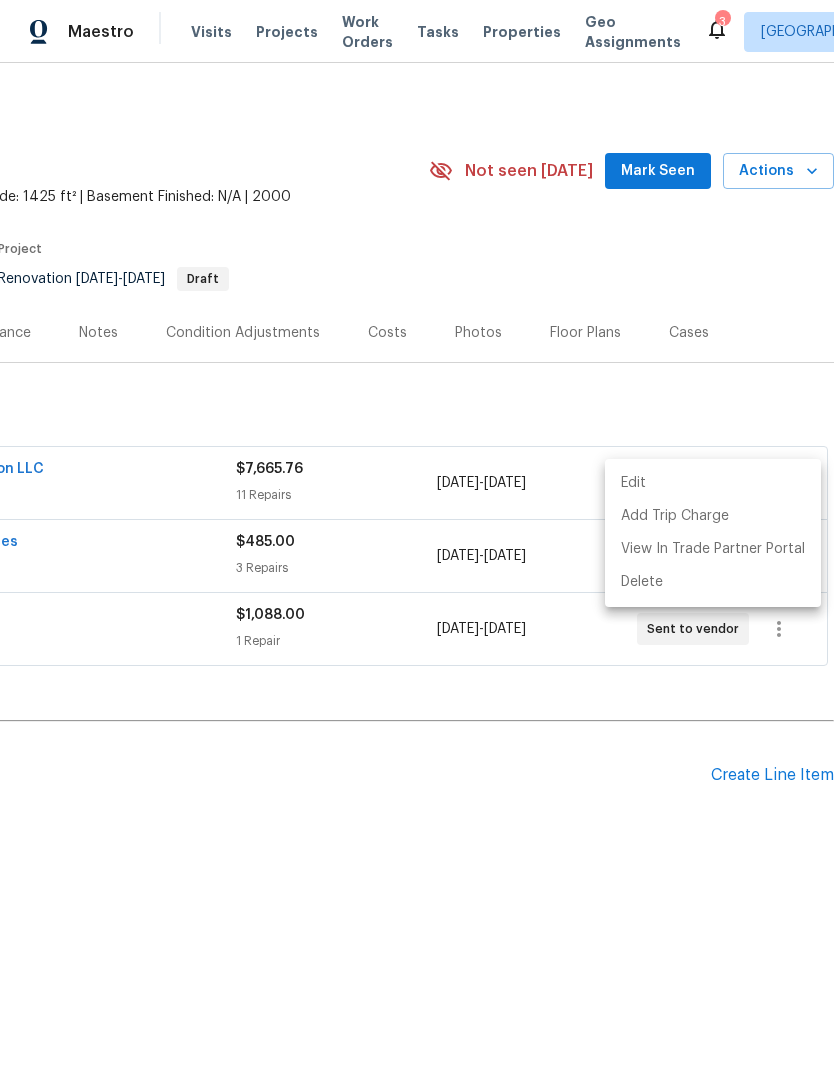 click at bounding box center [417, 535] 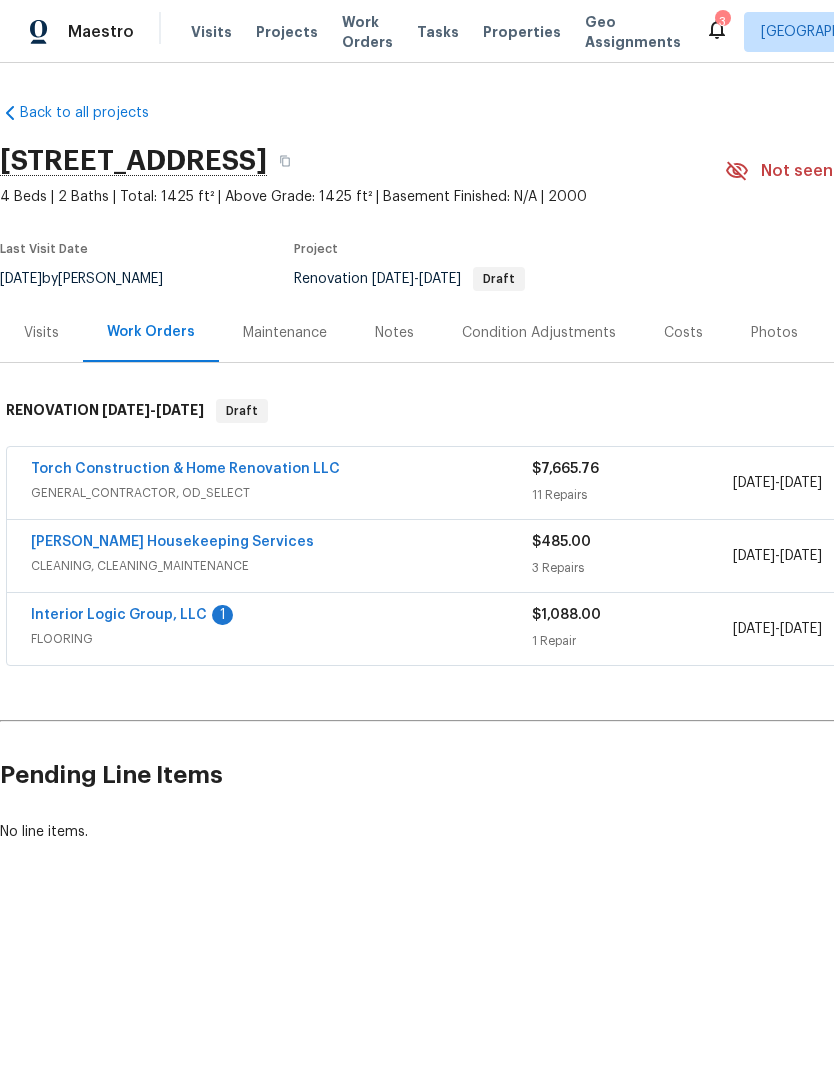 scroll, scrollTop: 0, scrollLeft: 0, axis: both 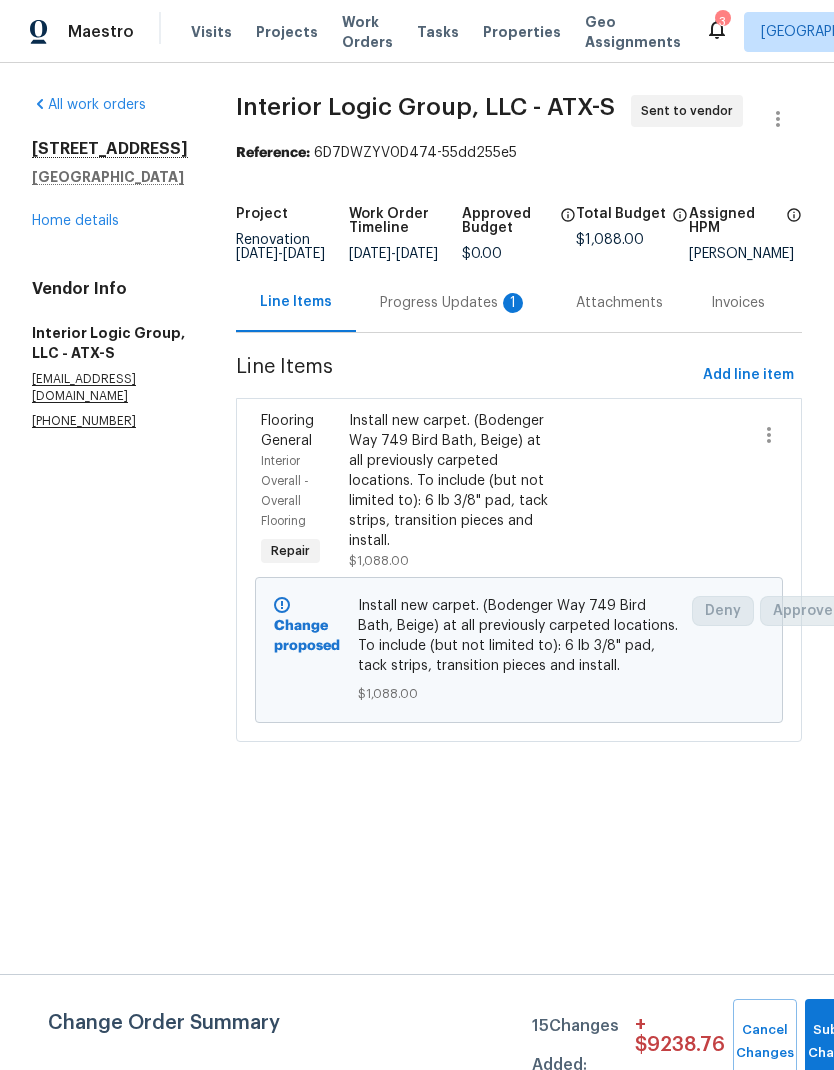 click on "Progress Updates 1" at bounding box center [454, 303] 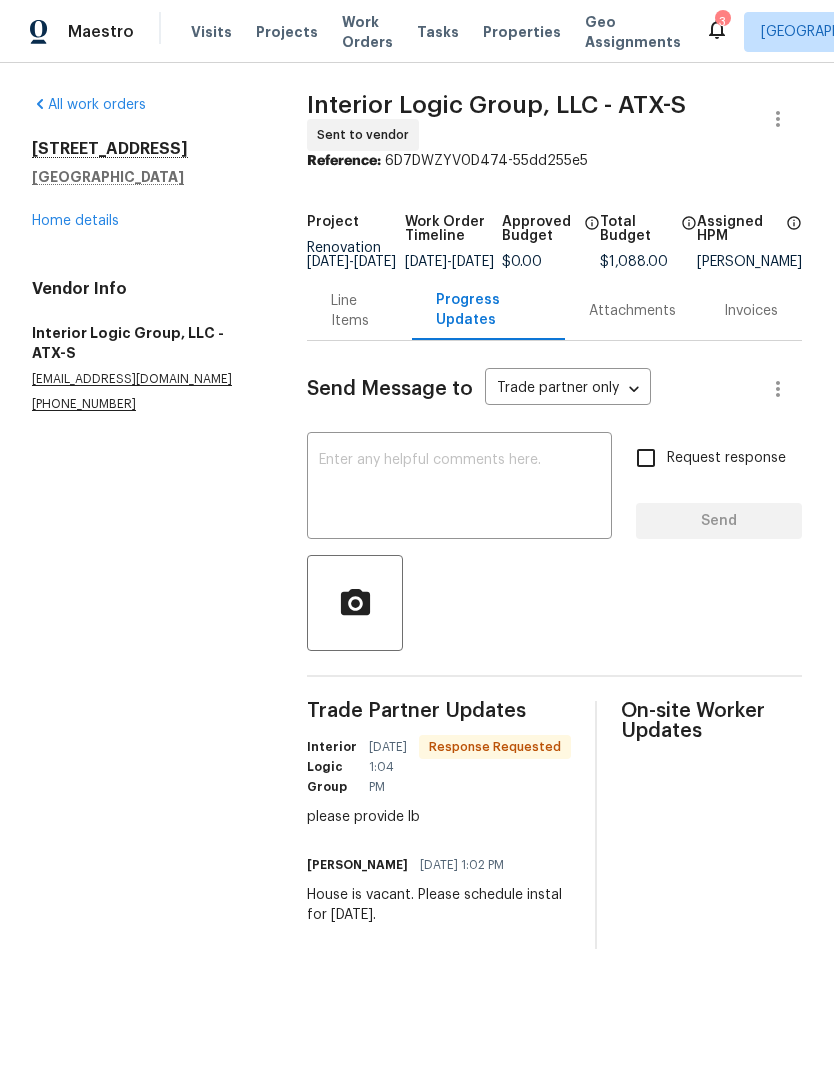 click at bounding box center [459, 488] 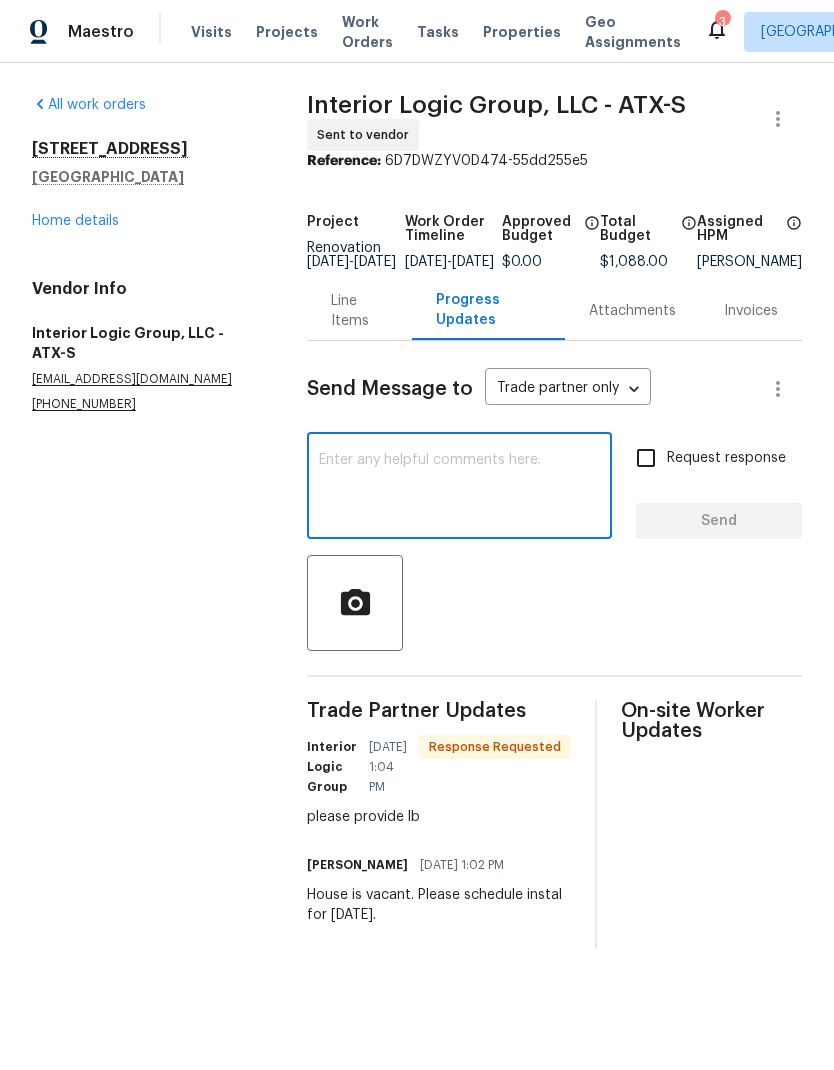 click at bounding box center [459, 488] 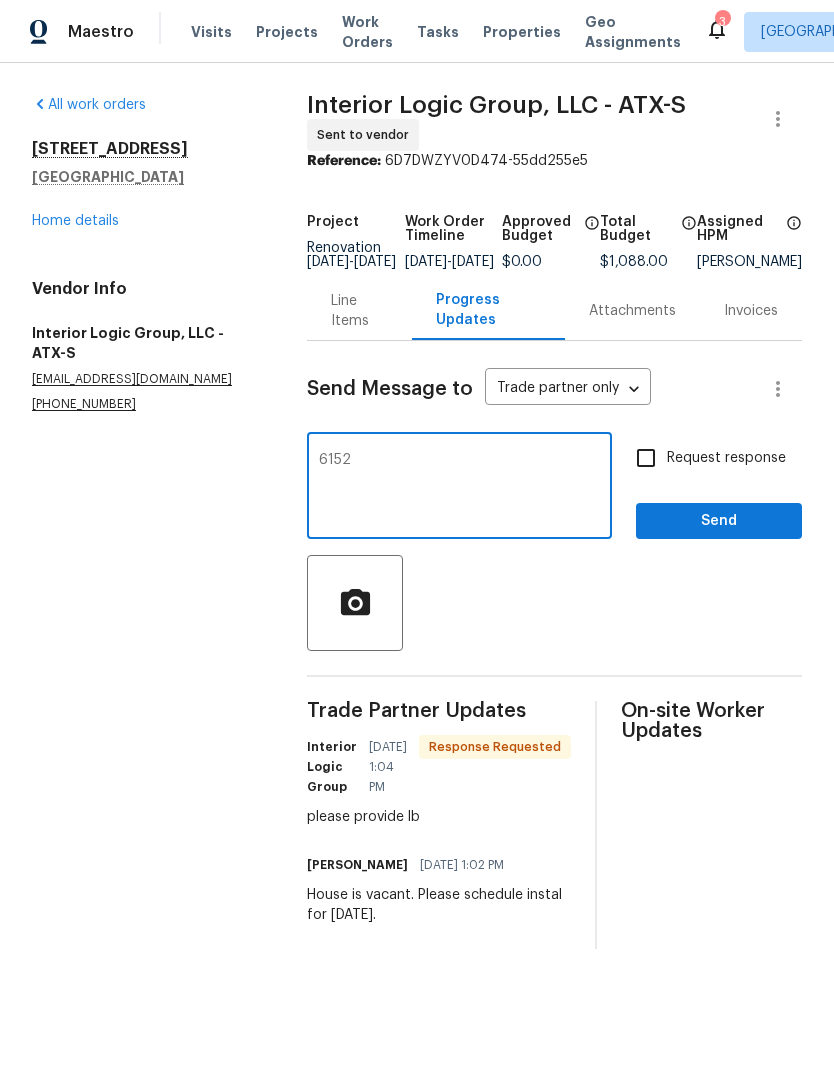 type on "6152" 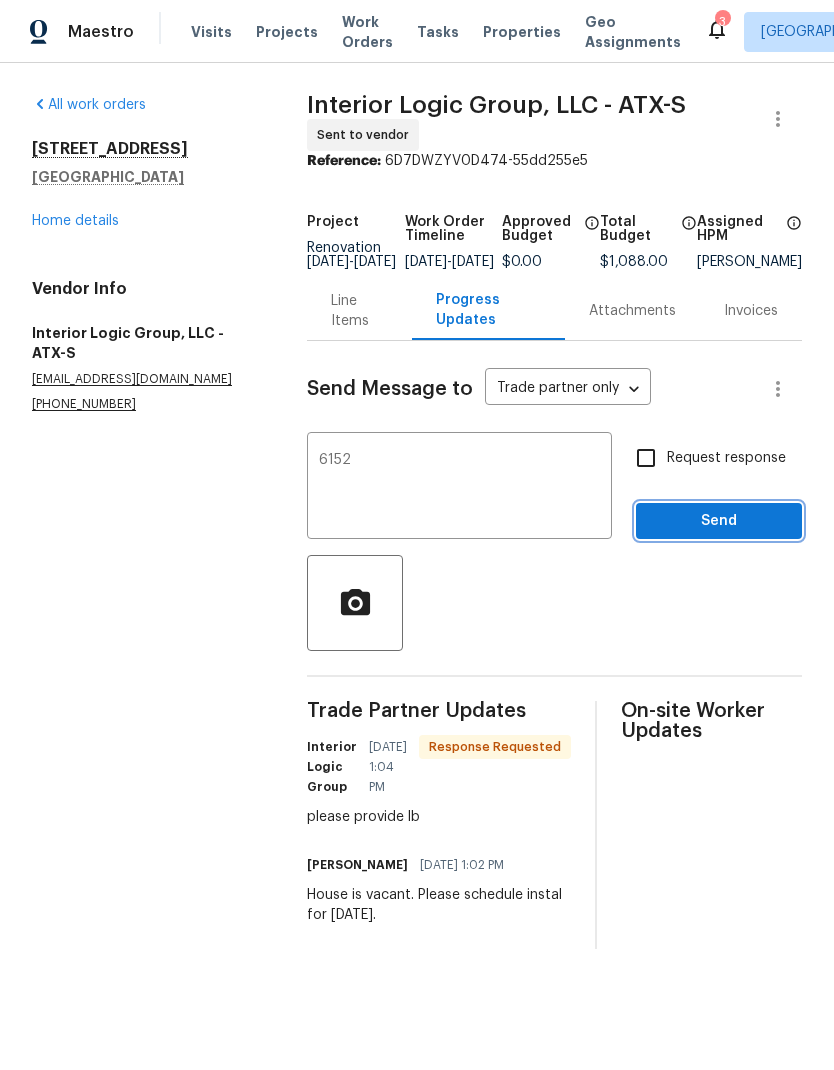 click on "Send" at bounding box center [719, 521] 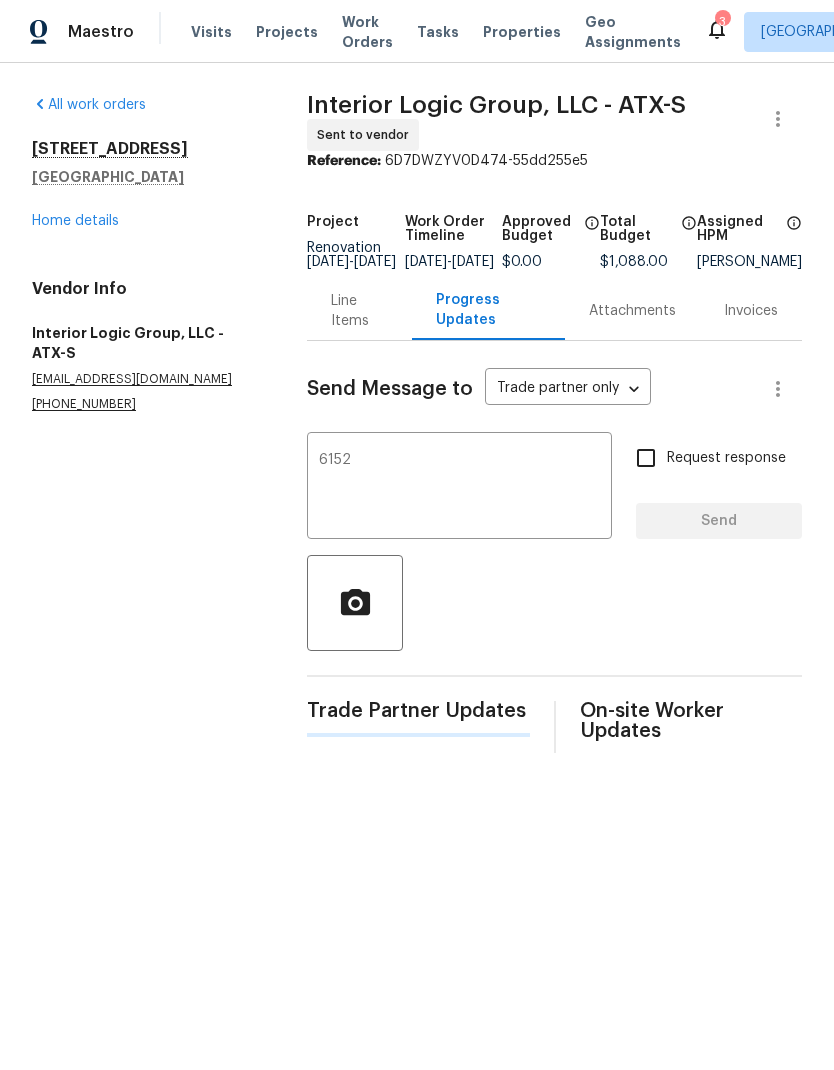 type 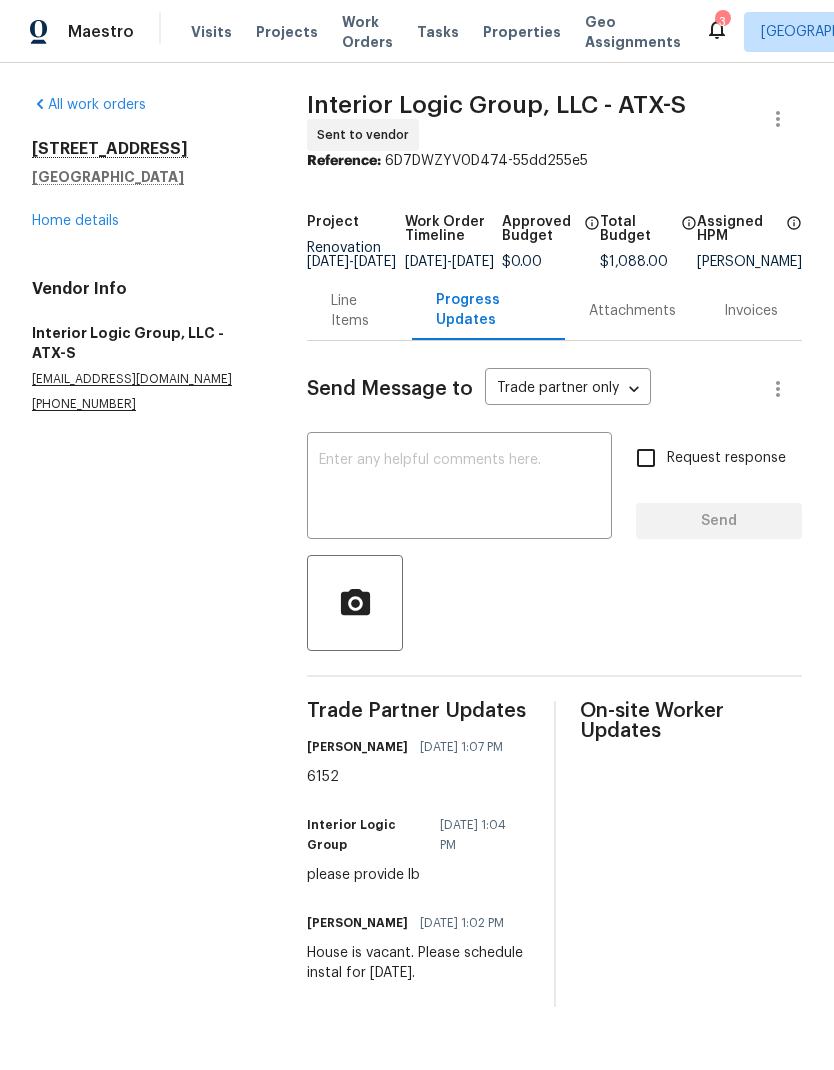click on "Home details" at bounding box center [75, 221] 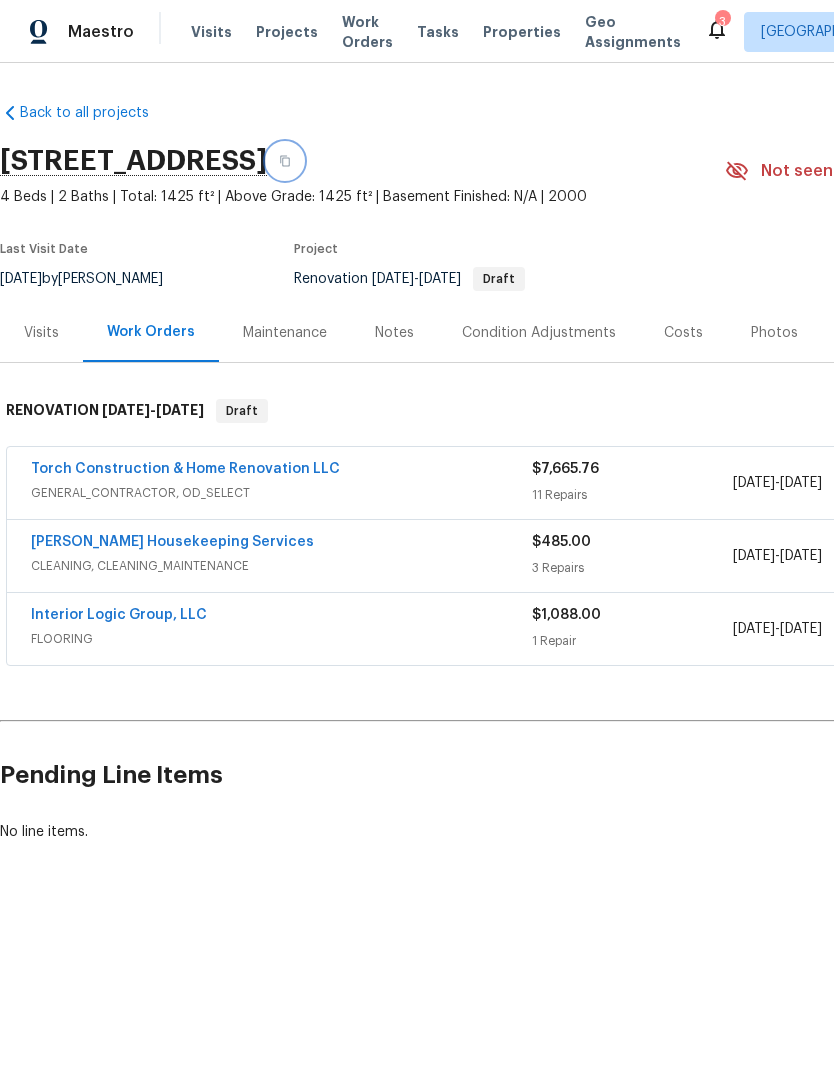 click at bounding box center [285, 161] 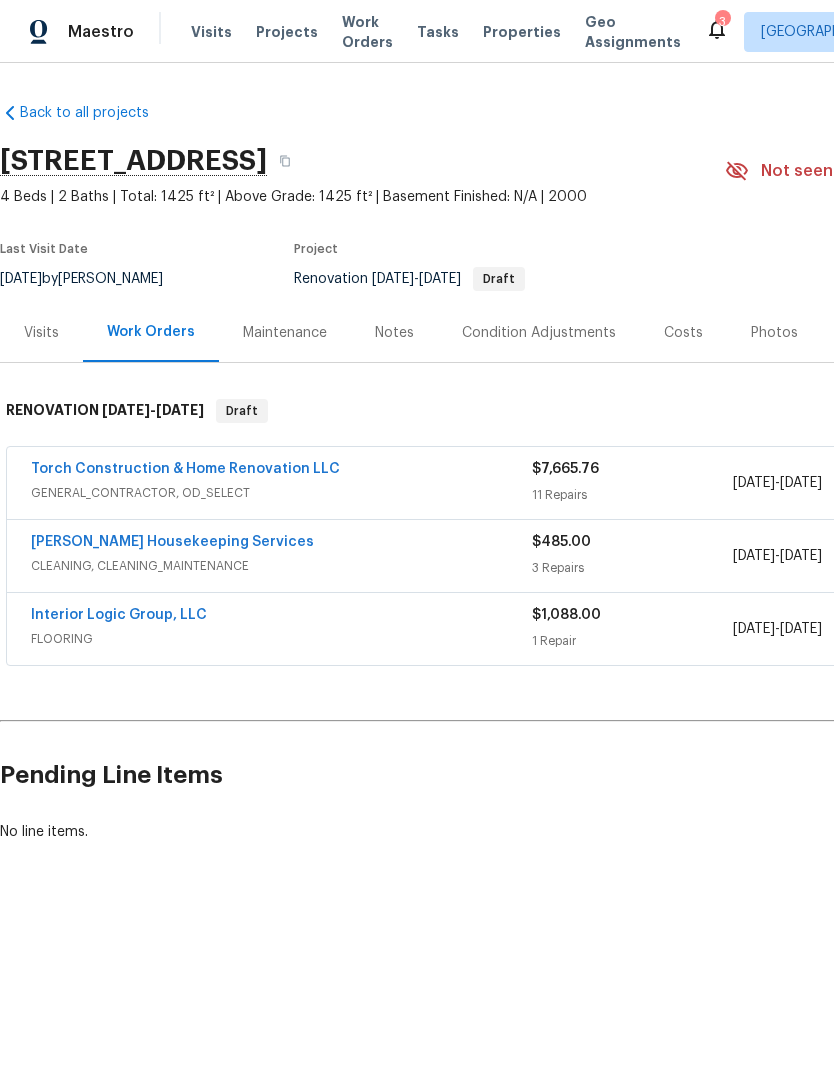 click on "Condition Adjustments" at bounding box center (539, 333) 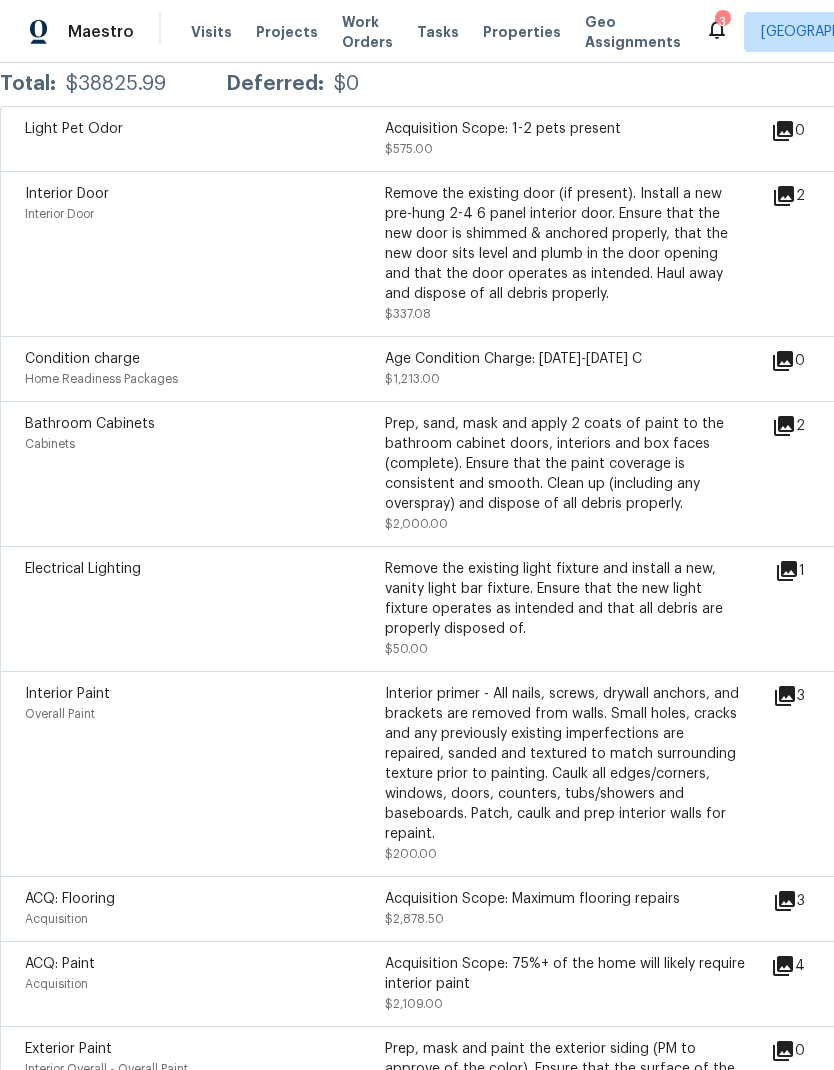 scroll, scrollTop: 401, scrollLeft: 0, axis: vertical 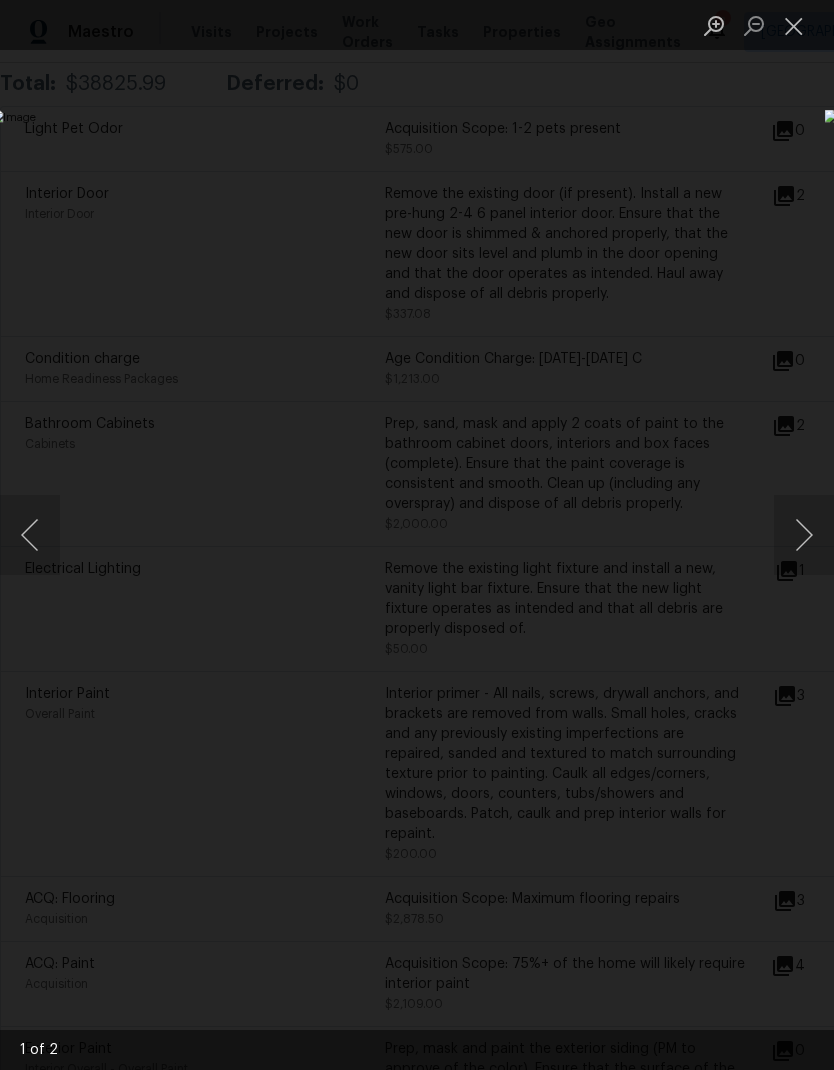 click at bounding box center [794, 25] 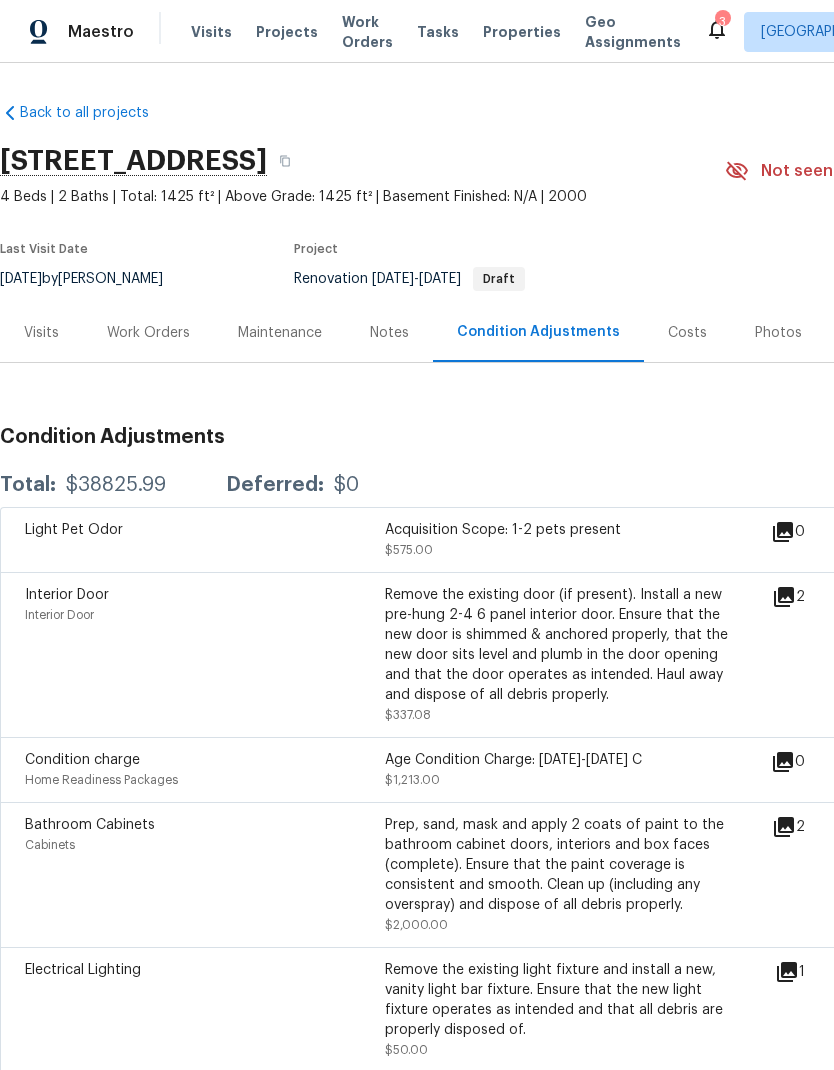 scroll, scrollTop: 0, scrollLeft: 0, axis: both 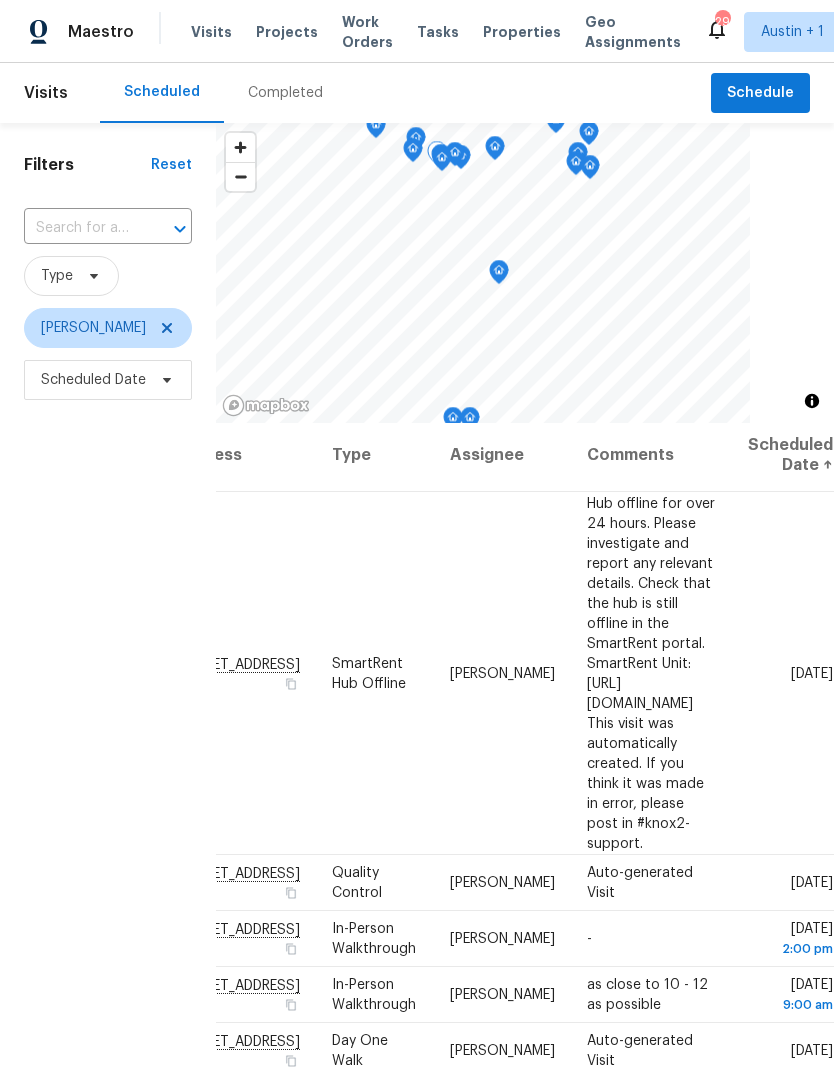 click 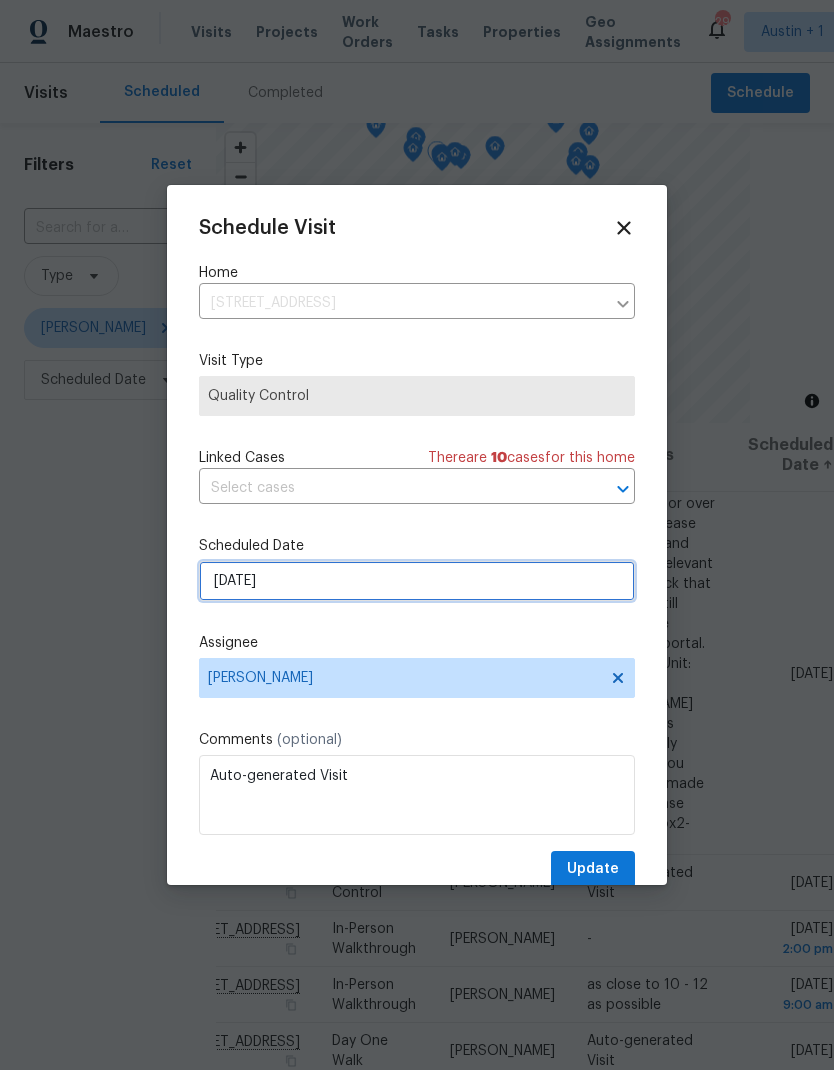 click on "7/10/2025" at bounding box center (417, 581) 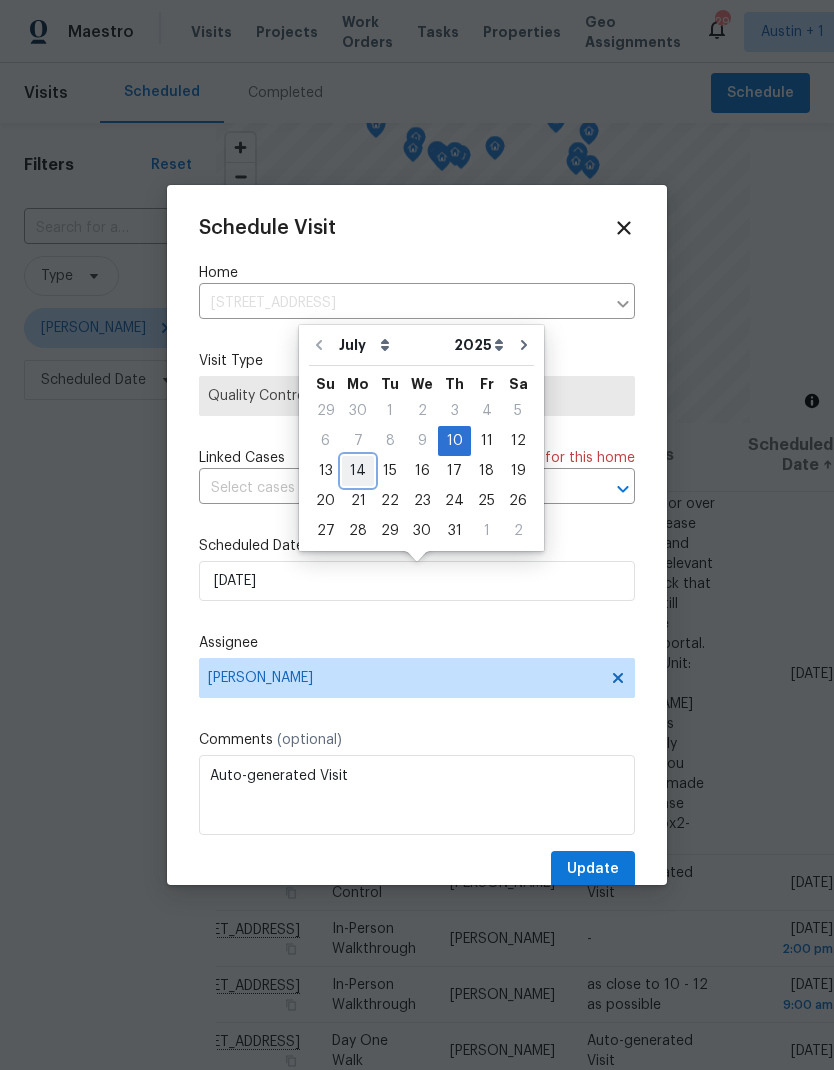click on "14" at bounding box center [358, 471] 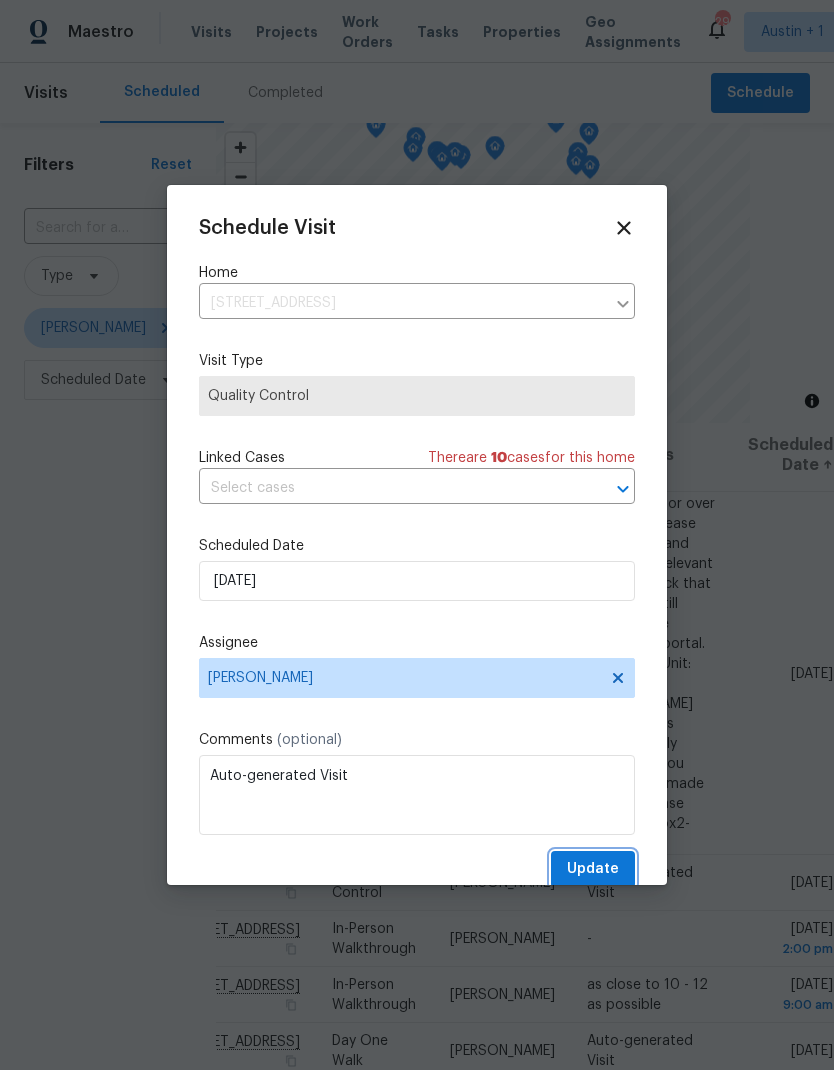 click on "Update" at bounding box center (593, 869) 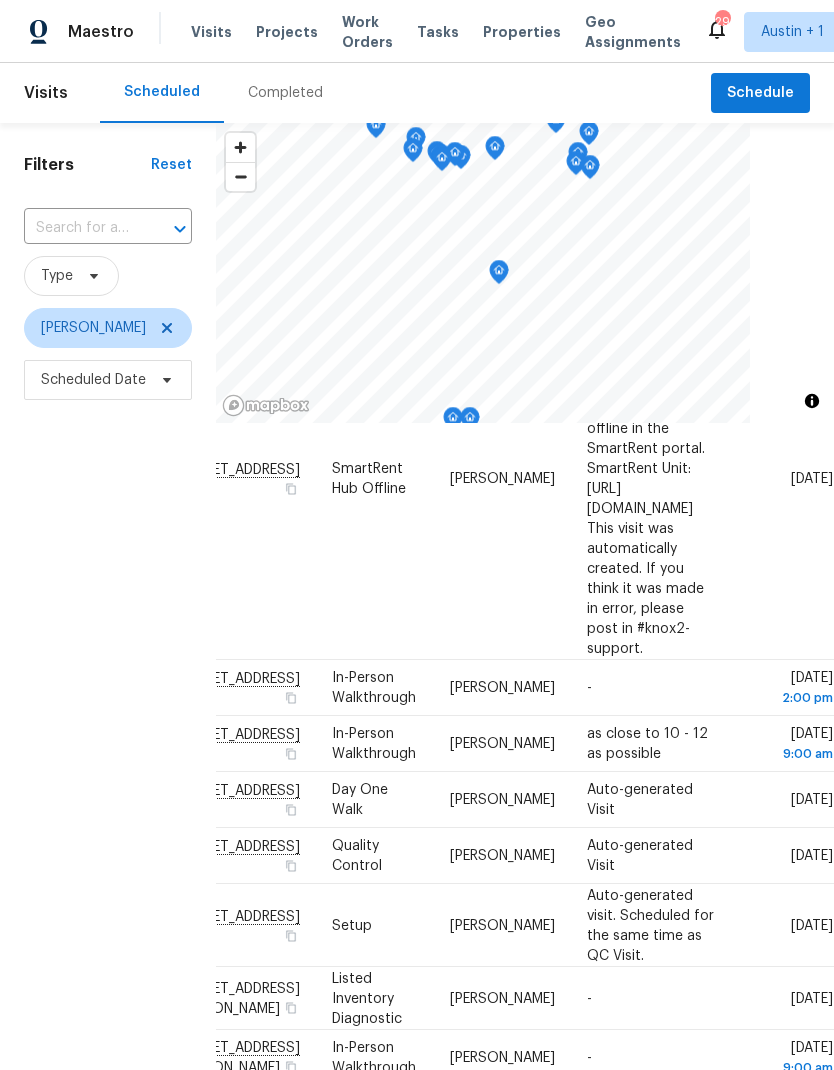 scroll, scrollTop: 199, scrollLeft: 174, axis: both 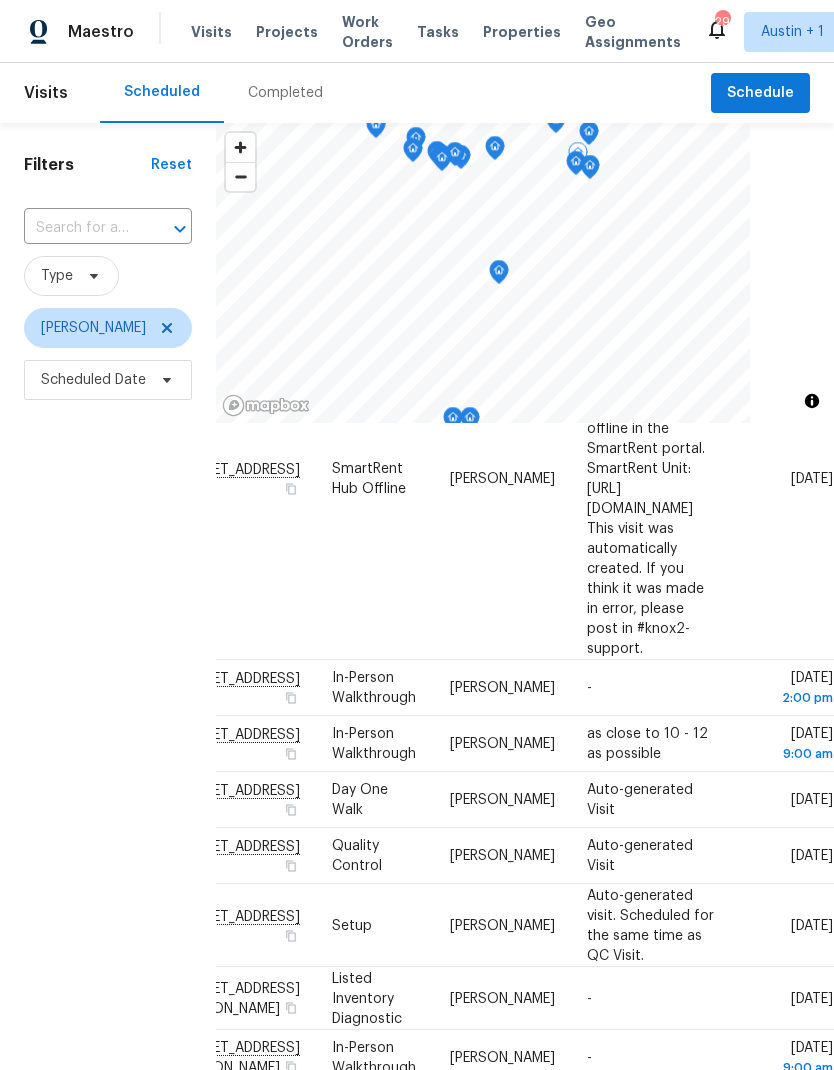 click 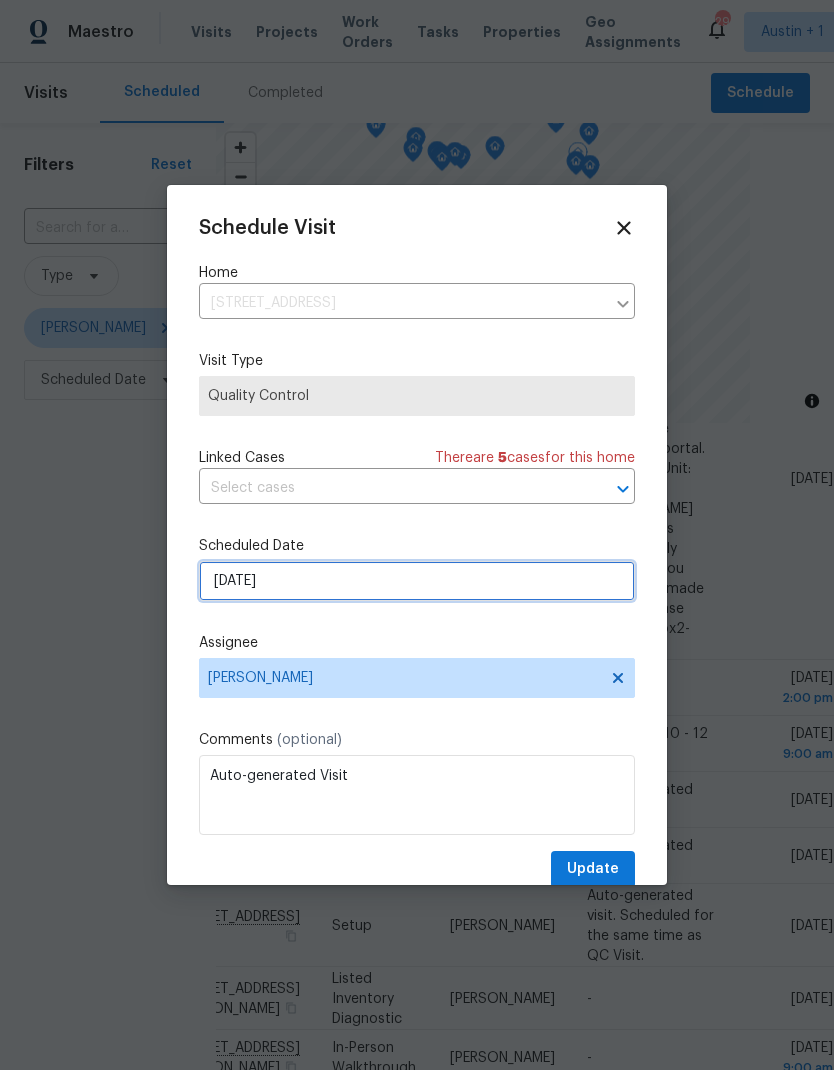 click on "7/11/2025" at bounding box center (417, 581) 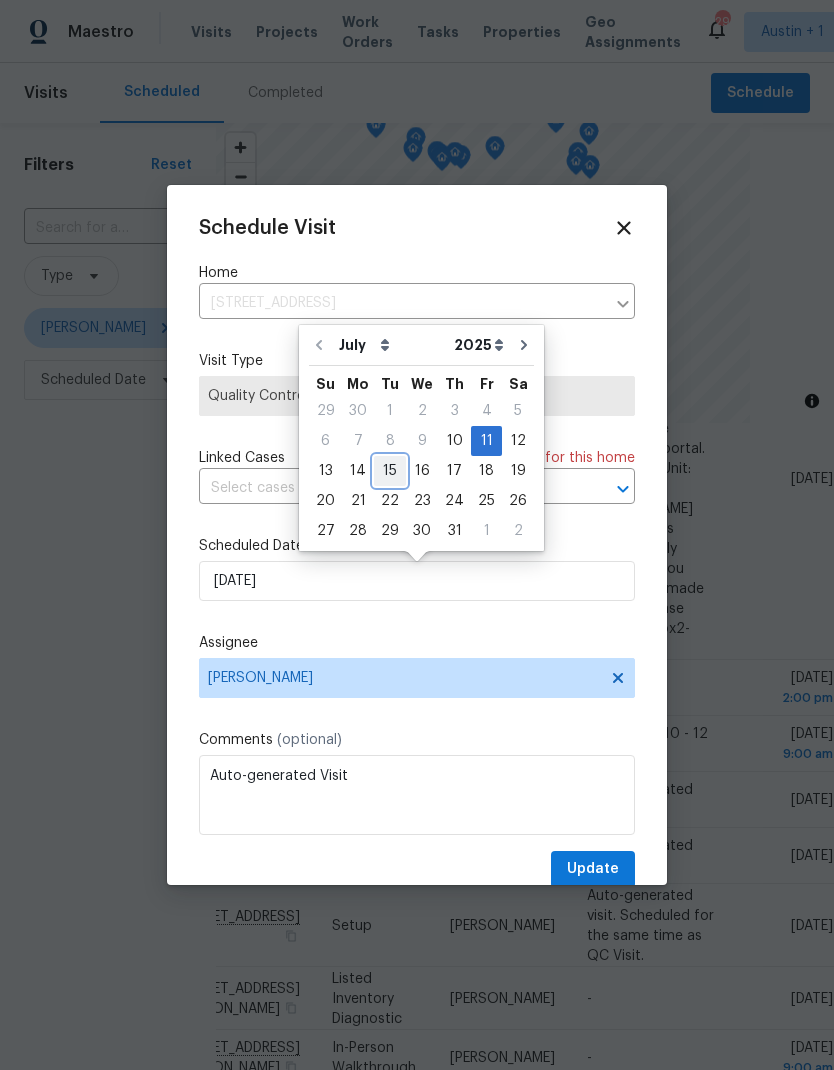 click on "15" at bounding box center [390, 471] 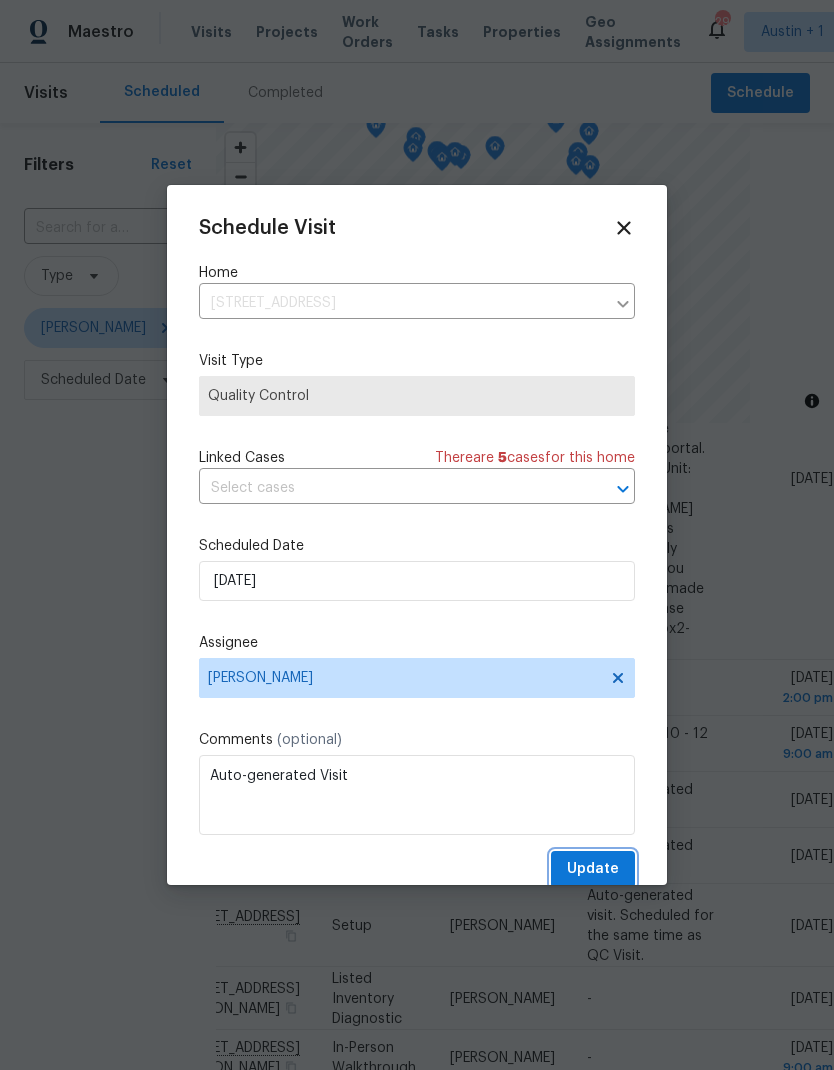 click on "Update" at bounding box center [593, 869] 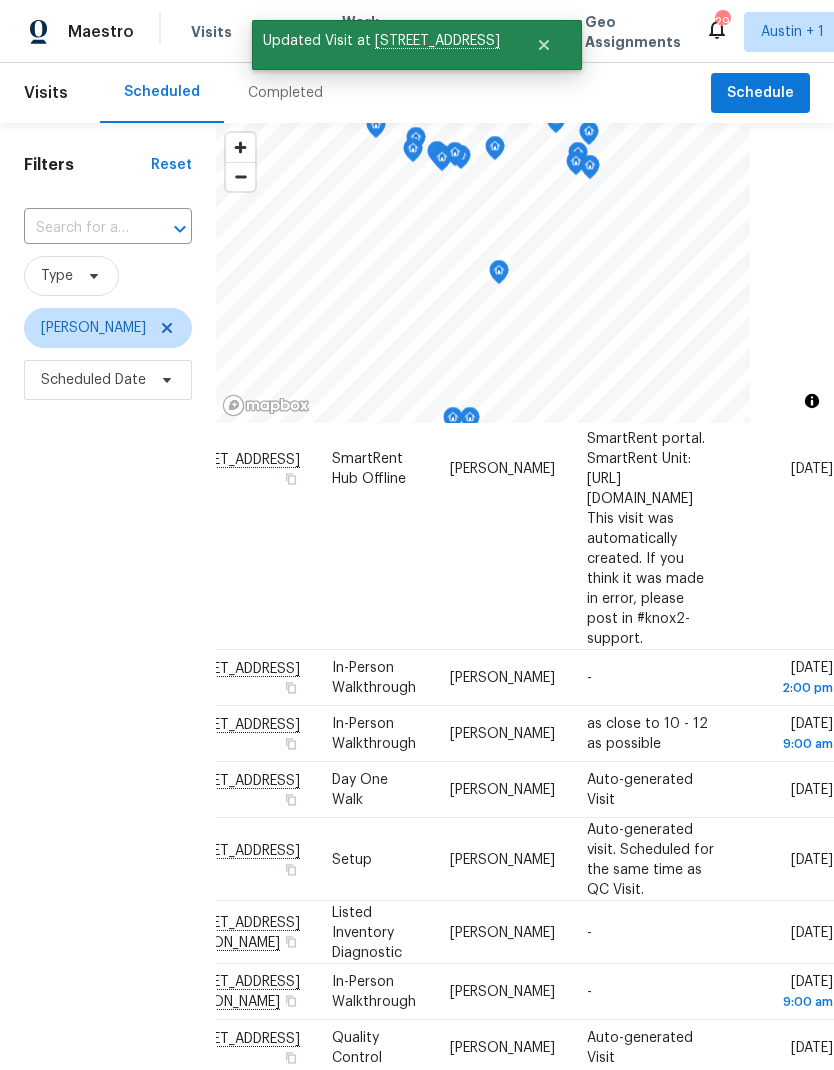 scroll, scrollTop: 209, scrollLeft: 174, axis: both 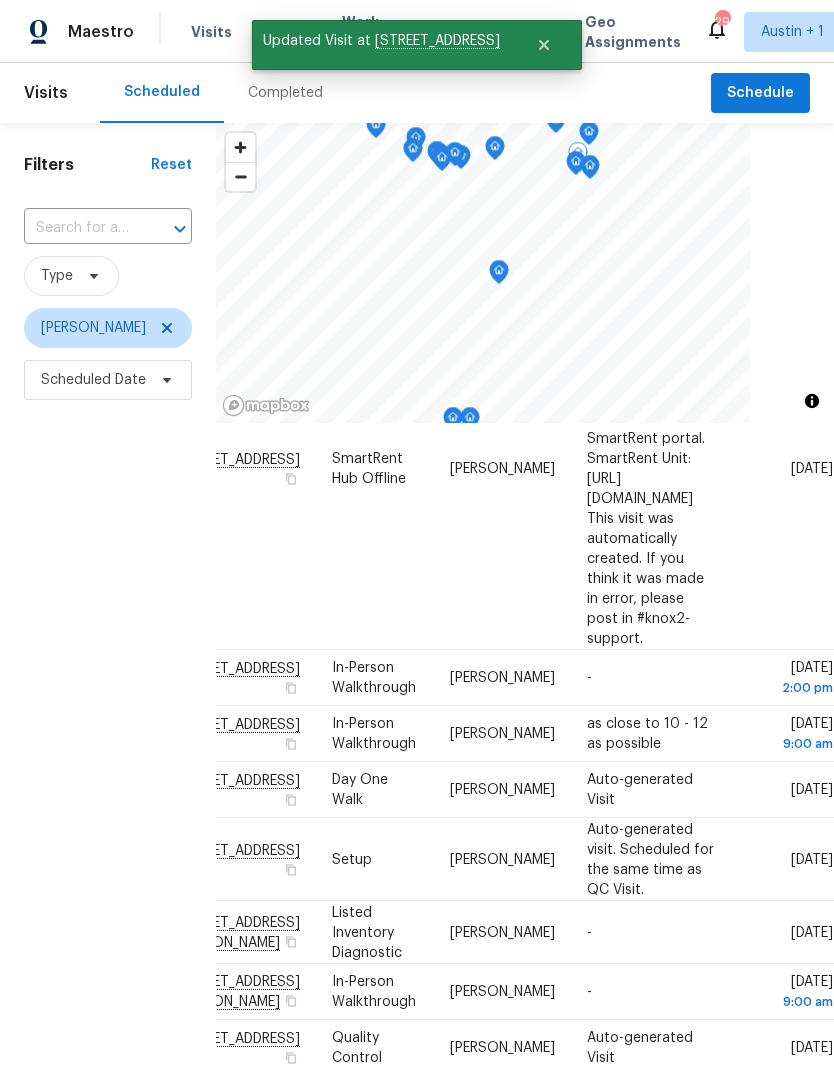 click 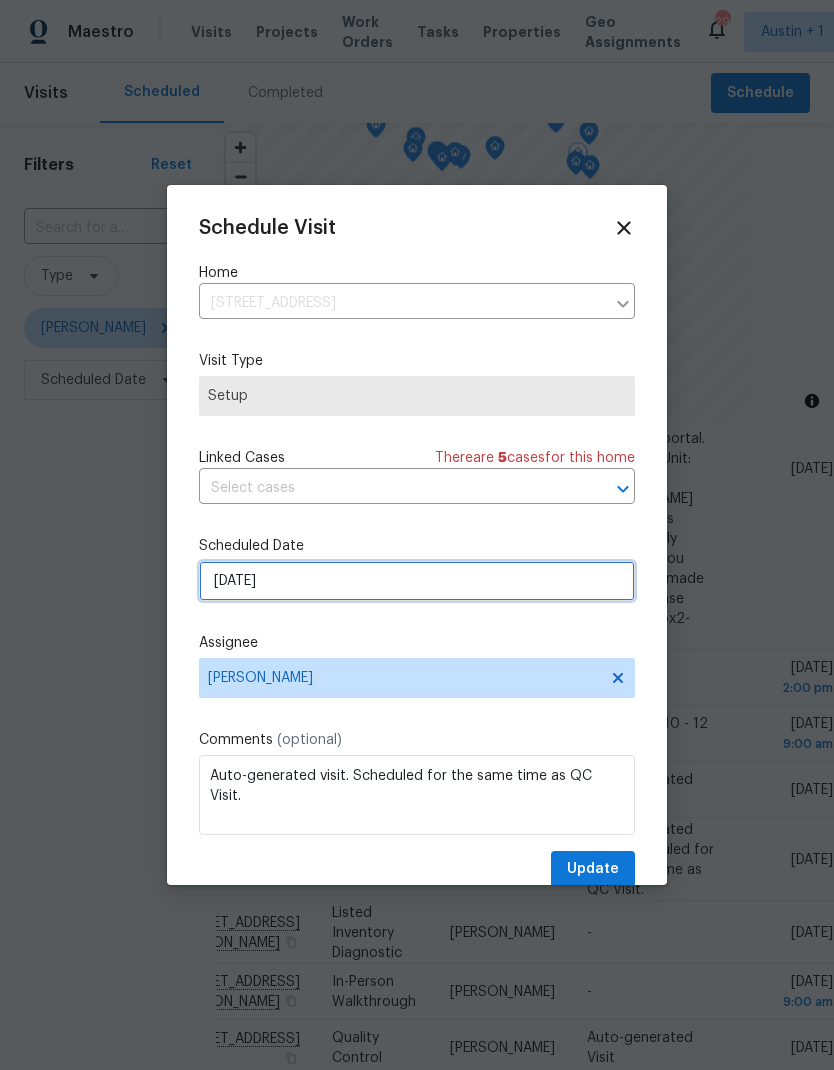 click on "7/11/2025" at bounding box center (417, 581) 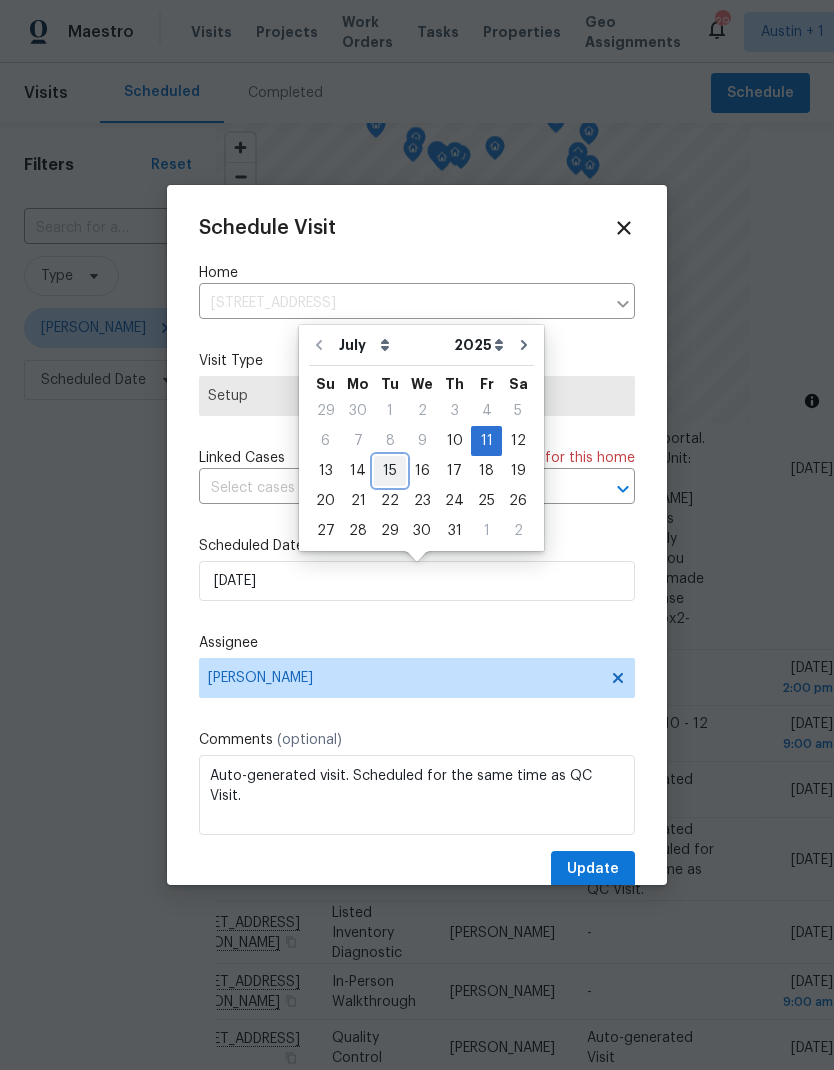 click on "15" at bounding box center [390, 471] 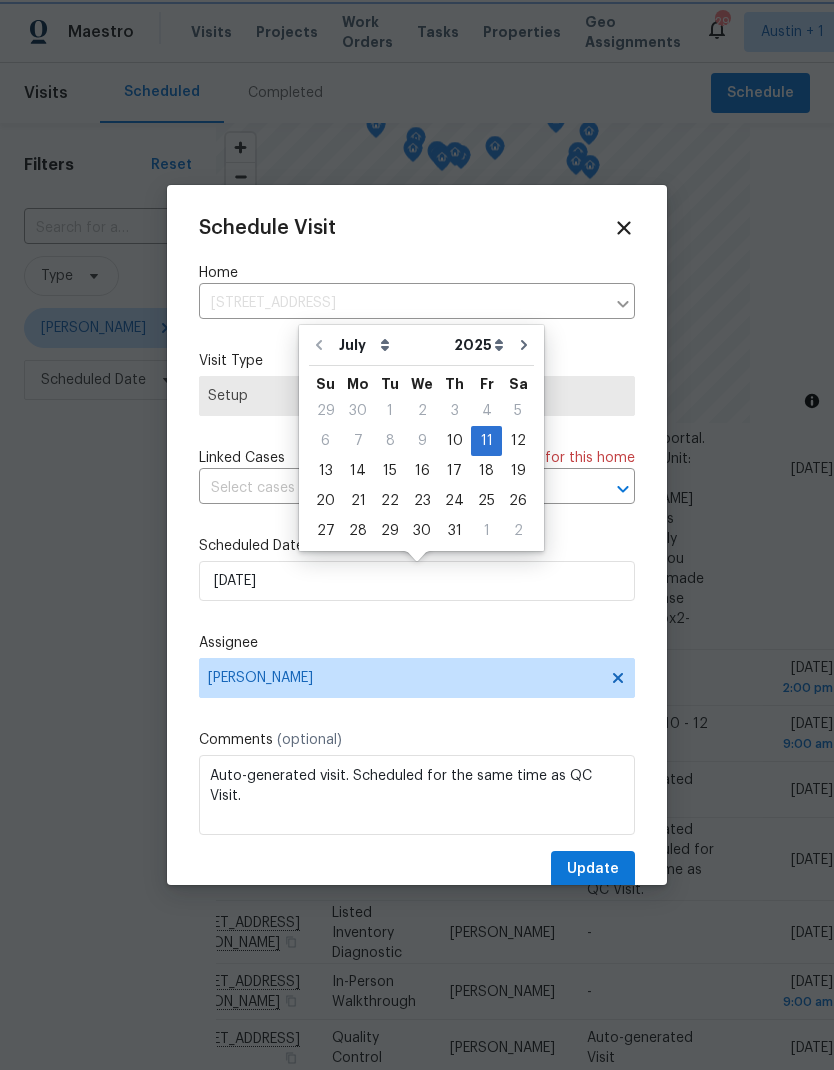 type on "7/15/2025" 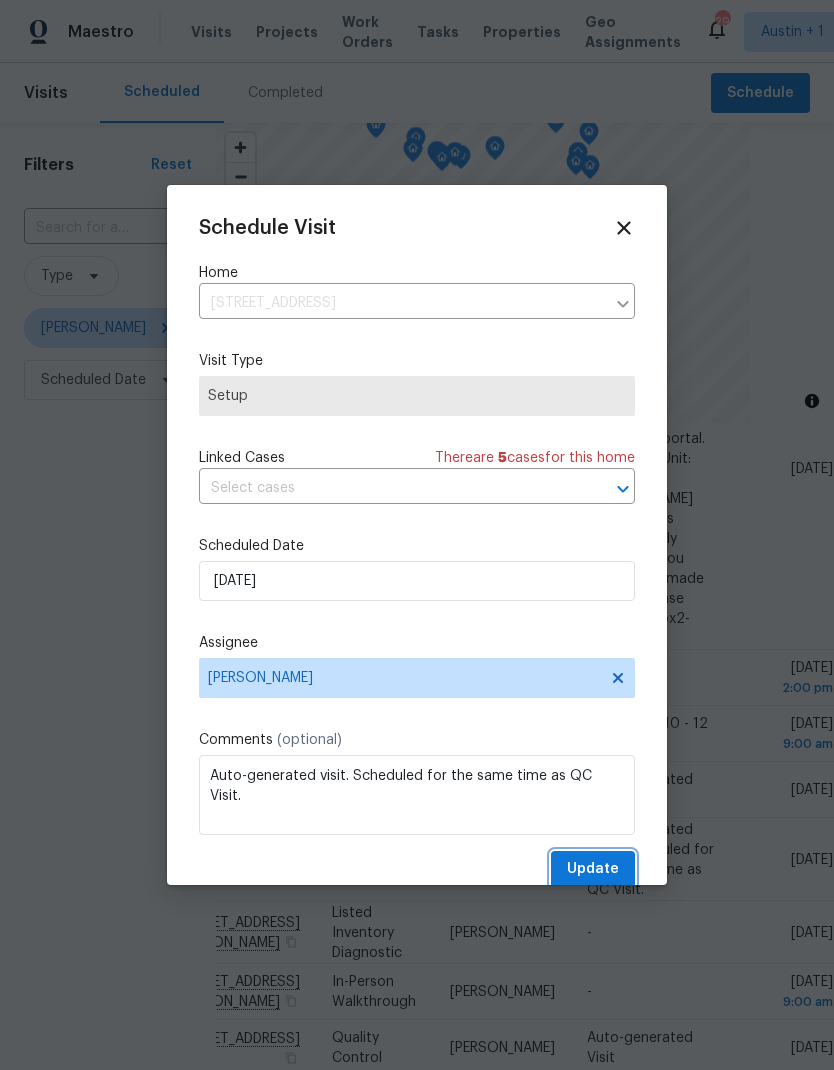 click on "Update" at bounding box center [593, 869] 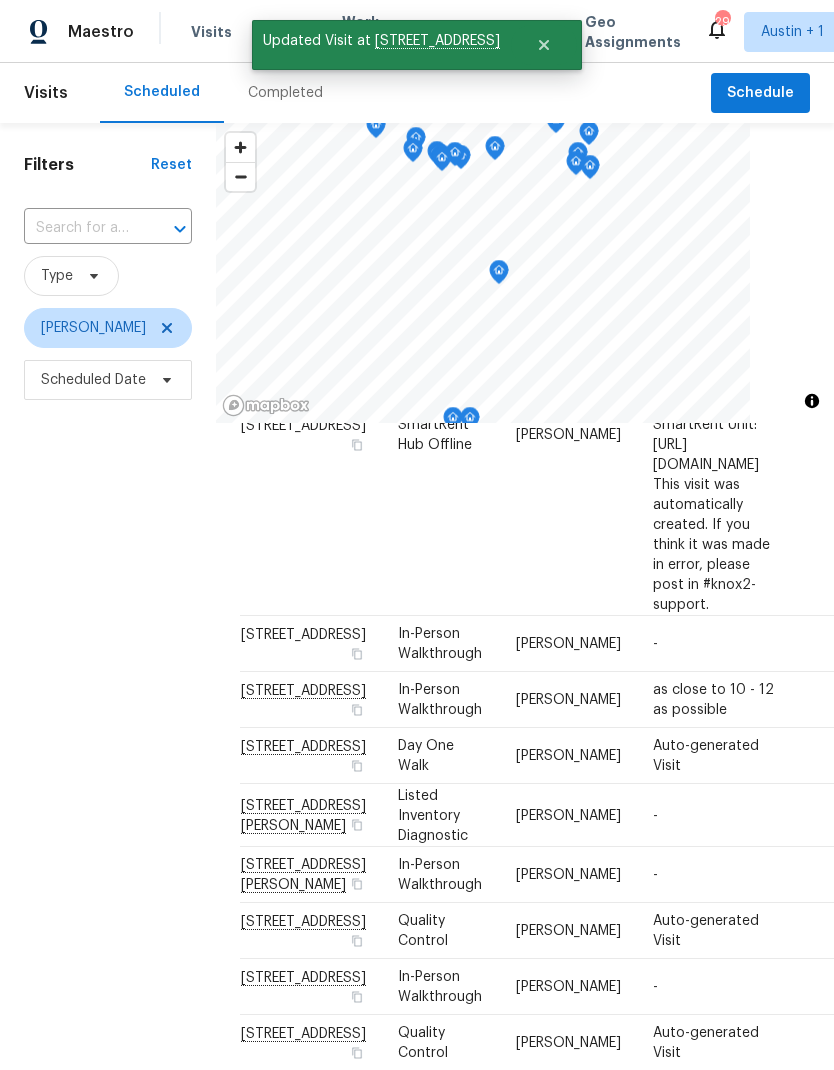 scroll, scrollTop: 243, scrollLeft: 0, axis: vertical 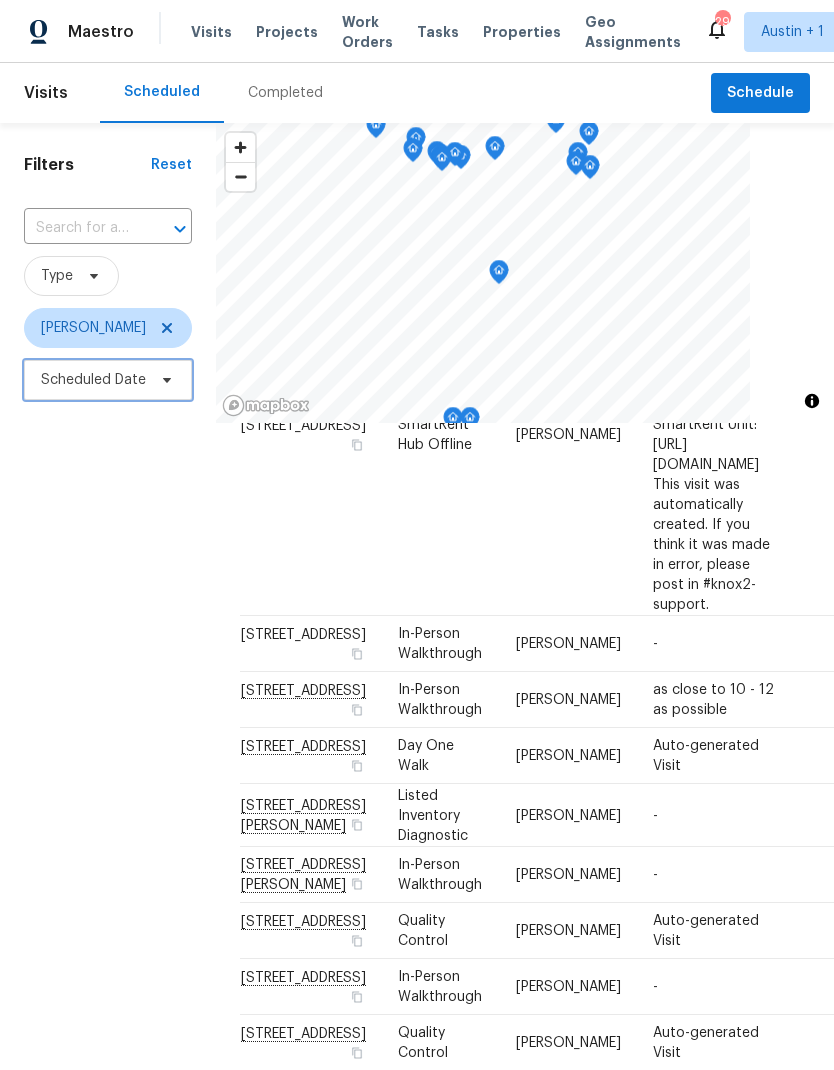 click on "Scheduled Date" at bounding box center (108, 380) 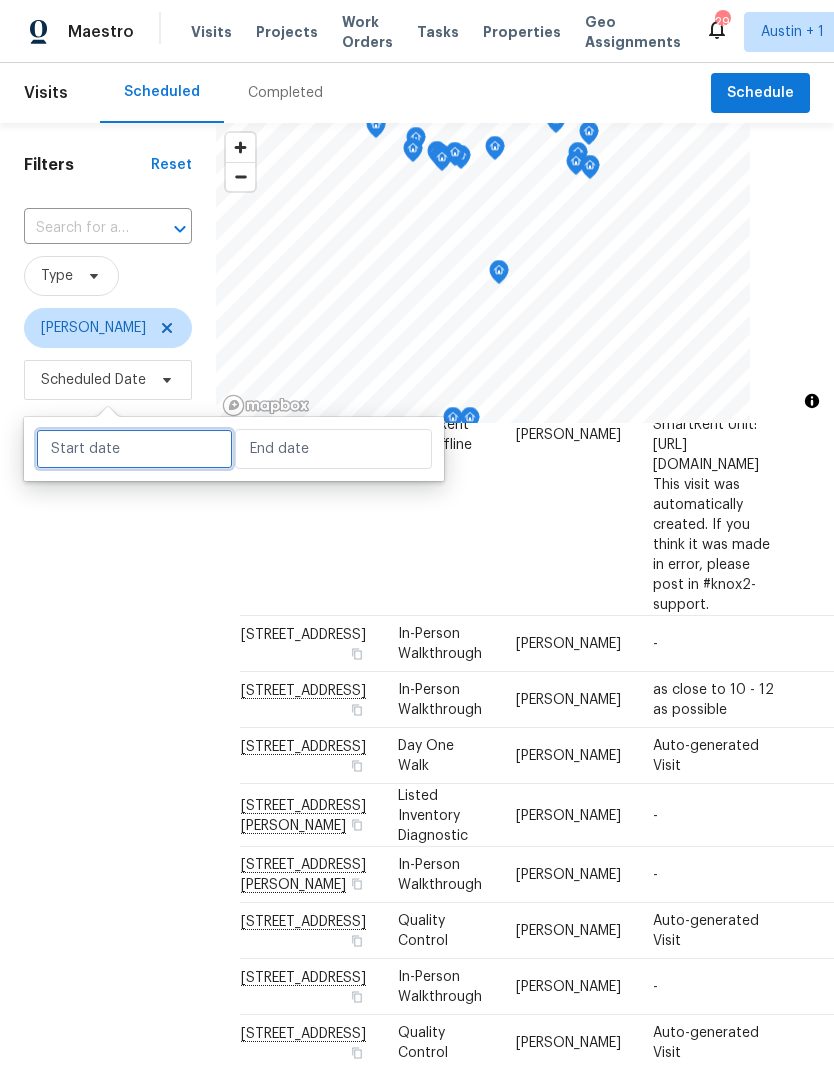click at bounding box center (134, 449) 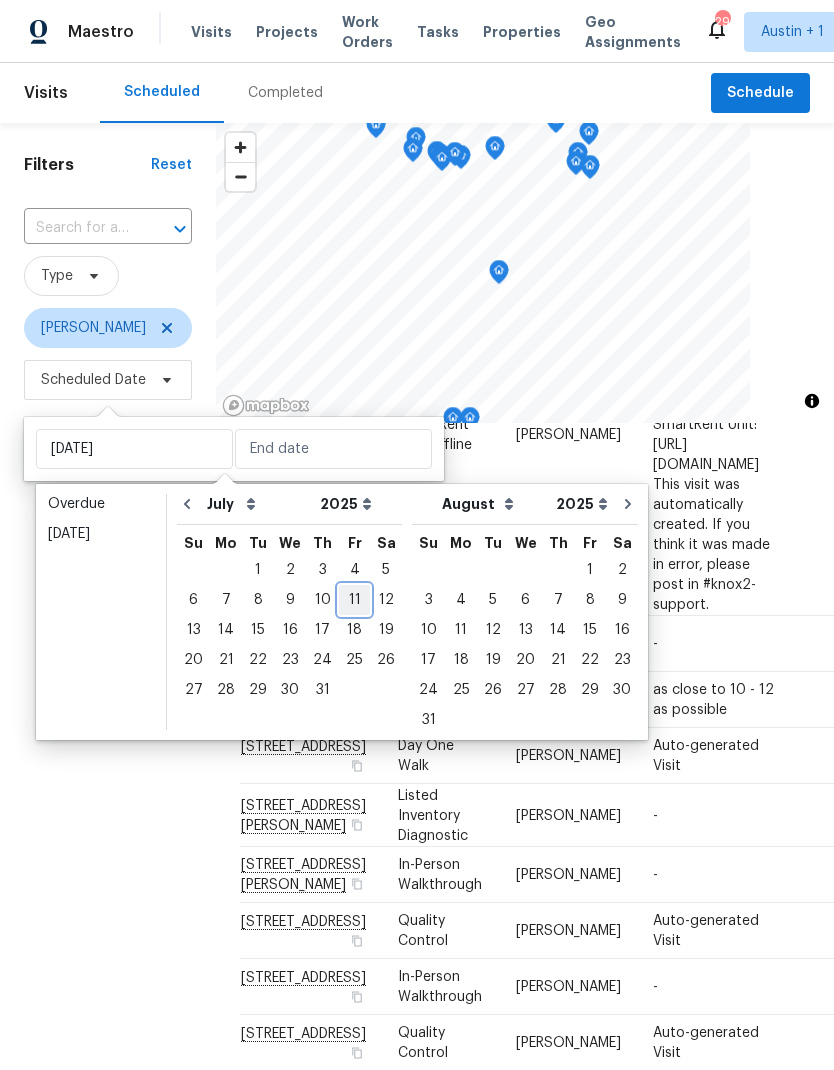 click on "11" at bounding box center (354, 600) 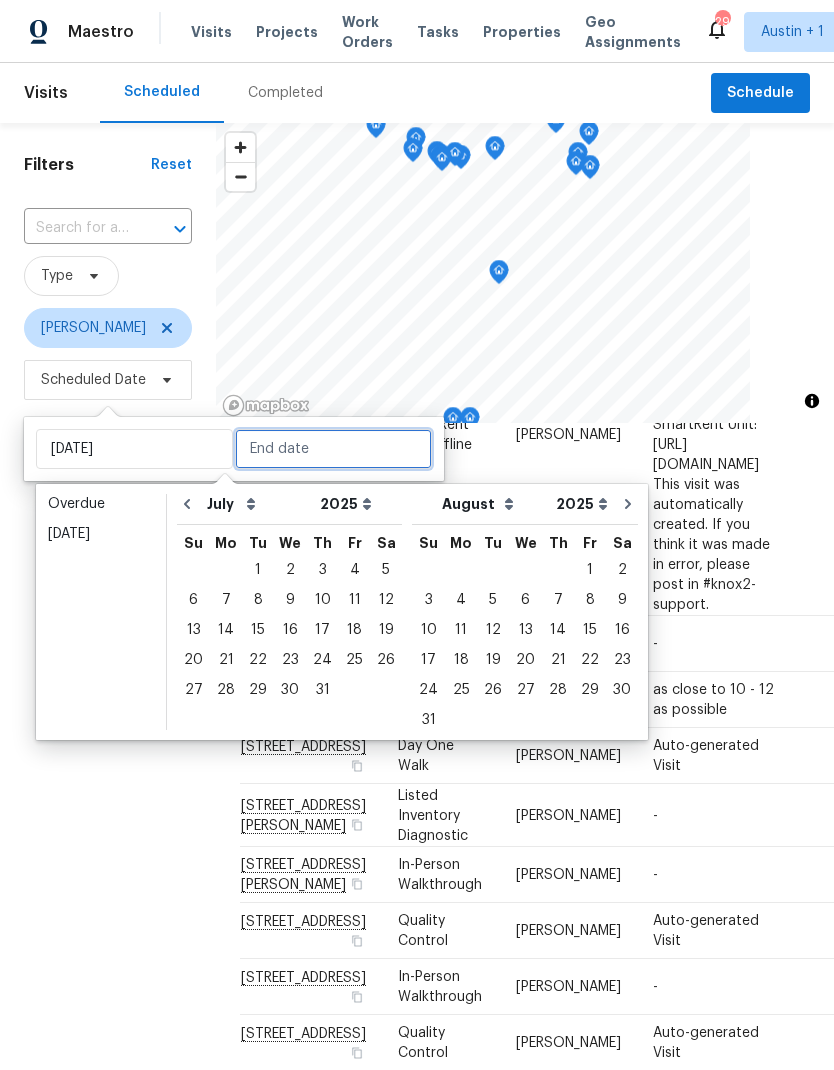 type on "[DATE]" 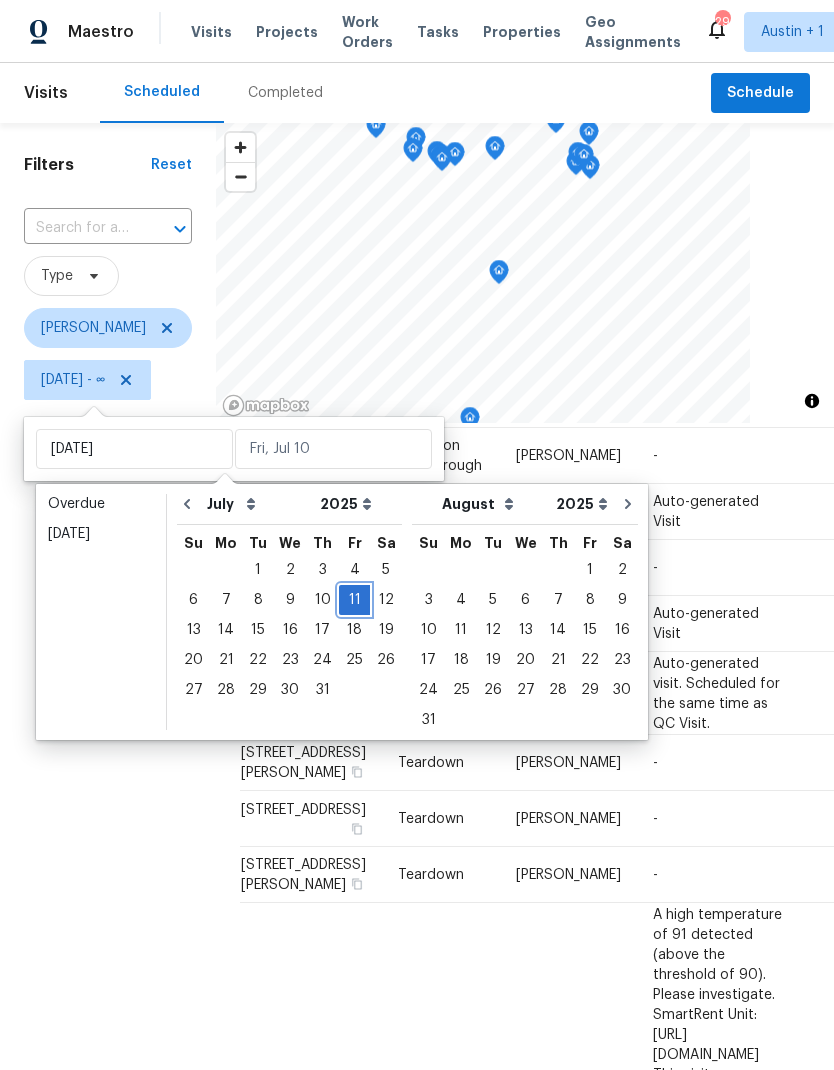 click on "11" at bounding box center (354, 600) 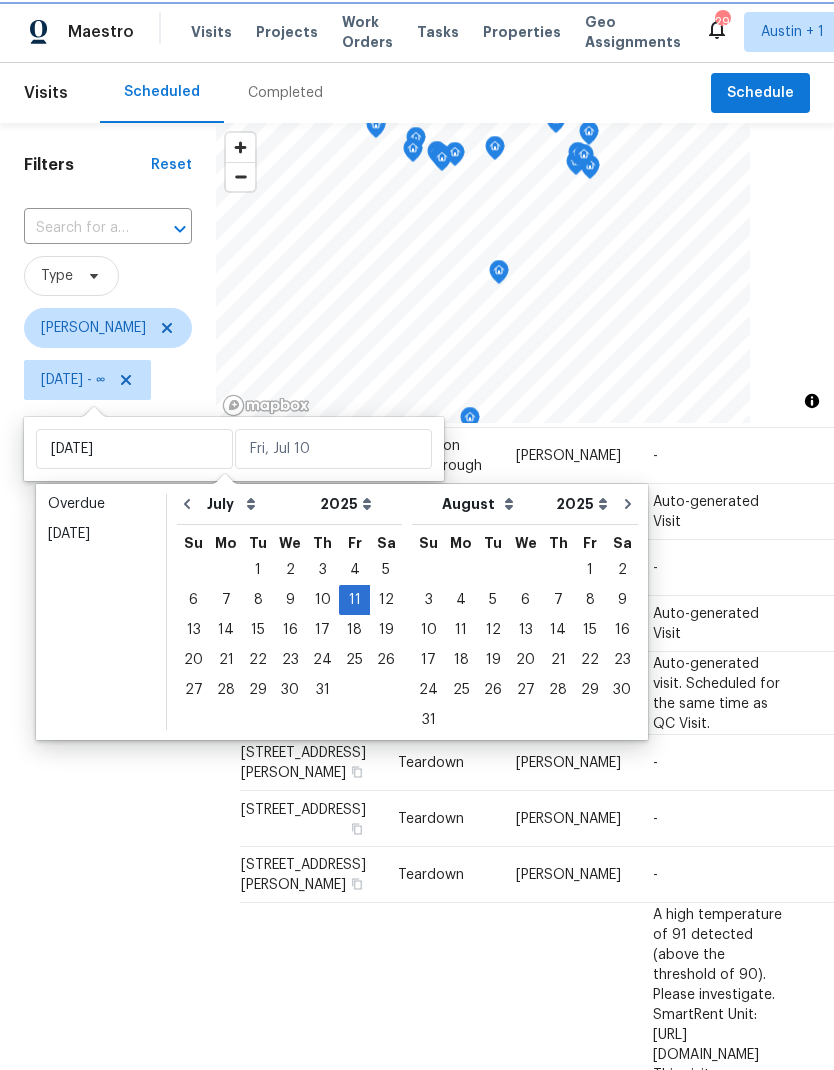 type on "Fri, Jul 11" 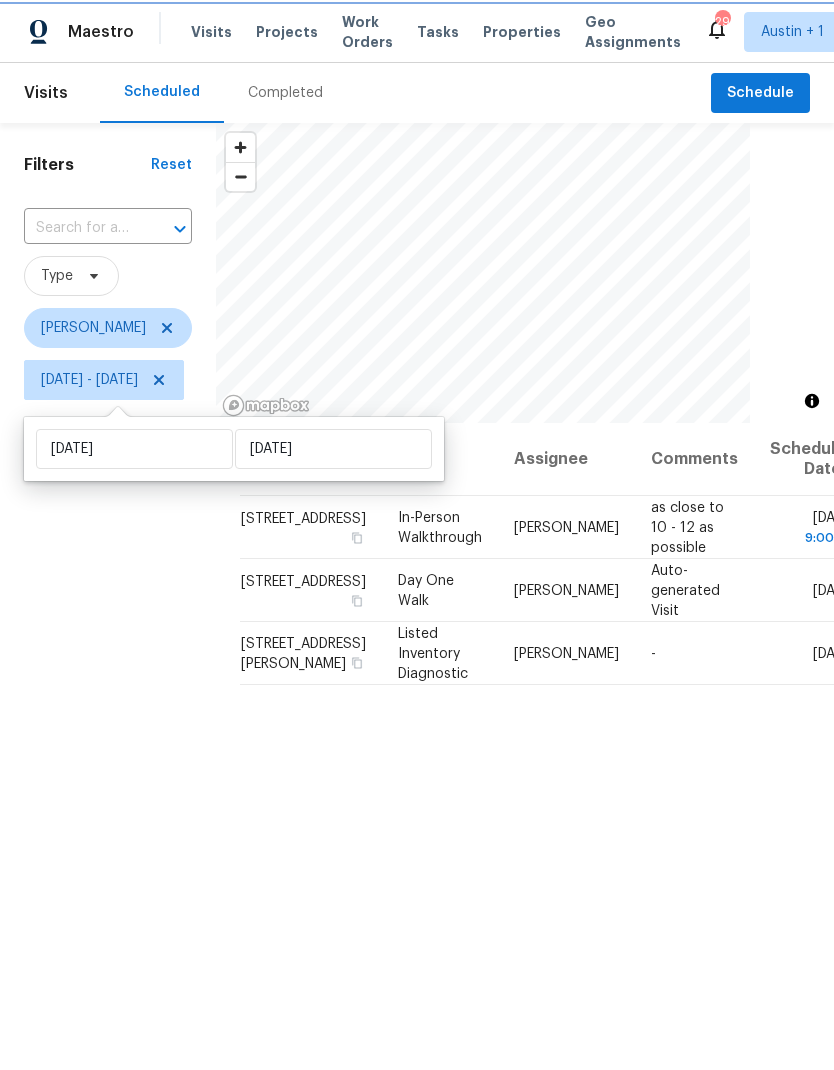 scroll, scrollTop: 0, scrollLeft: 0, axis: both 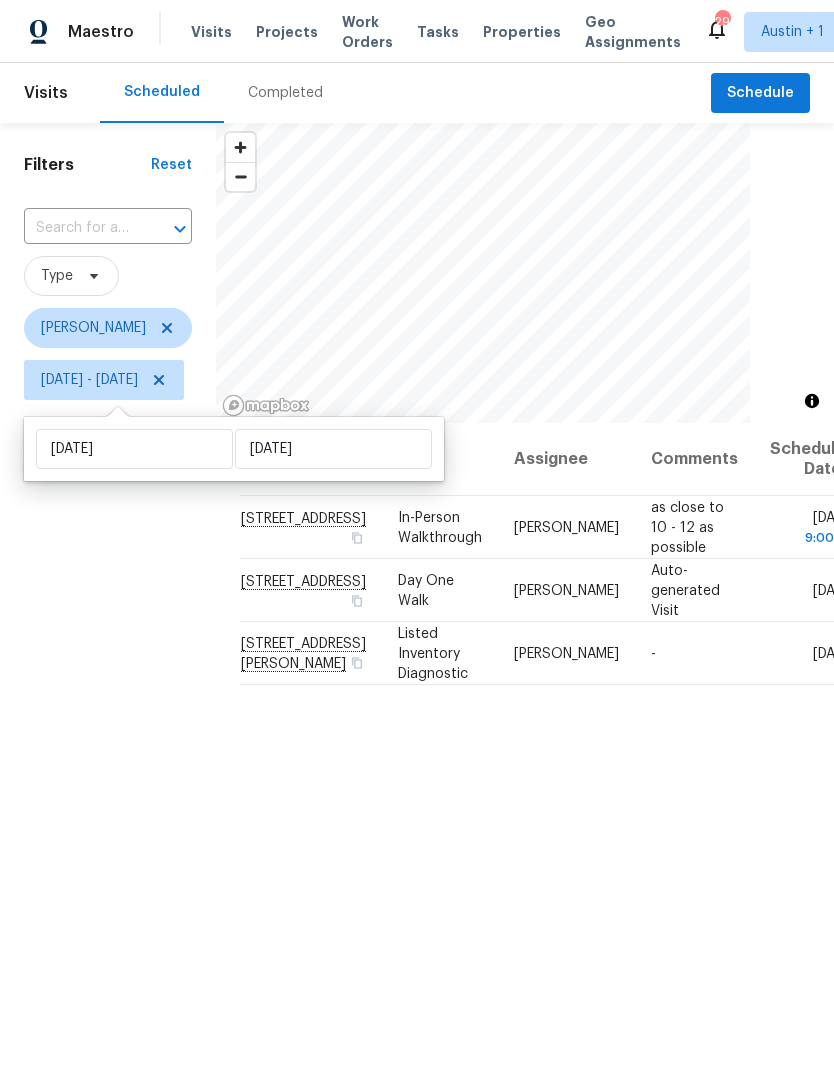 click on "Filters Reset ​ Type Nelson Figueroa Fri, Jul 11 - Fri, Jul 11" at bounding box center (108, 701) 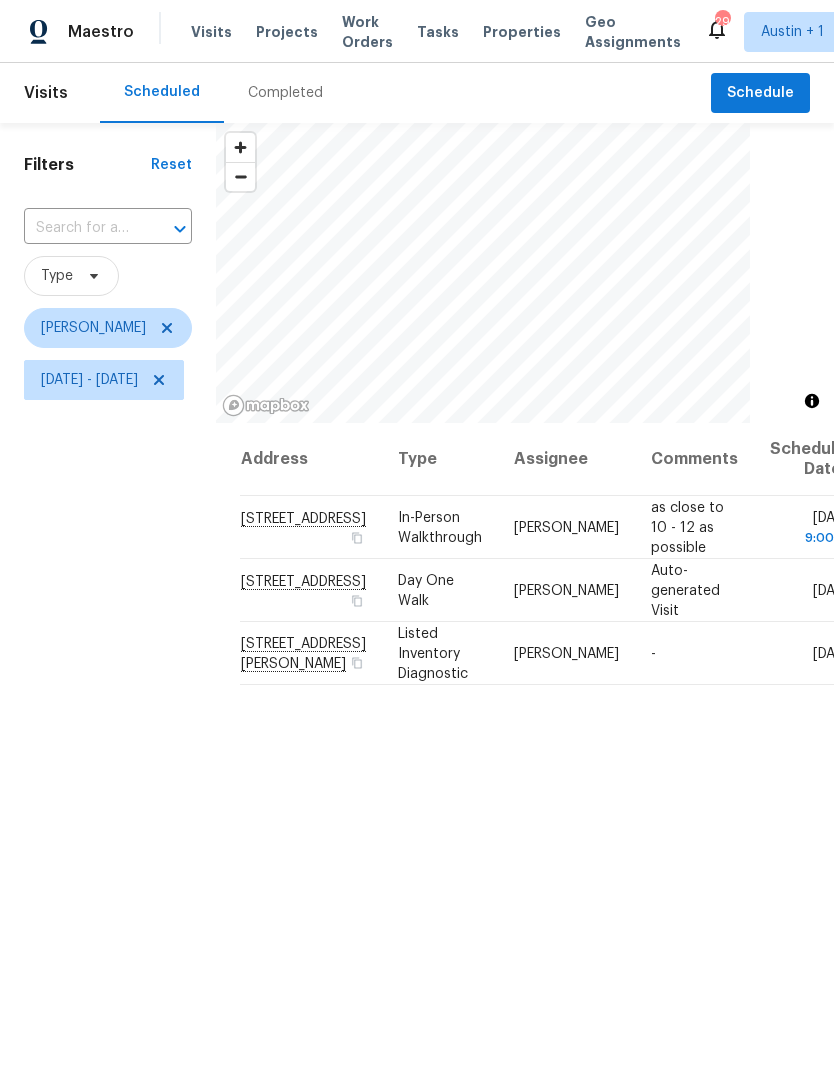 click on "Address Type Assignee Comments Scheduled Date ↑ 4704 Frontier Trl, Killeen, TX 76542 In-Person Walkthrough Nelson Figueroa as close to 10 - 12 as possible  Fri, Jul 11 9:00 am 1610 Cottonwood Ct, Round Rock, TX 78664 Day One Walk Nelson Figueroa Auto-generated Visit Fri, Jul 11 2309 Paul Revere St, Temple, TX 76504 Listed Inventory Diagnostic Nelson Figueroa - Fri, Jul 11" at bounding box center (525, 851) 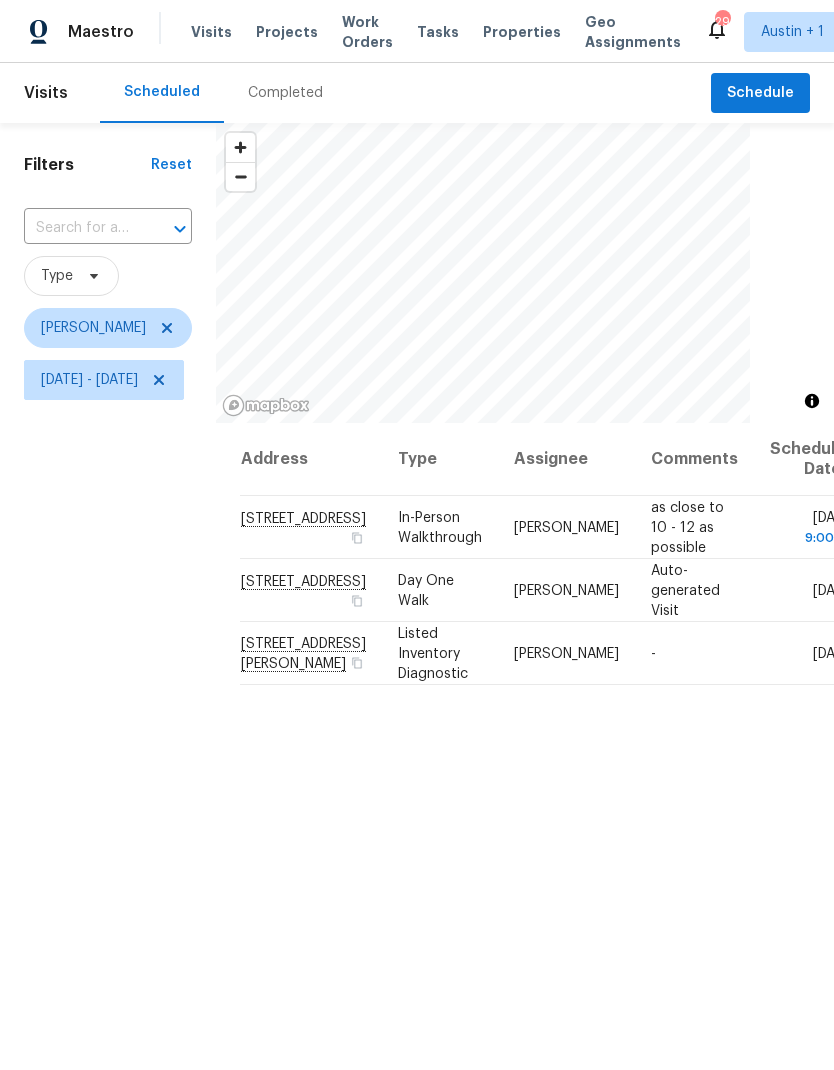 click on "Address Type Assignee Comments Scheduled Date ↑ 4704 Frontier Trl, Killeen, TX 76542 In-Person Walkthrough Nelson Figueroa as close to 10 - 12 as possible  Fri, Jul 11 9:00 am 1610 Cottonwood Ct, Round Rock, TX 78664 Day One Walk Nelson Figueroa Auto-generated Visit Fri, Jul 11 2309 Paul Revere St, Temple, TX 76504 Listed Inventory Diagnostic Nelson Figueroa - Fri, Jul 11" at bounding box center [525, 851] 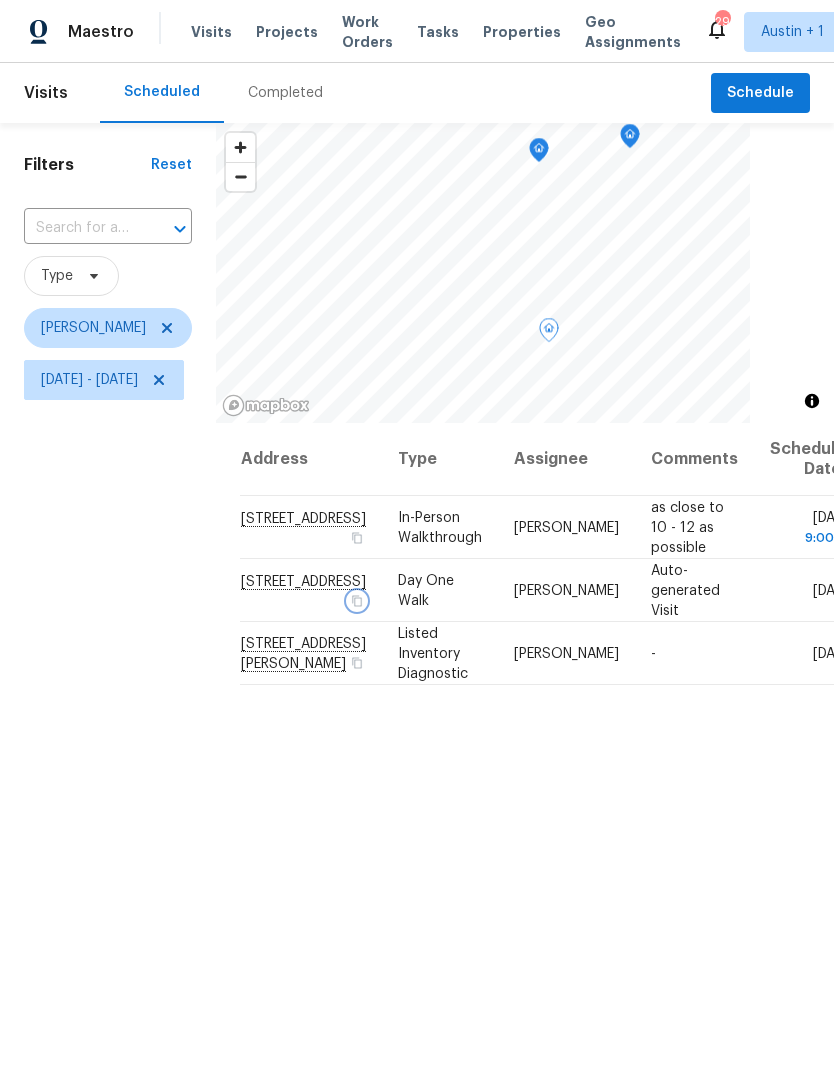 click at bounding box center (357, 600) 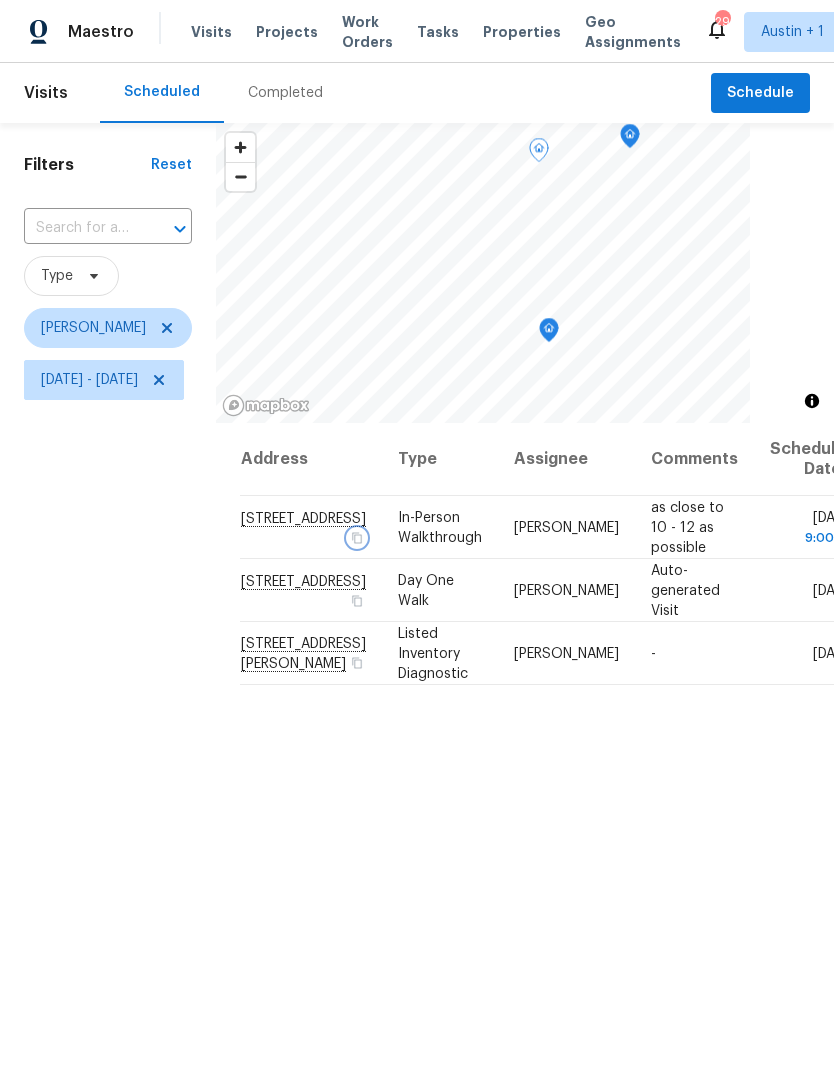 click 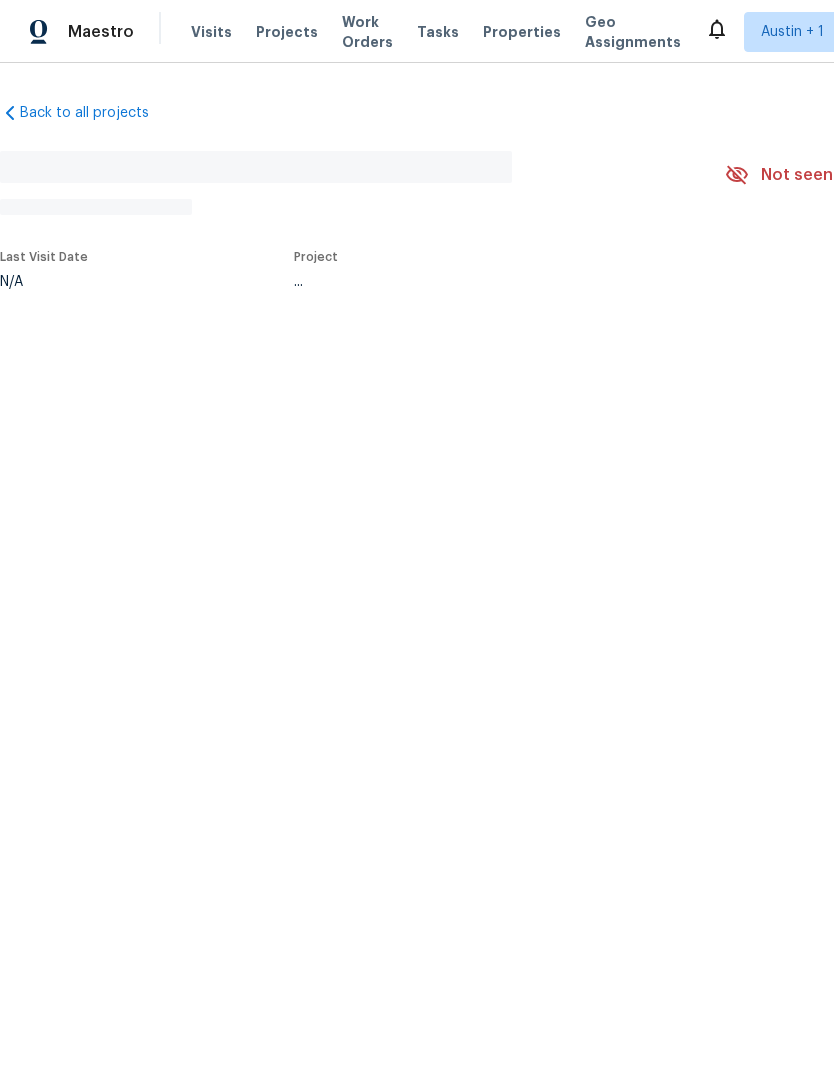scroll, scrollTop: 0, scrollLeft: 0, axis: both 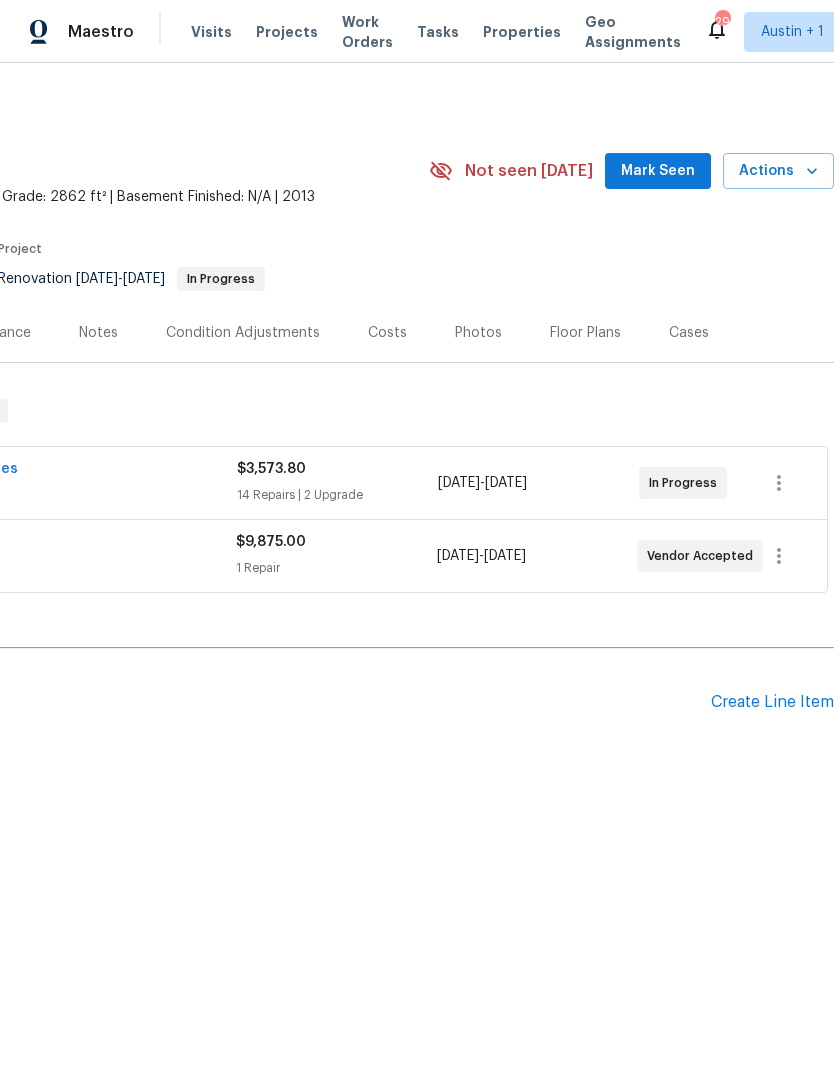 click on "Create Line Item" at bounding box center [772, 702] 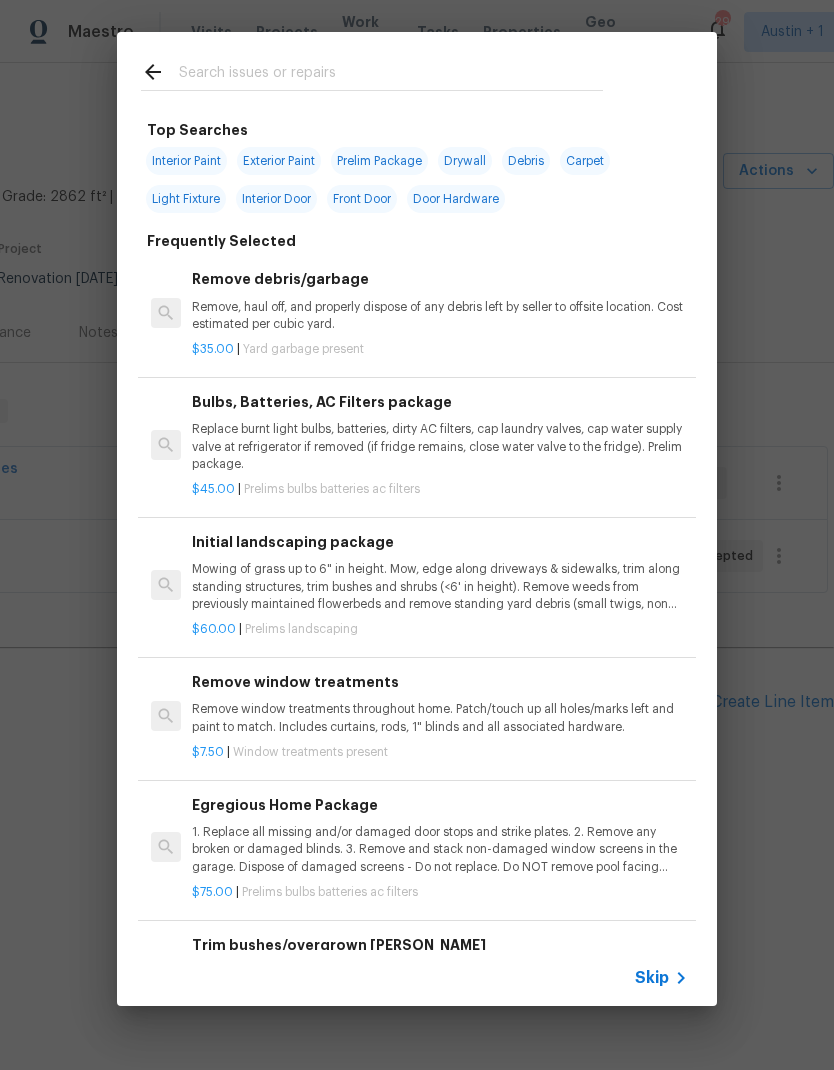 click at bounding box center (391, 75) 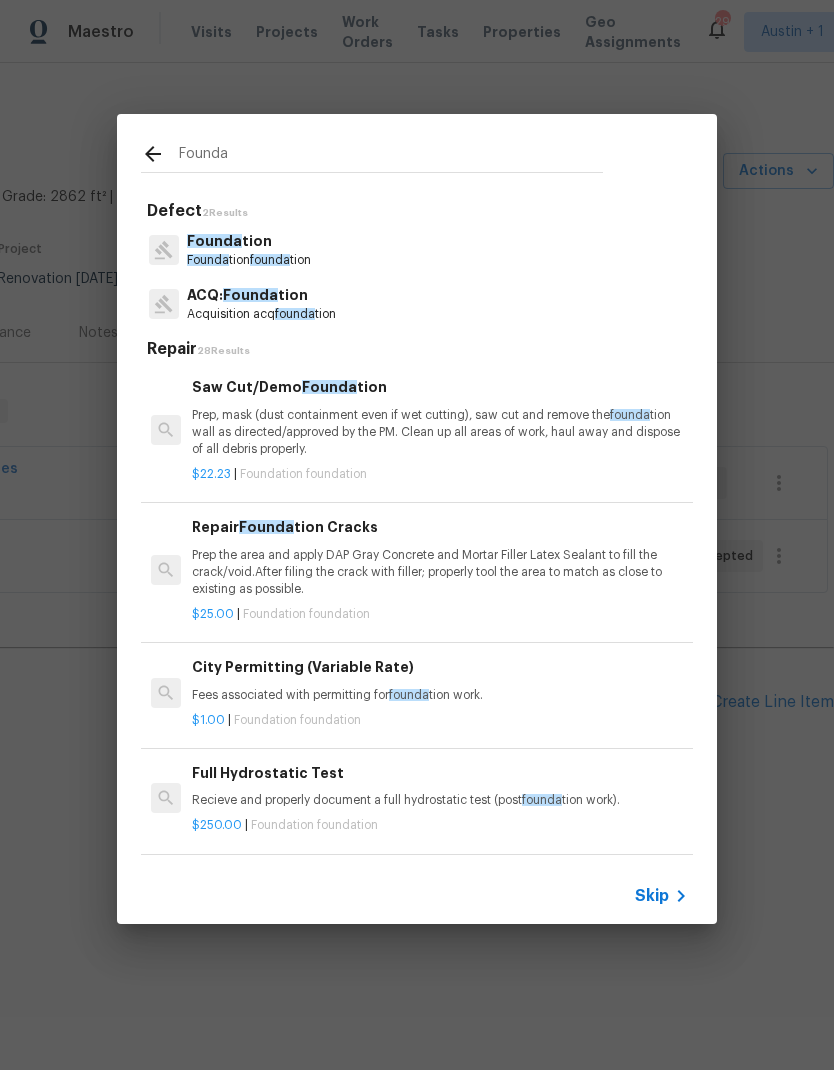 type on "Founda" 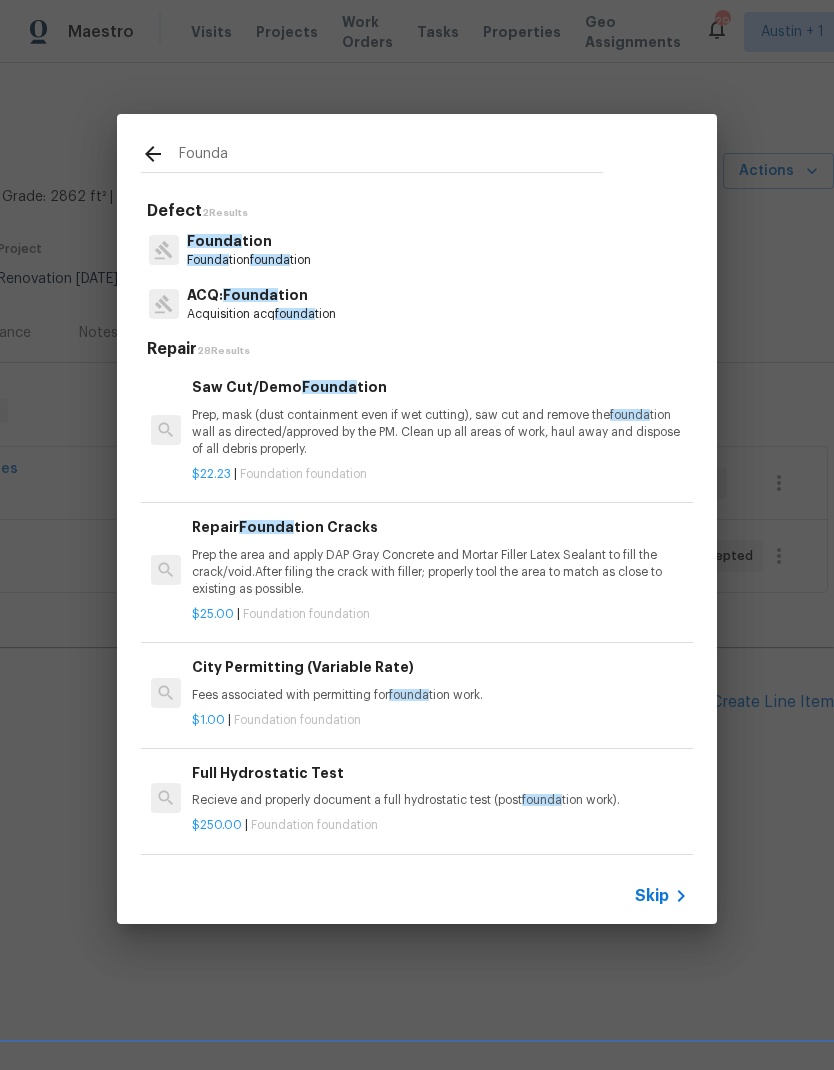 click on "Founda tion Founda tion  founda tion" at bounding box center (417, 250) 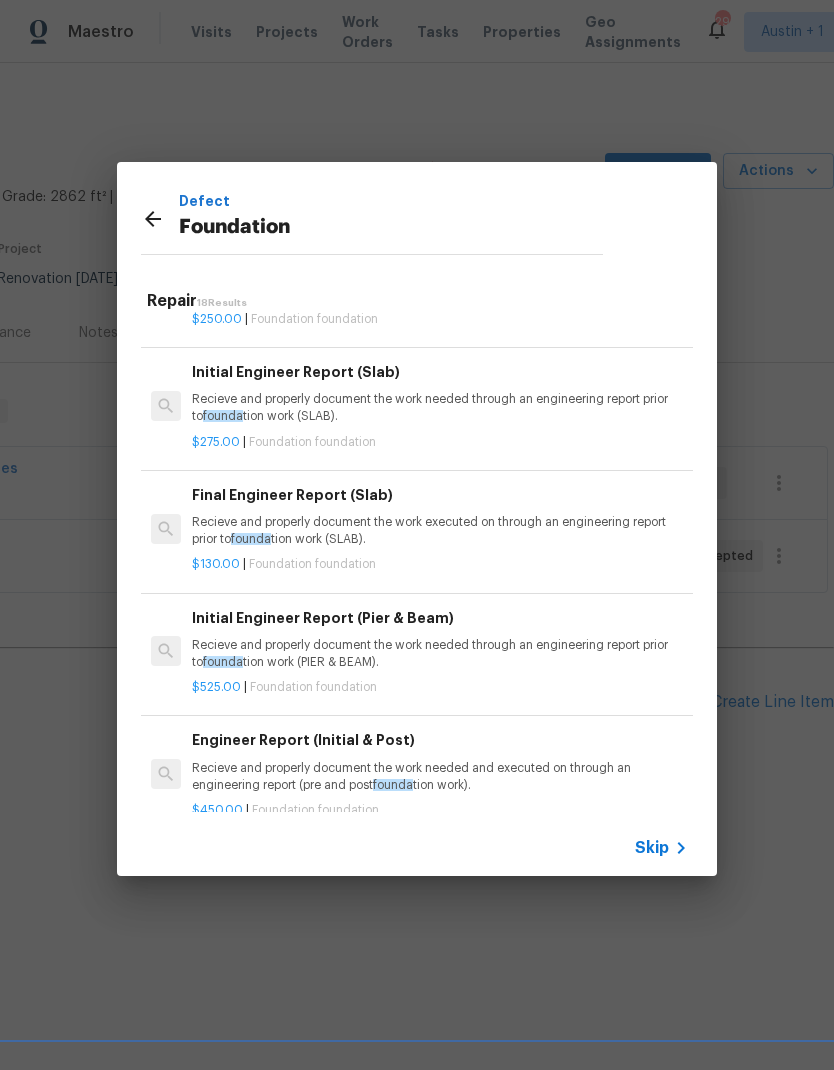 scroll, scrollTop: 458, scrollLeft: 0, axis: vertical 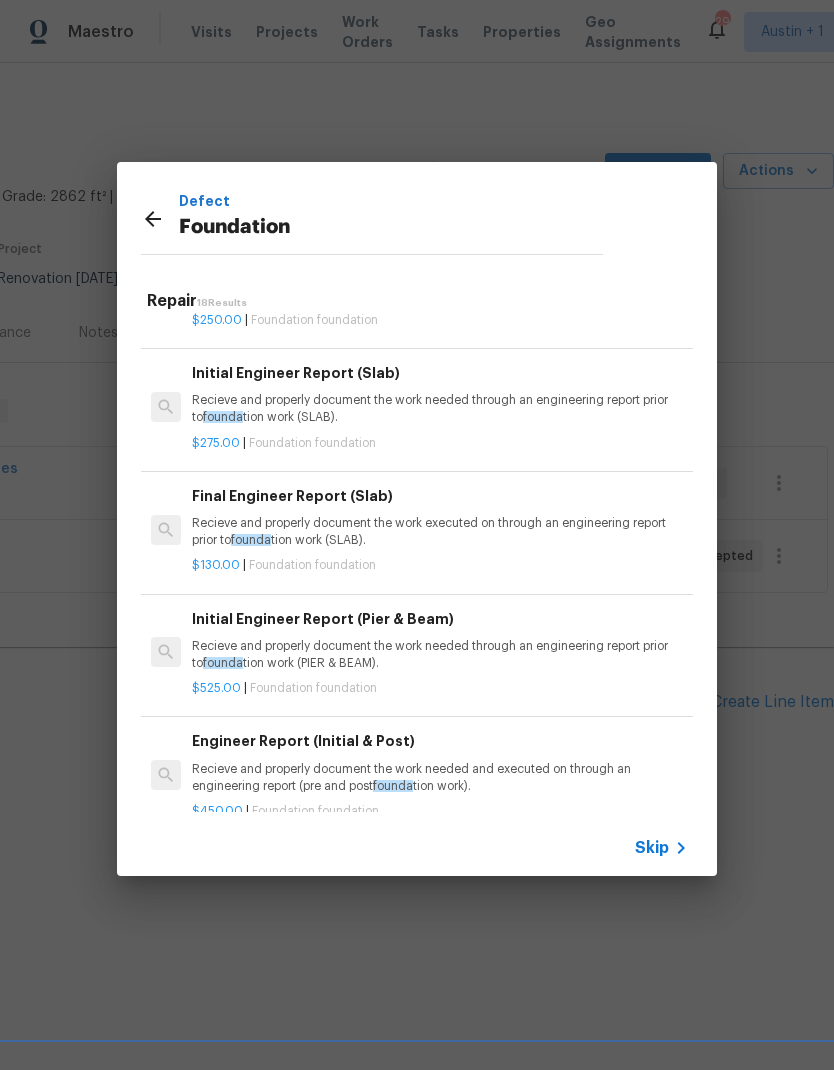 click on "Recieve and properly document the work needed through an engineering report prior to  founda tion work (SLAB)." at bounding box center [440, 409] 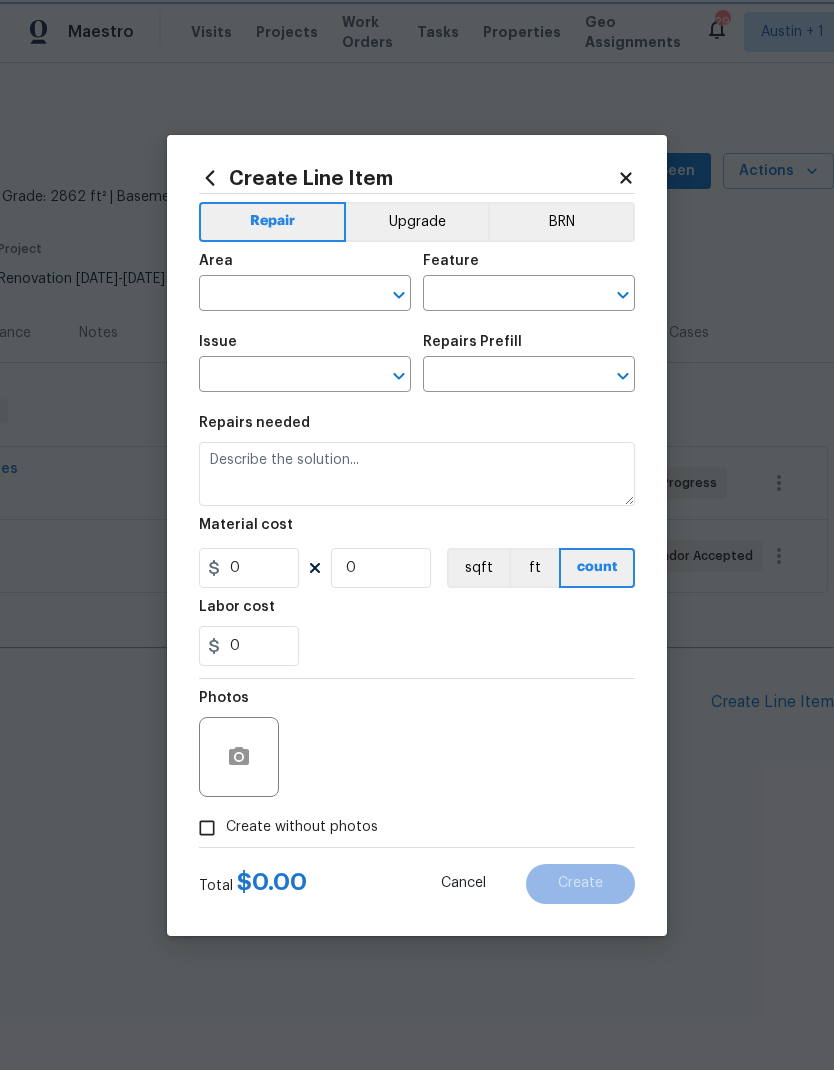 type on "Foundation" 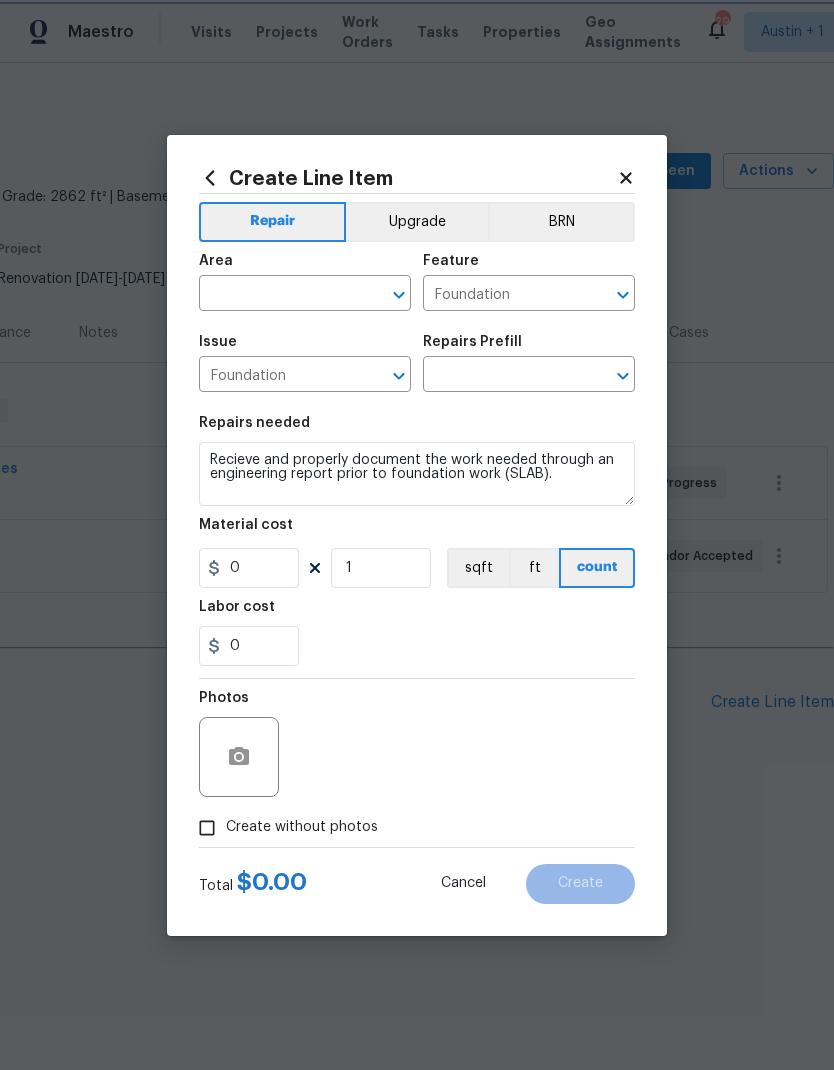 type on "Initial Engineer Report (Slab) $275.00" 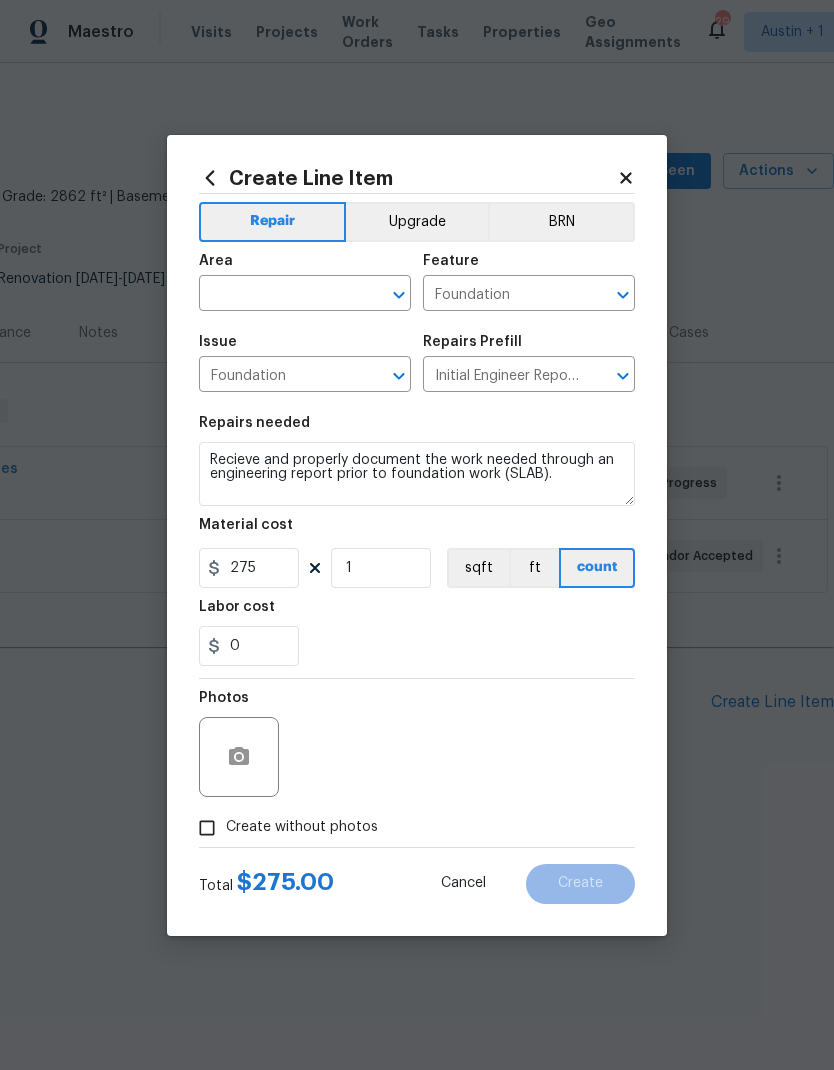 click at bounding box center (277, 295) 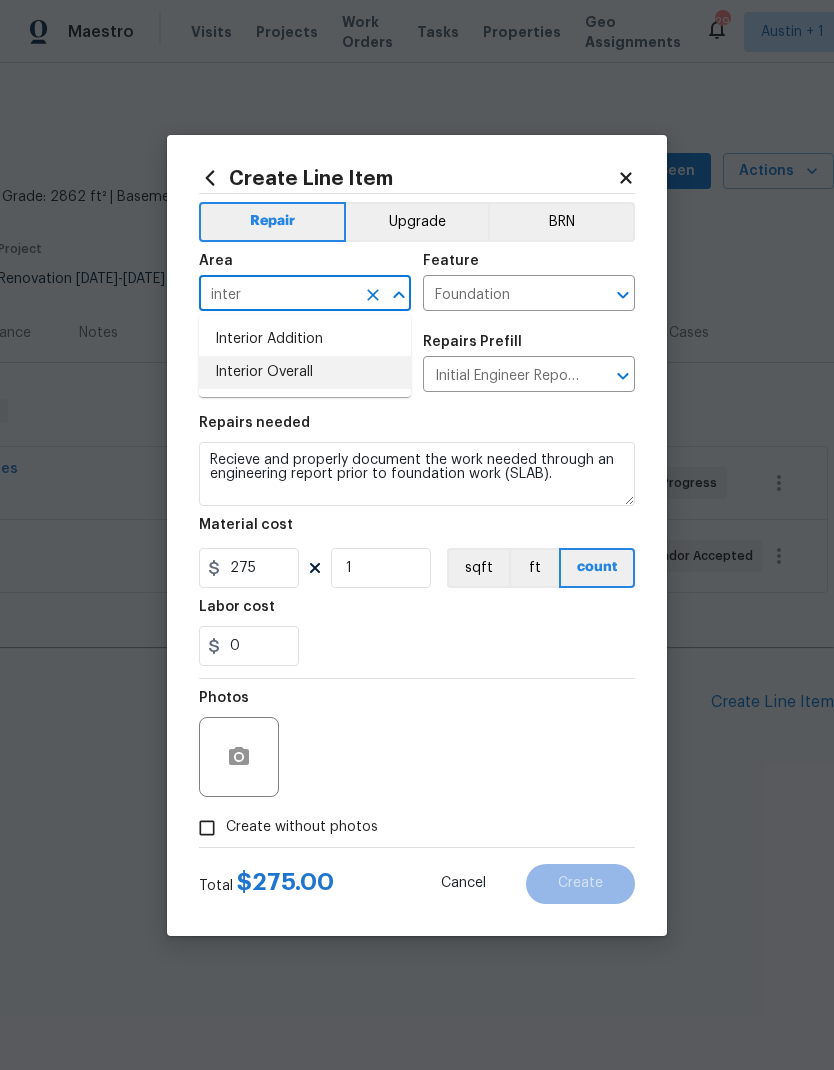 click on "Interior Overall" at bounding box center (305, 372) 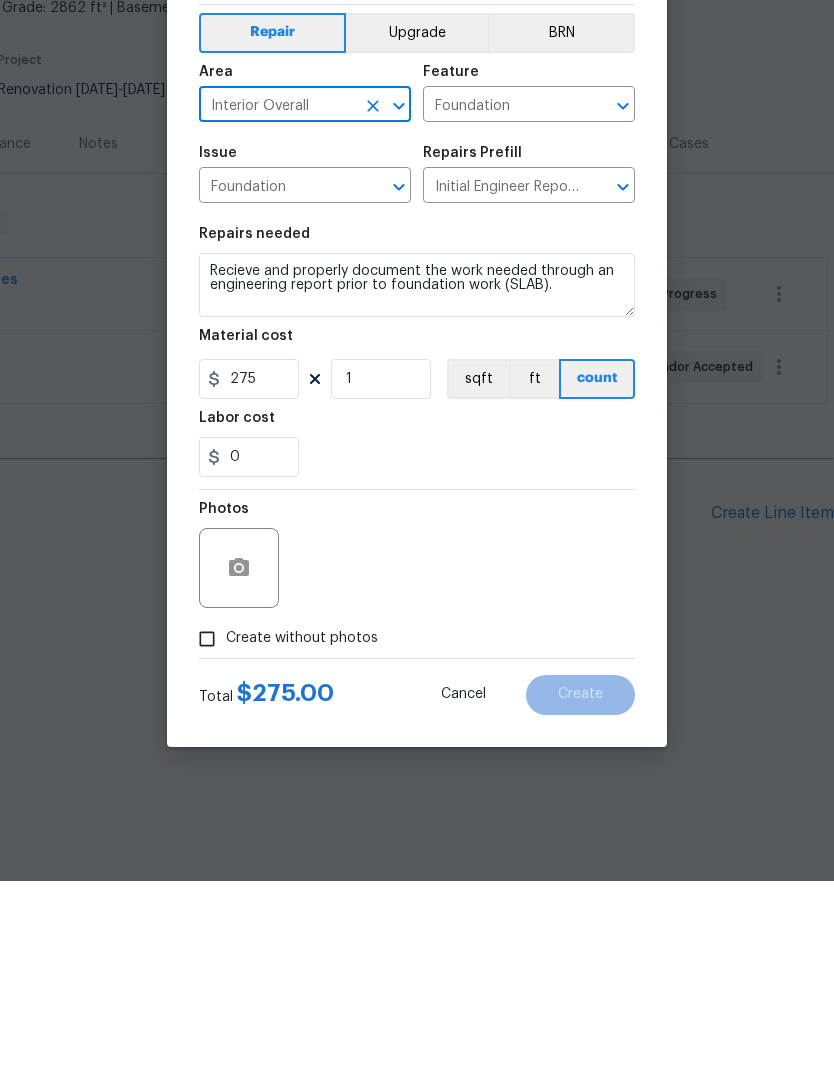 click on "Create without photos" at bounding box center [207, 828] 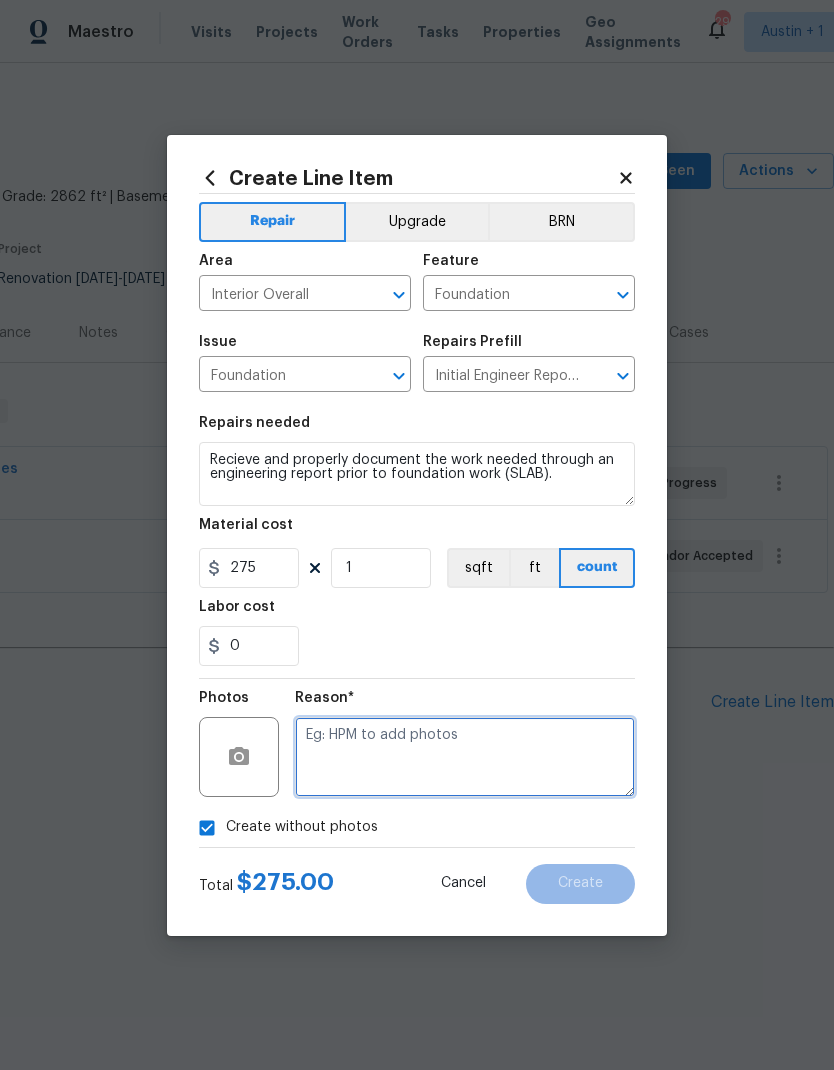 click at bounding box center [465, 757] 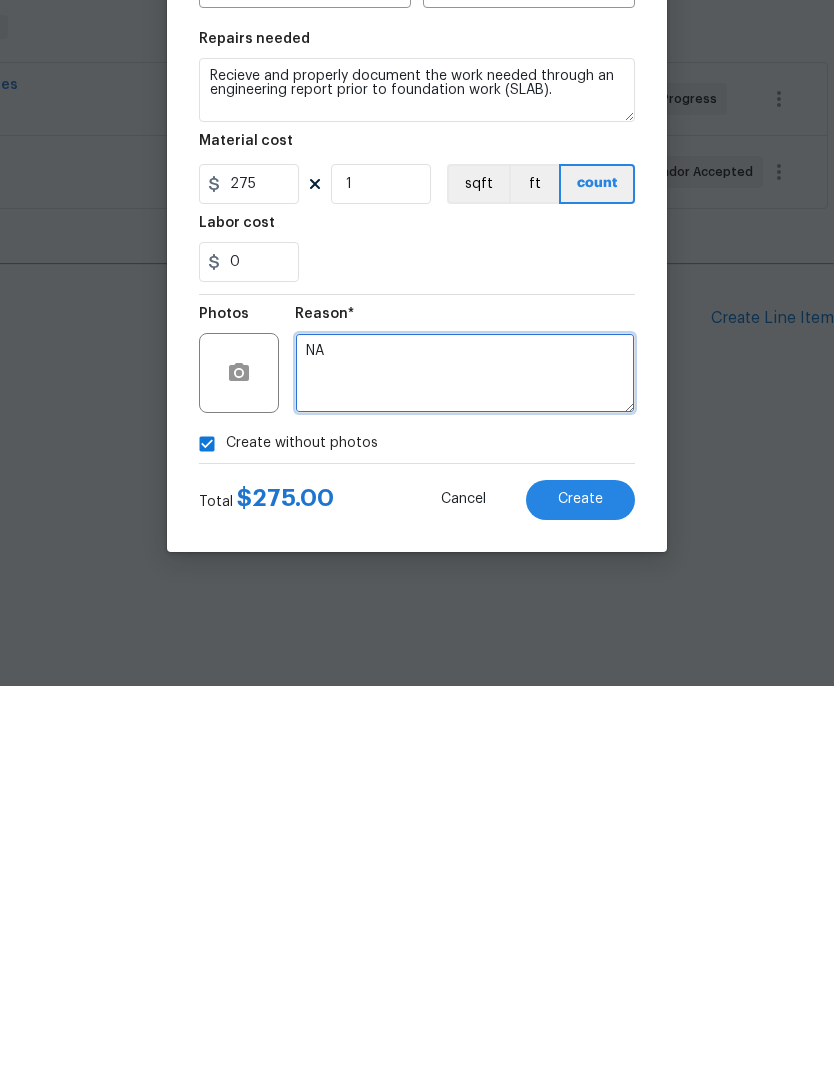 type on "NA" 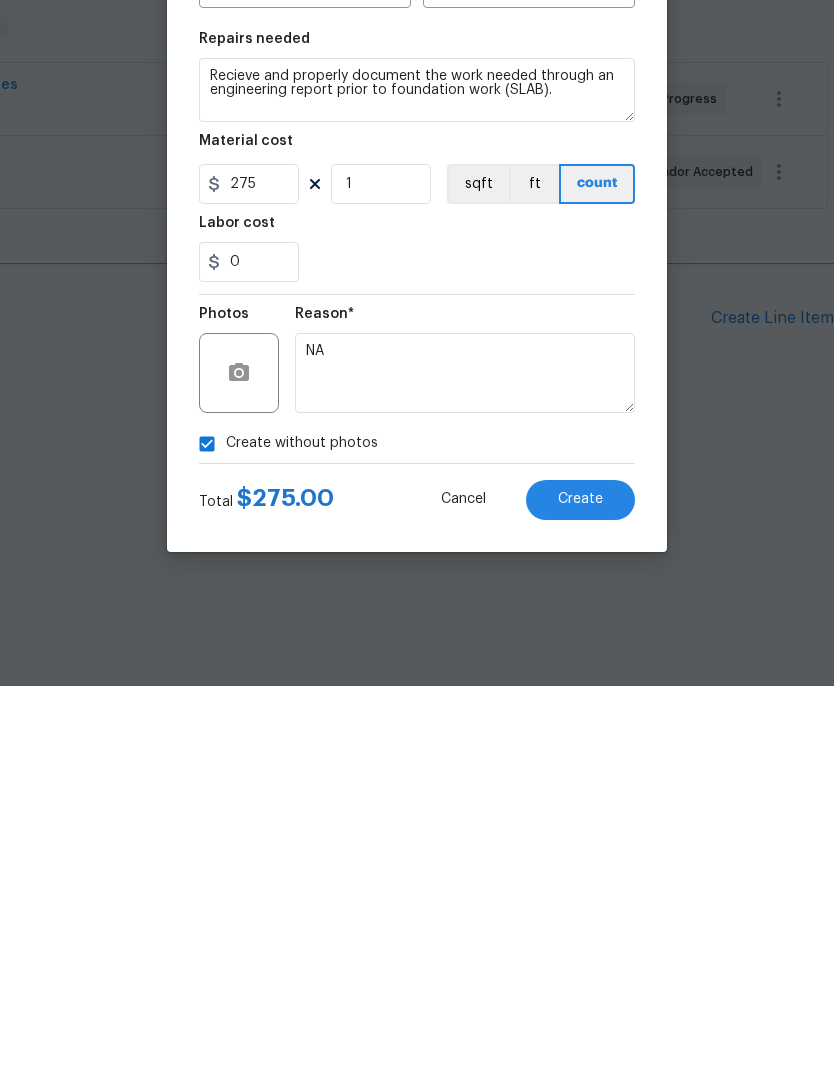 click on "Create" at bounding box center [580, 883] 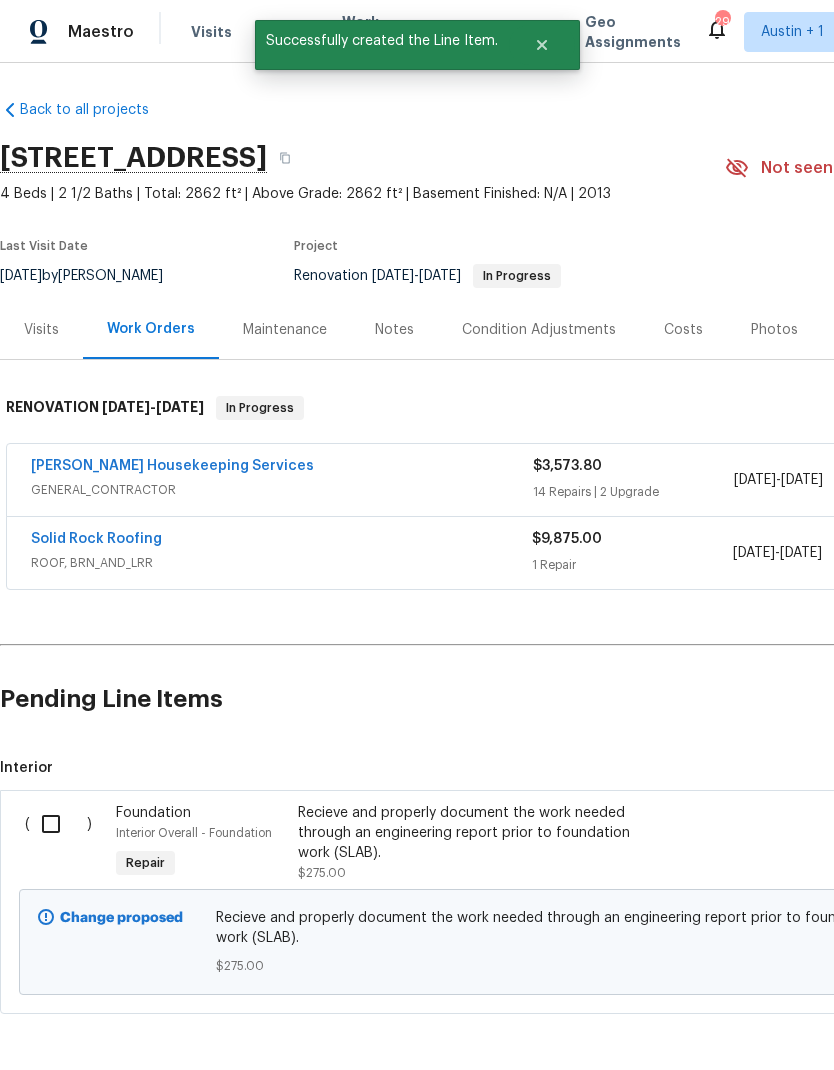 scroll, scrollTop: 3, scrollLeft: 0, axis: vertical 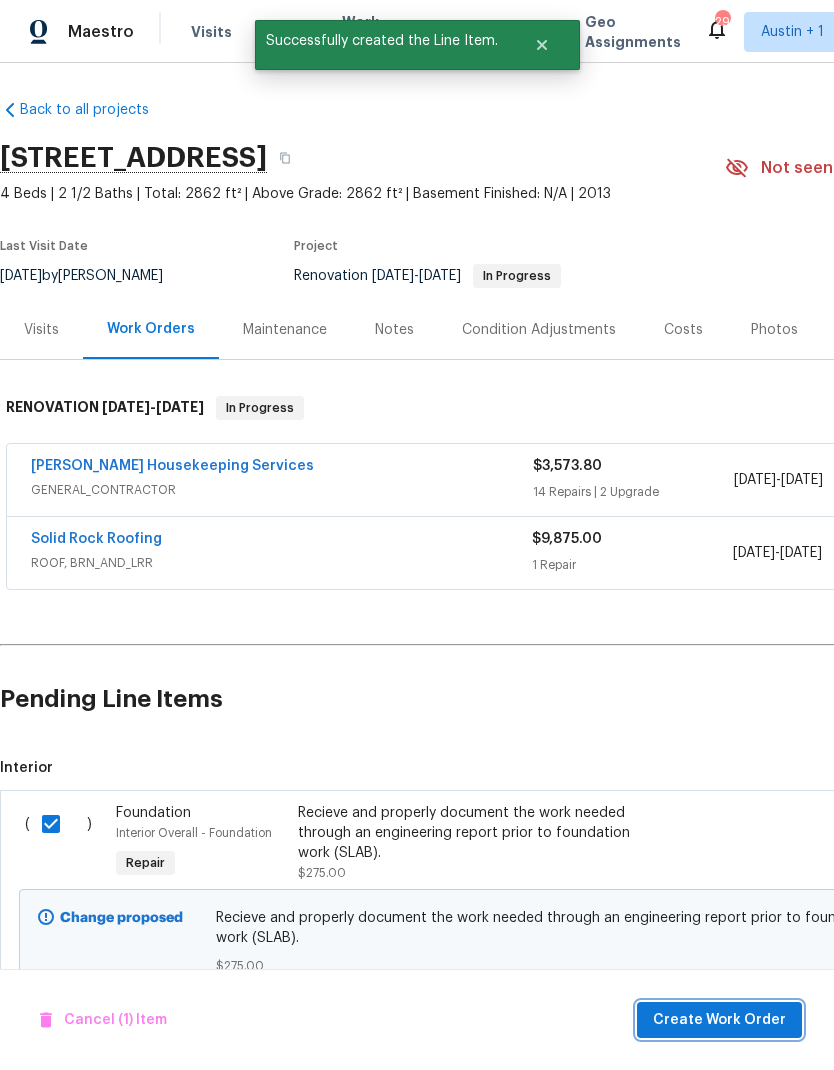 click on "Create Work Order" at bounding box center [719, 1020] 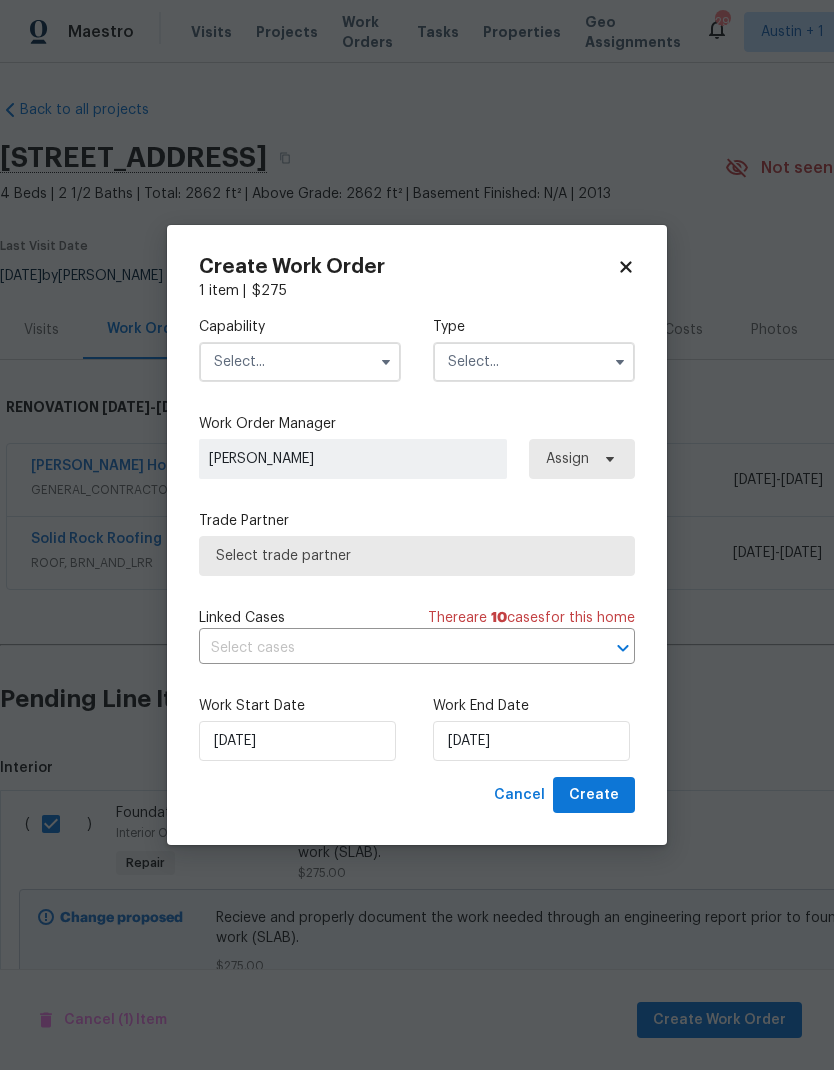 click at bounding box center (300, 362) 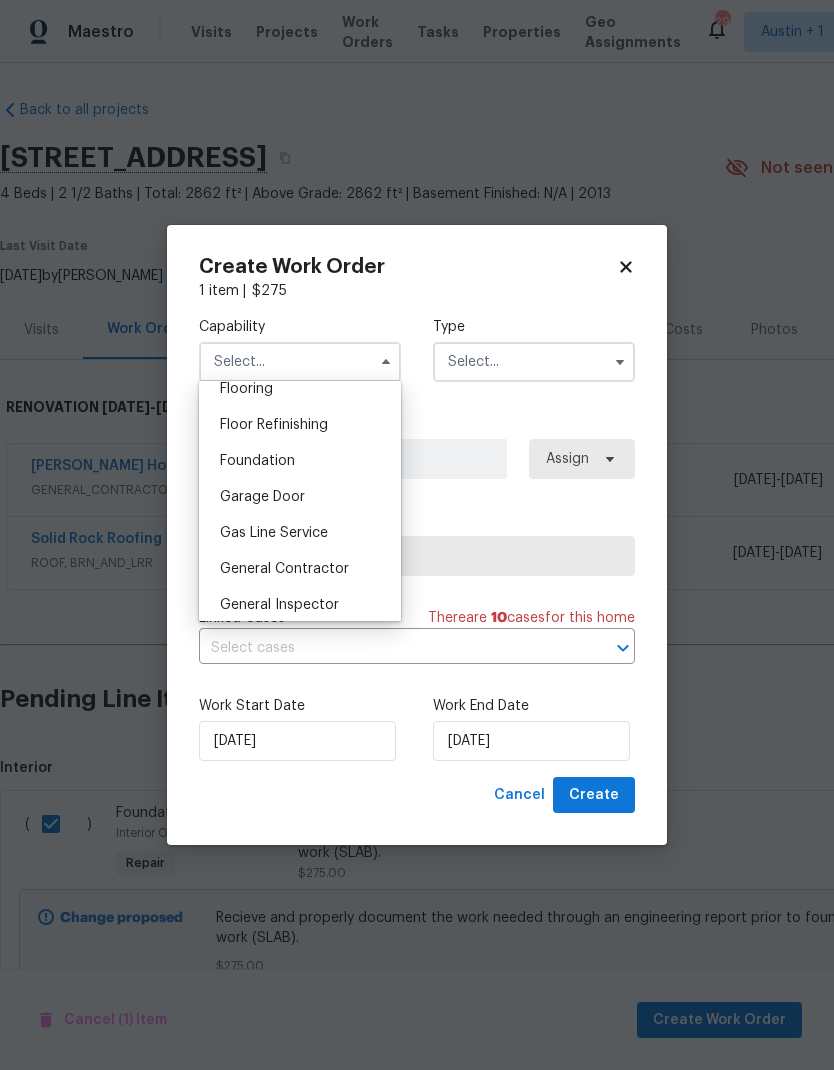 scroll, scrollTop: 782, scrollLeft: 0, axis: vertical 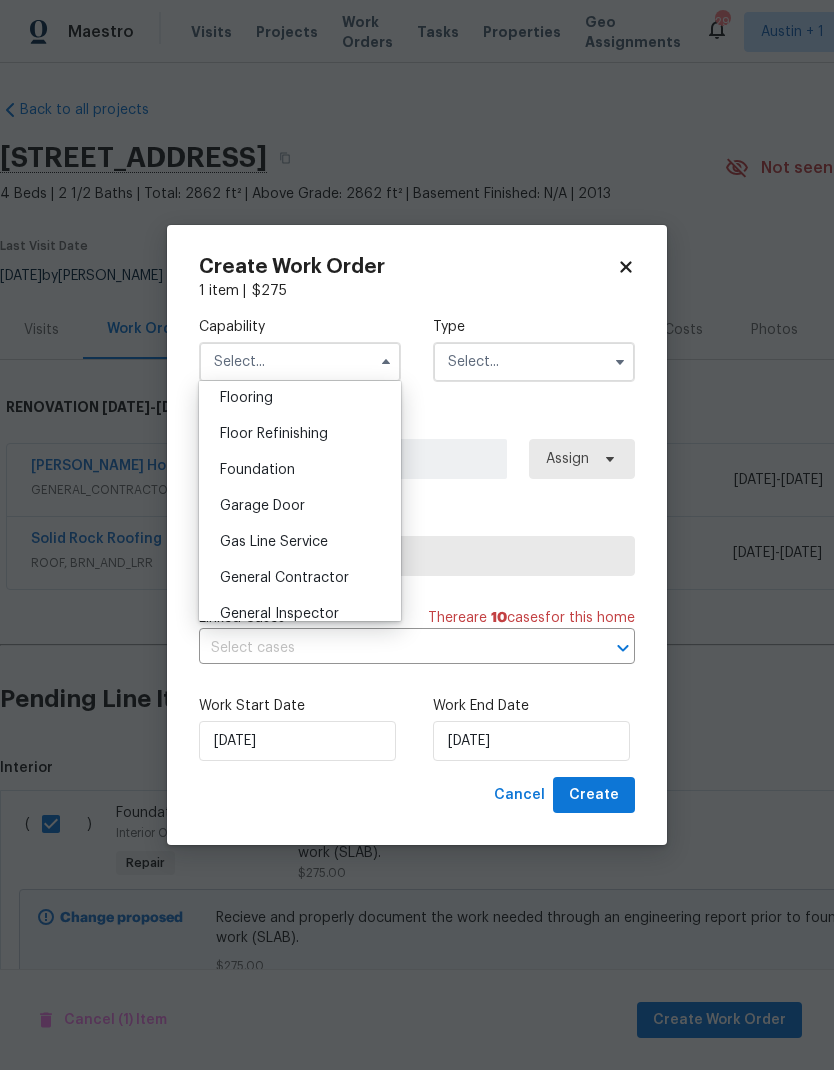 click on "Foundation" at bounding box center (300, 470) 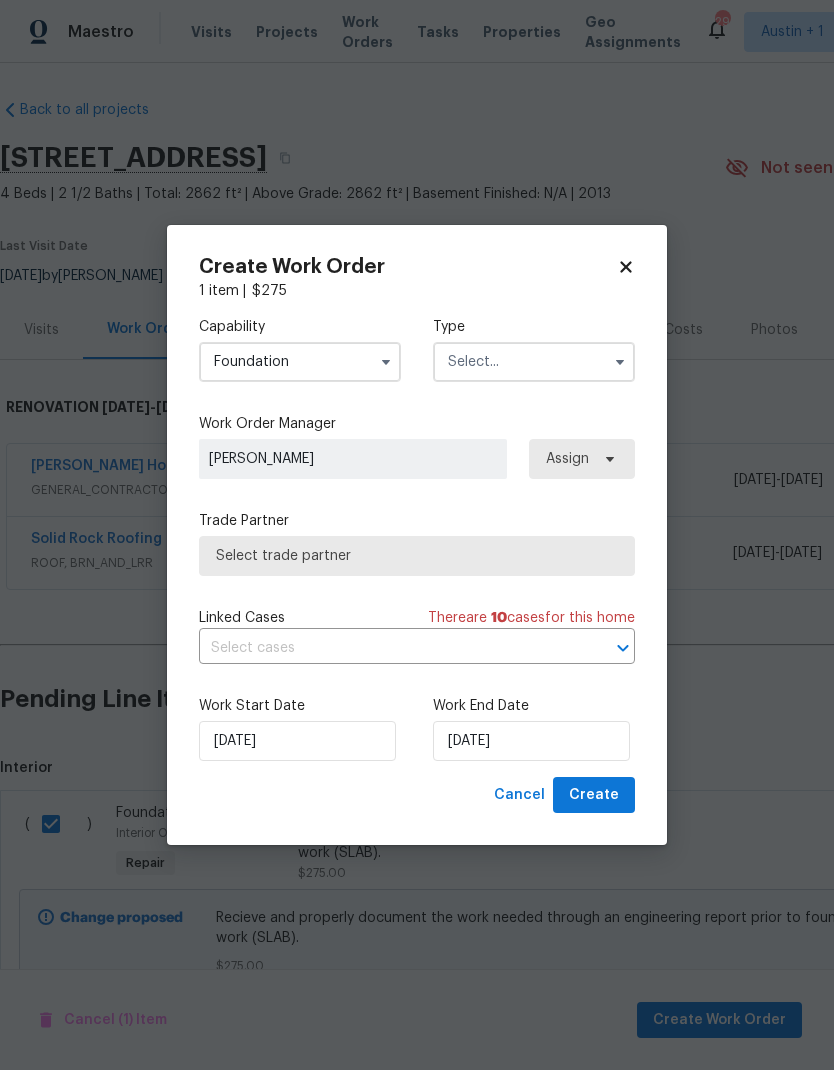 click at bounding box center (534, 362) 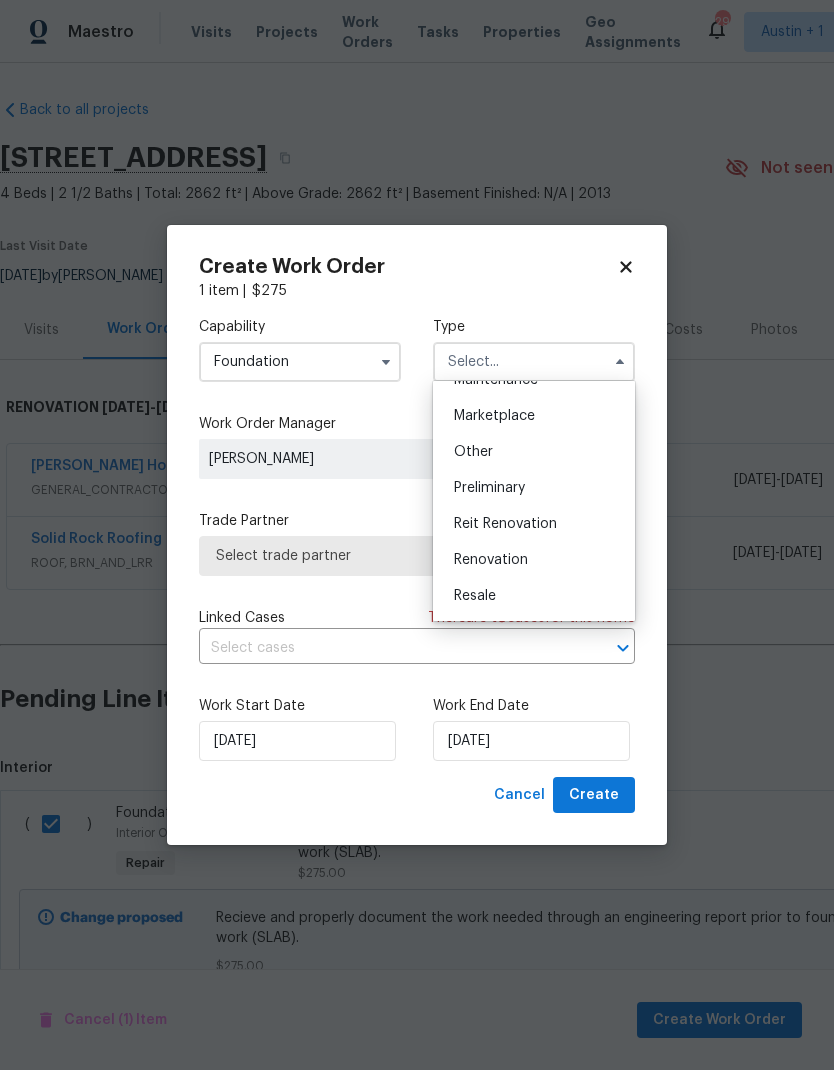 scroll, scrollTop: 355, scrollLeft: 0, axis: vertical 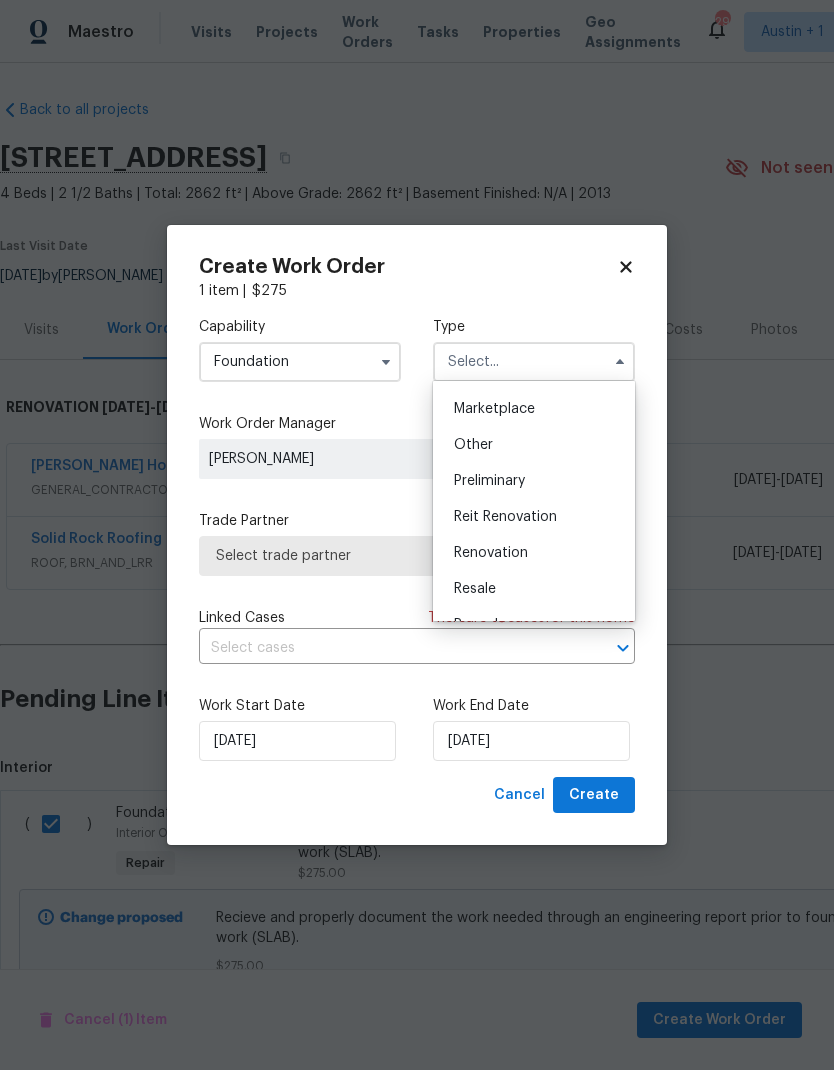 click on "Renovation" at bounding box center (534, 553) 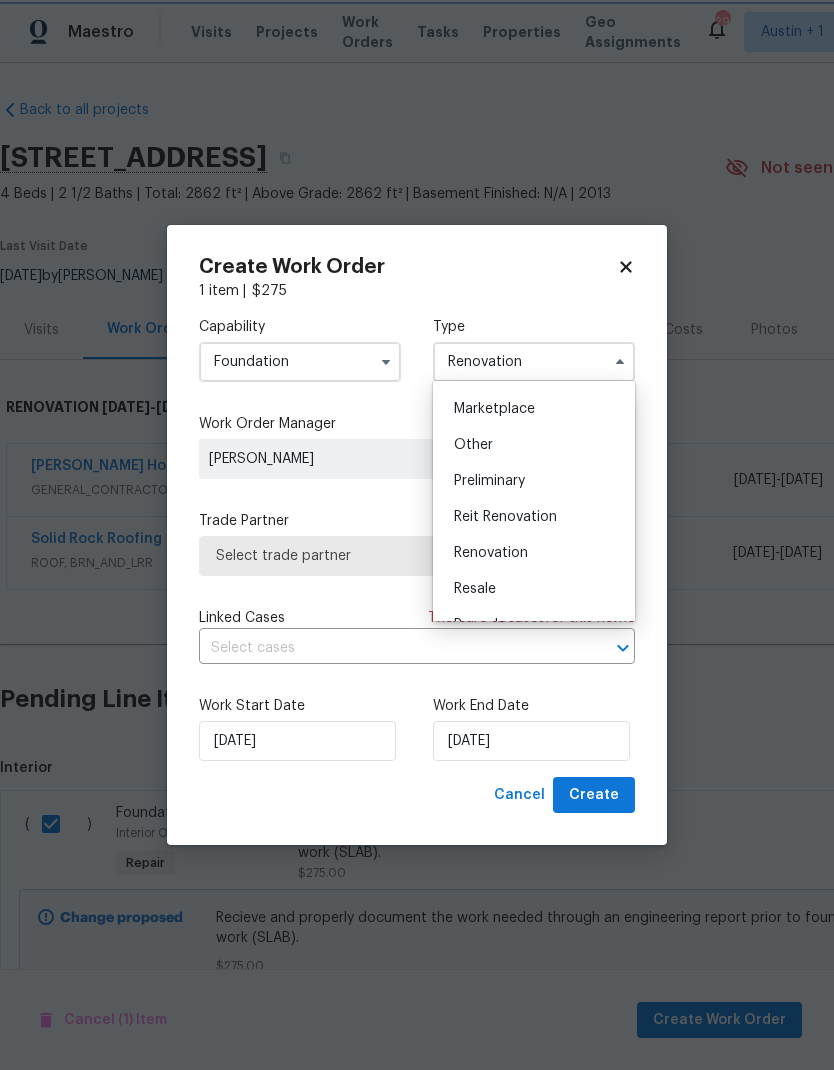 scroll, scrollTop: 0, scrollLeft: 0, axis: both 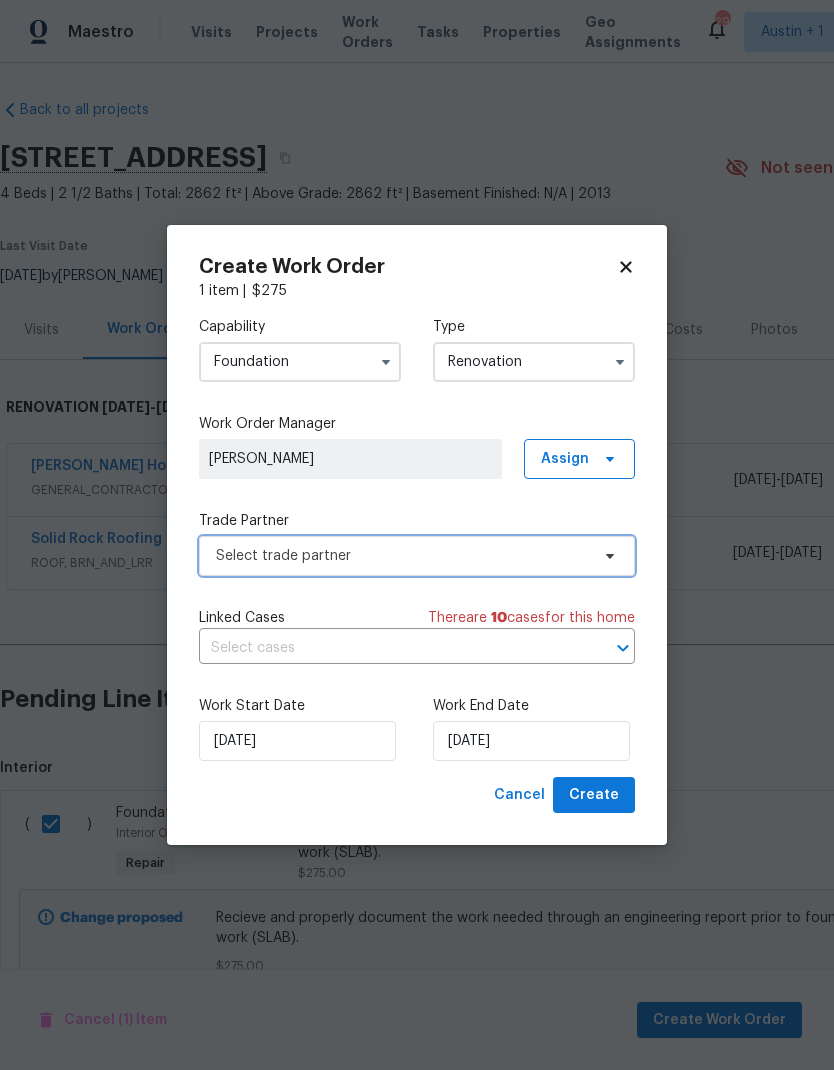 click on "Select trade partner" at bounding box center [402, 556] 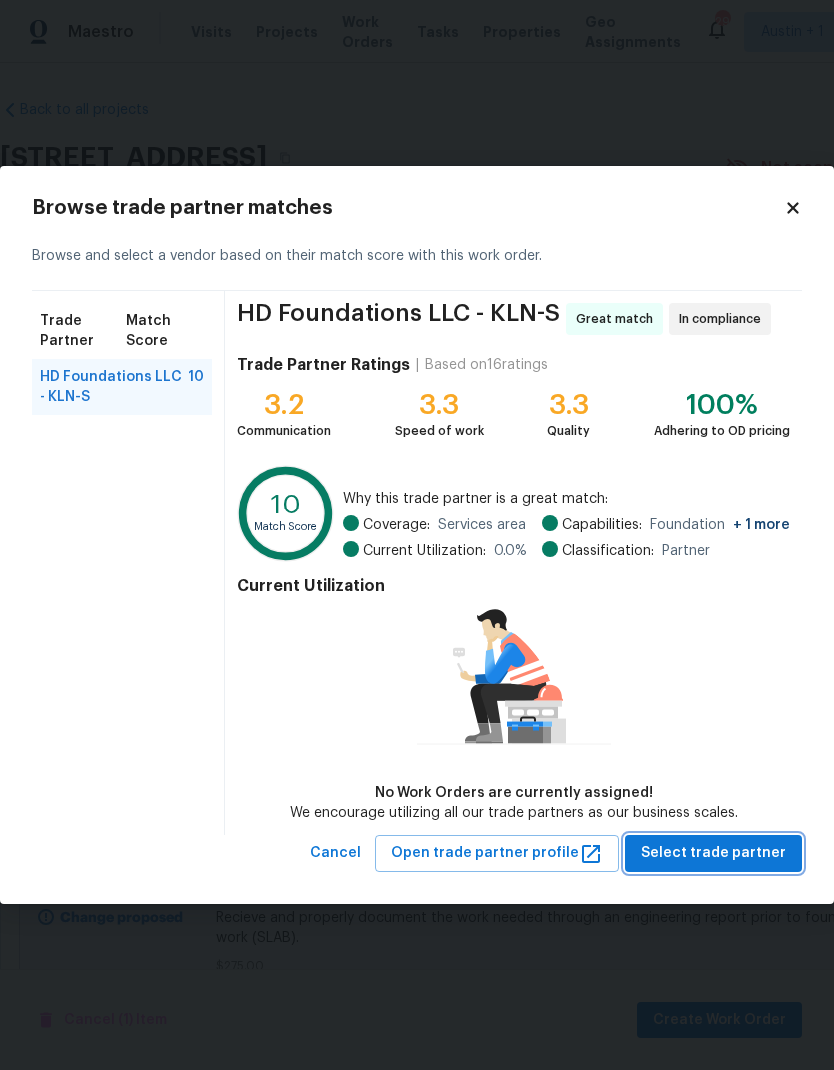 click on "Select trade partner" at bounding box center [713, 853] 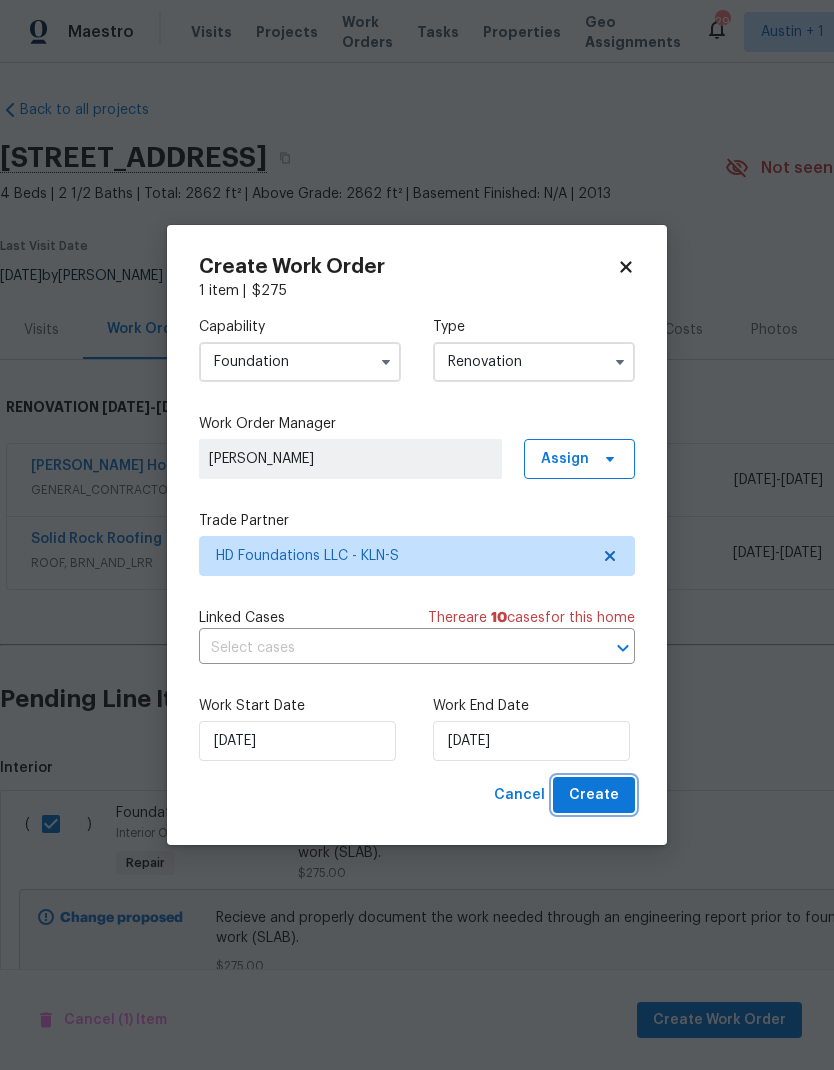 click on "Create" at bounding box center [594, 795] 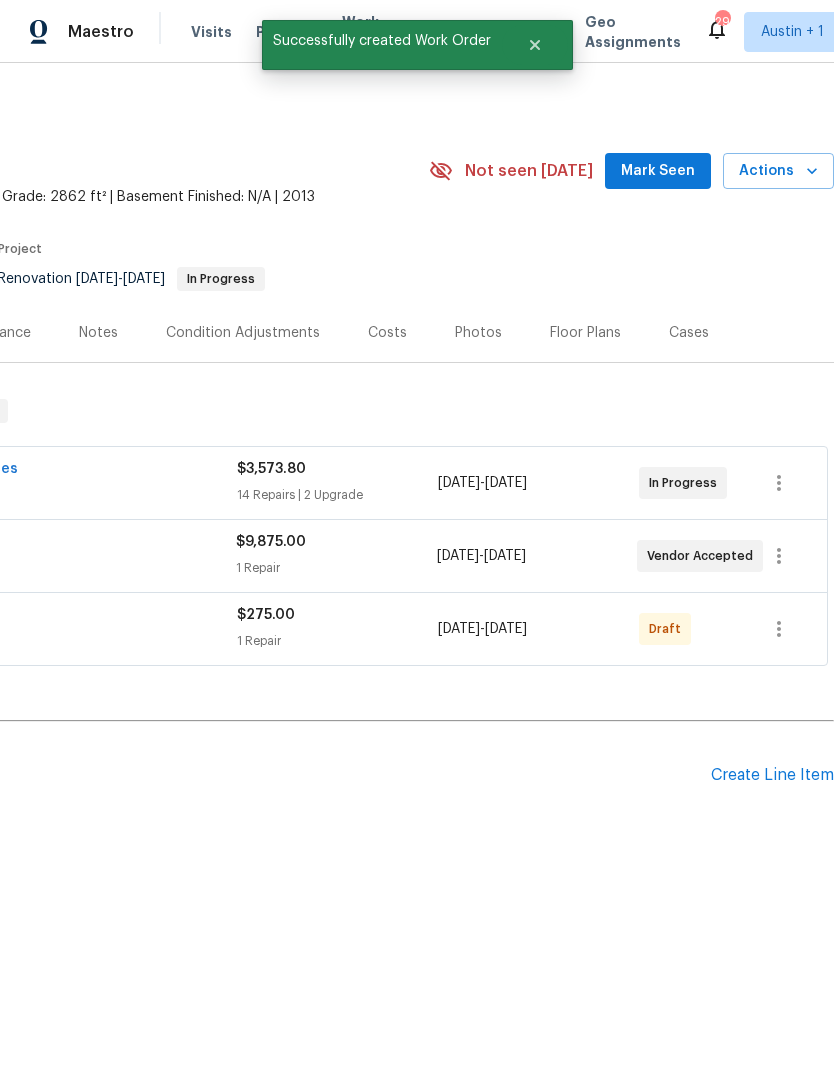 scroll, scrollTop: 0, scrollLeft: 296, axis: horizontal 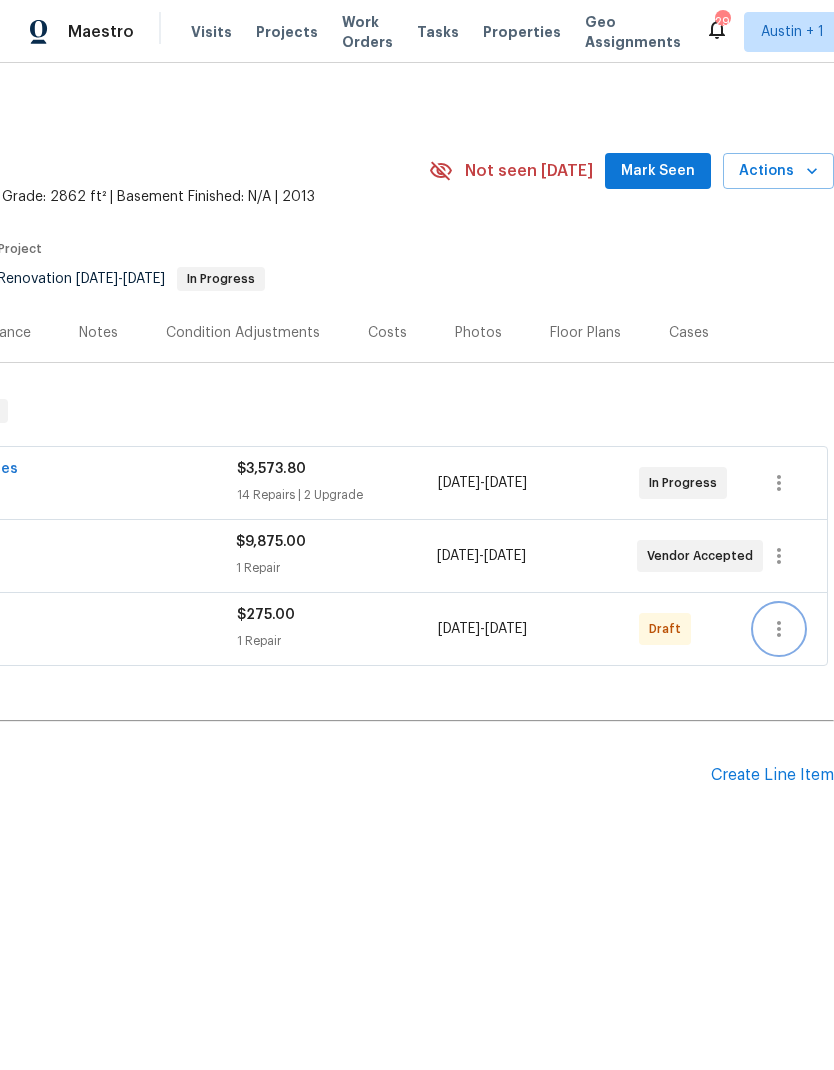 click 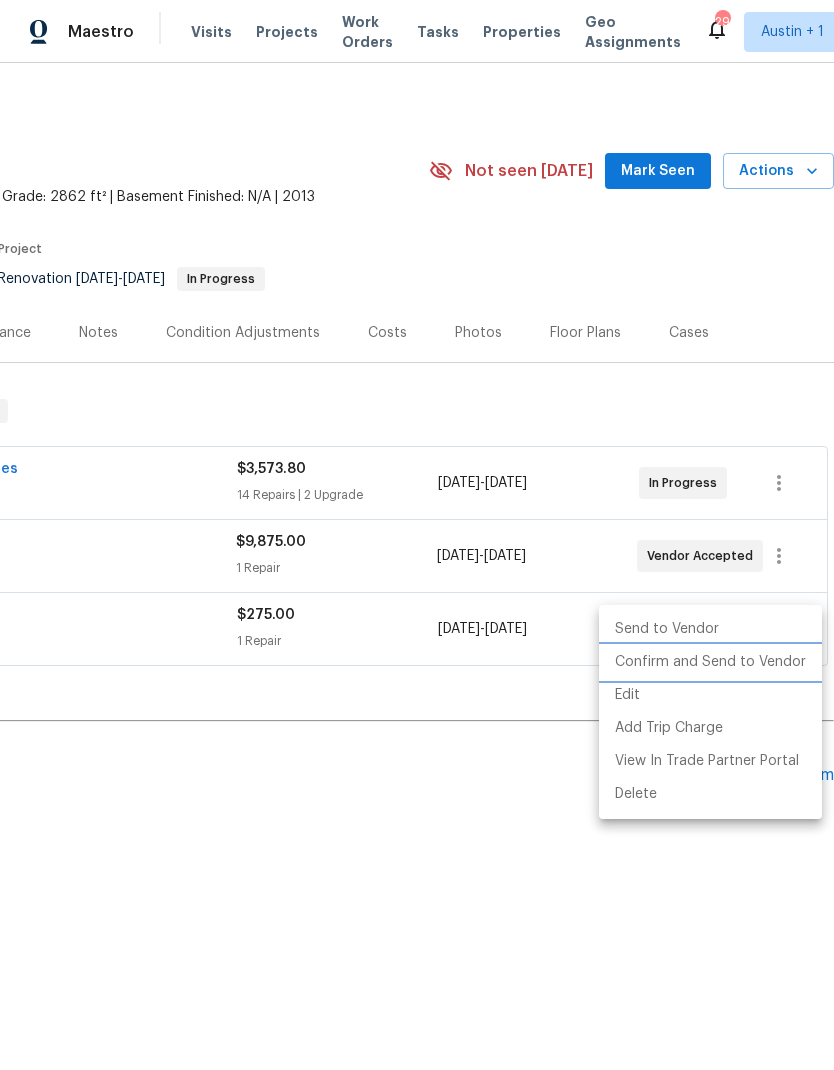 click on "Confirm and Send to Vendor" at bounding box center (710, 662) 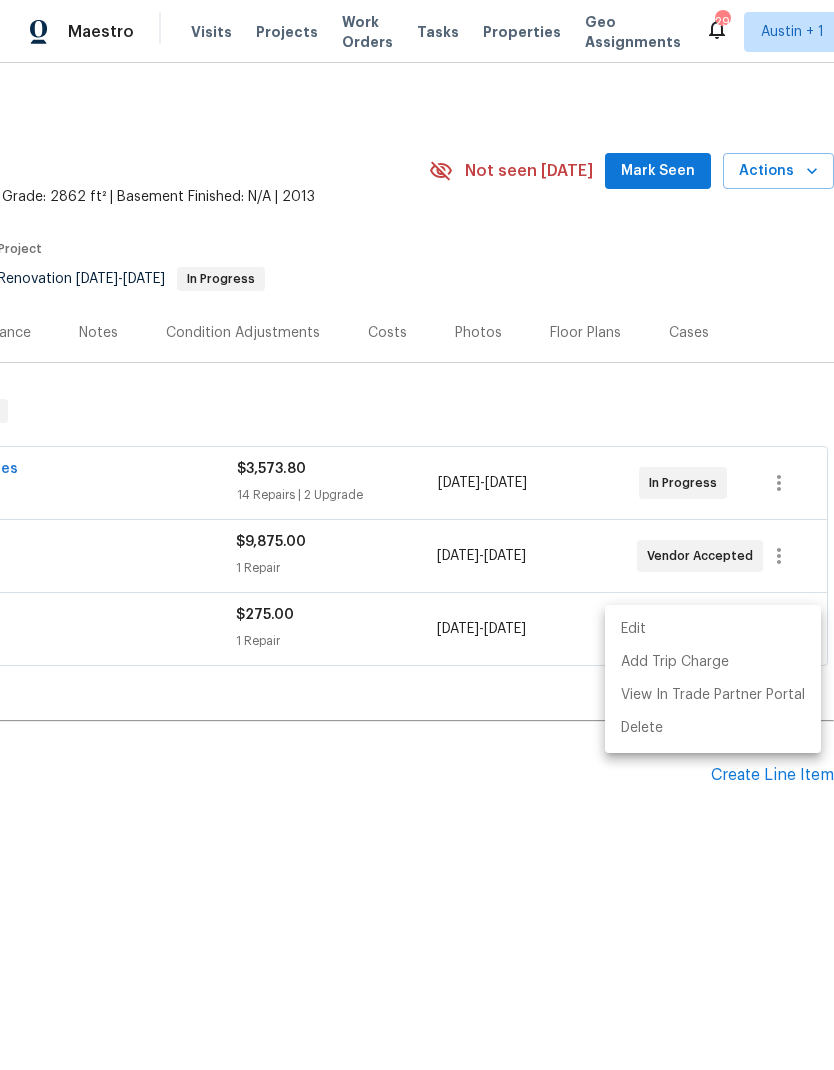click at bounding box center [417, 535] 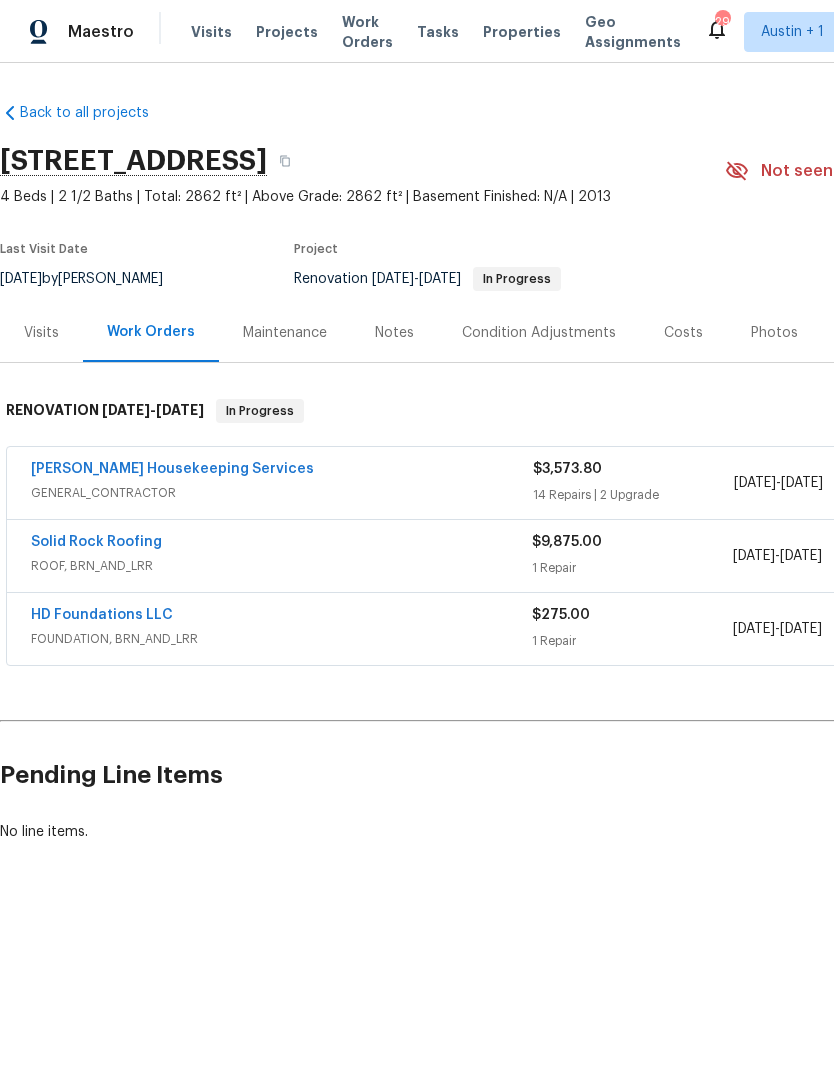 scroll, scrollTop: 0, scrollLeft: 0, axis: both 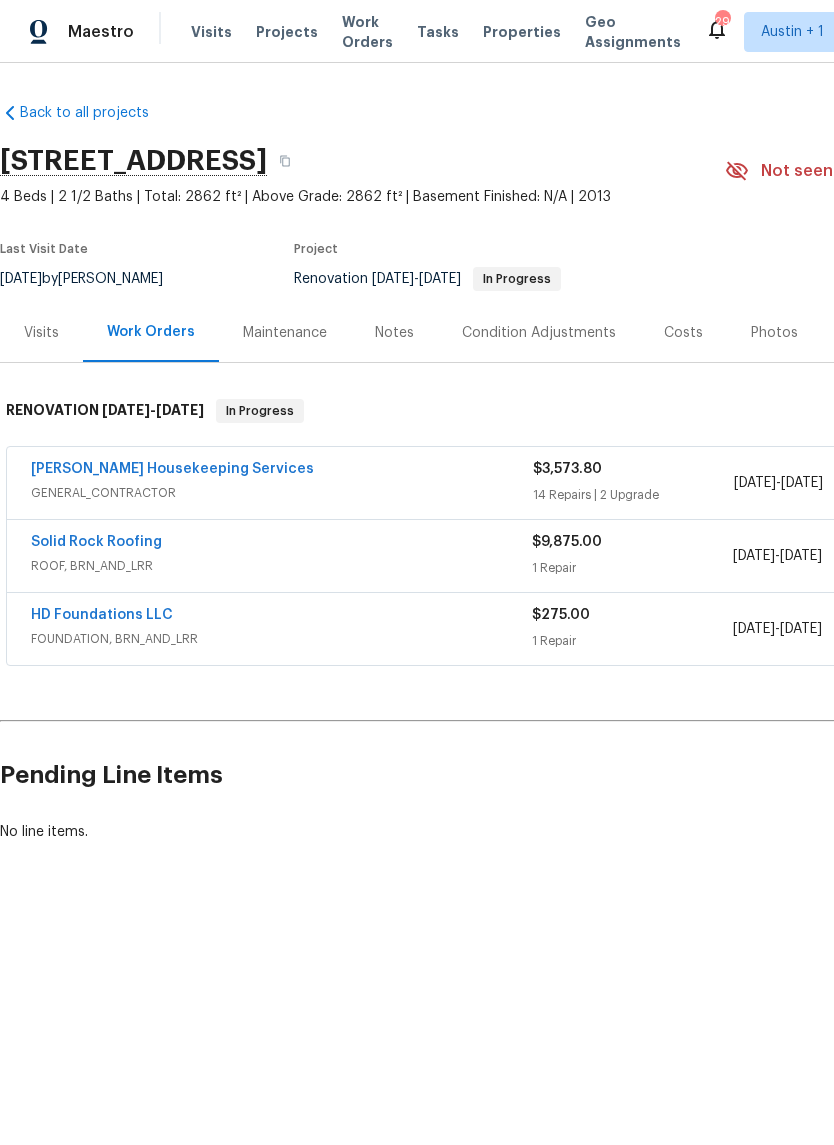 click on "Condition Adjustments" at bounding box center [539, 332] 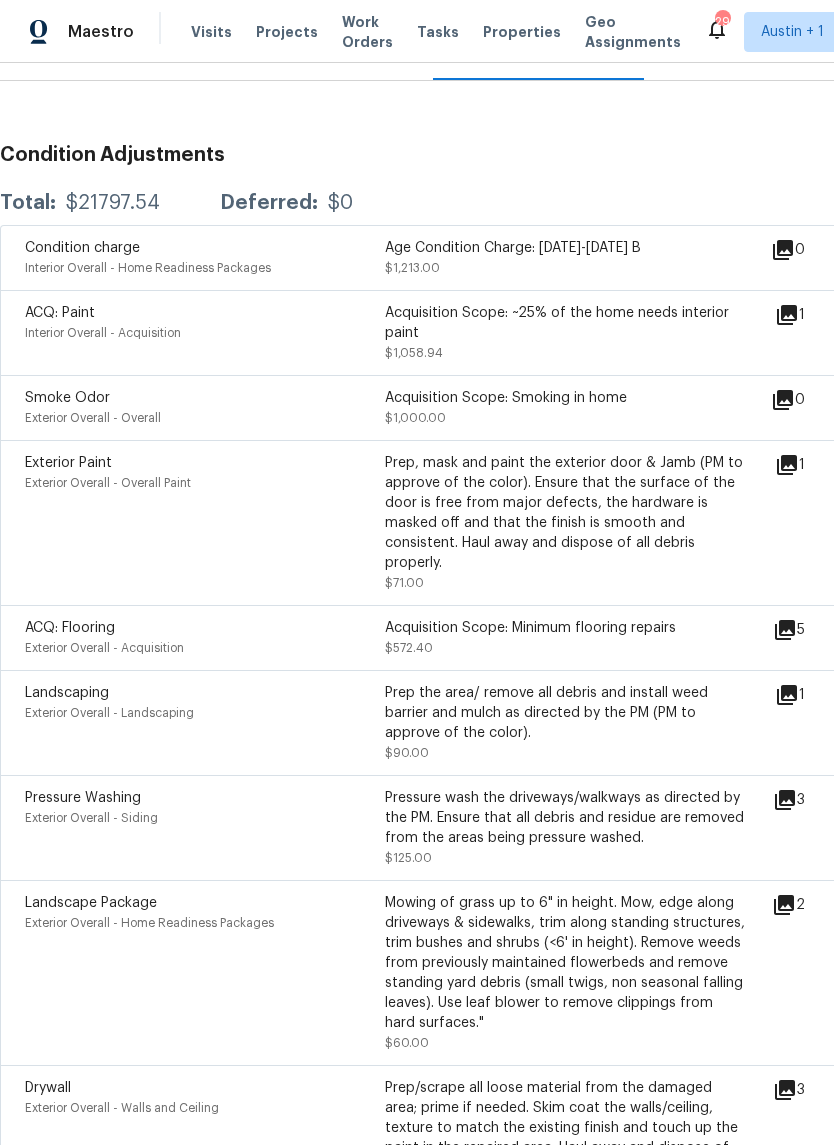 scroll, scrollTop: 284, scrollLeft: 0, axis: vertical 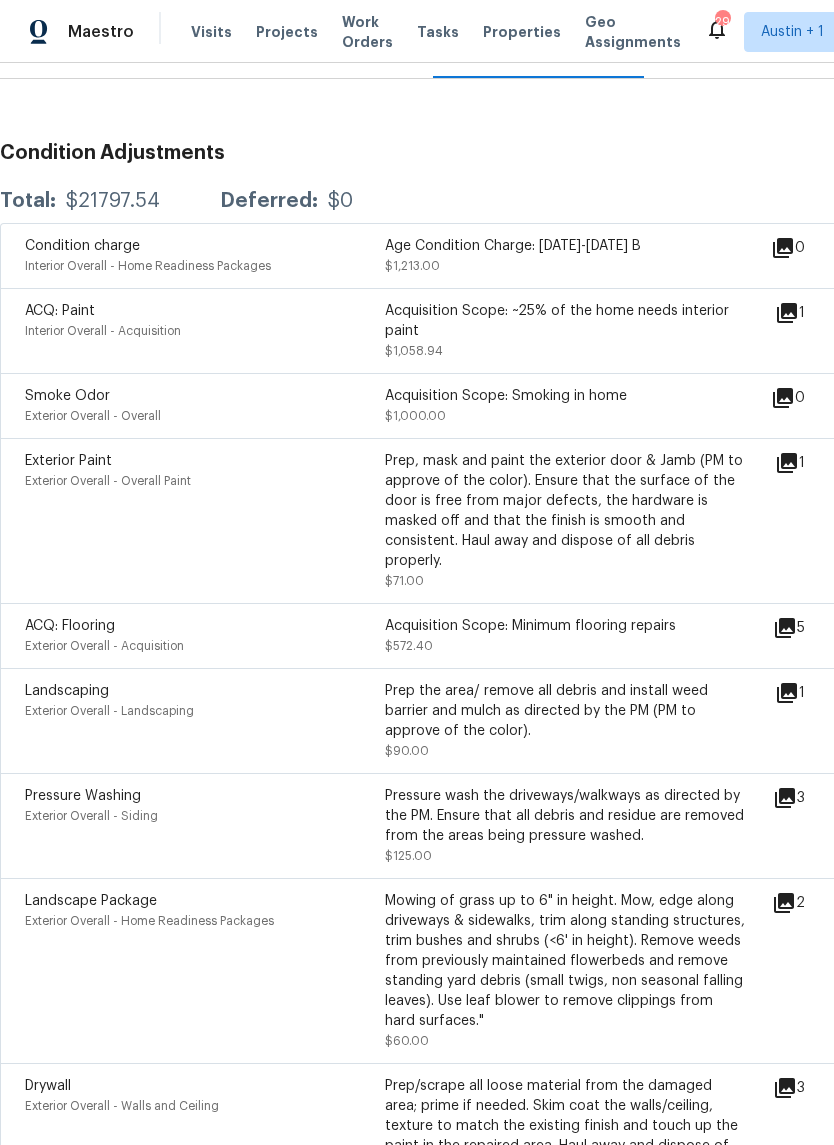 click 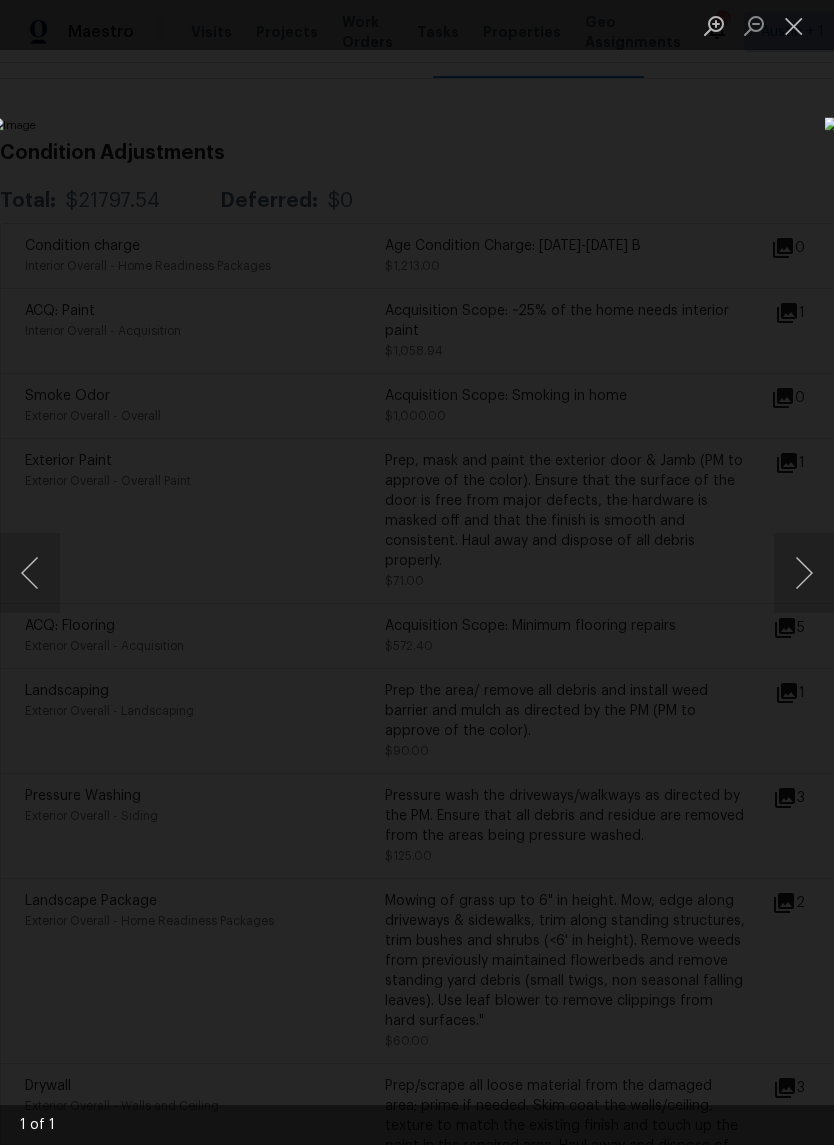 click at bounding box center (794, 25) 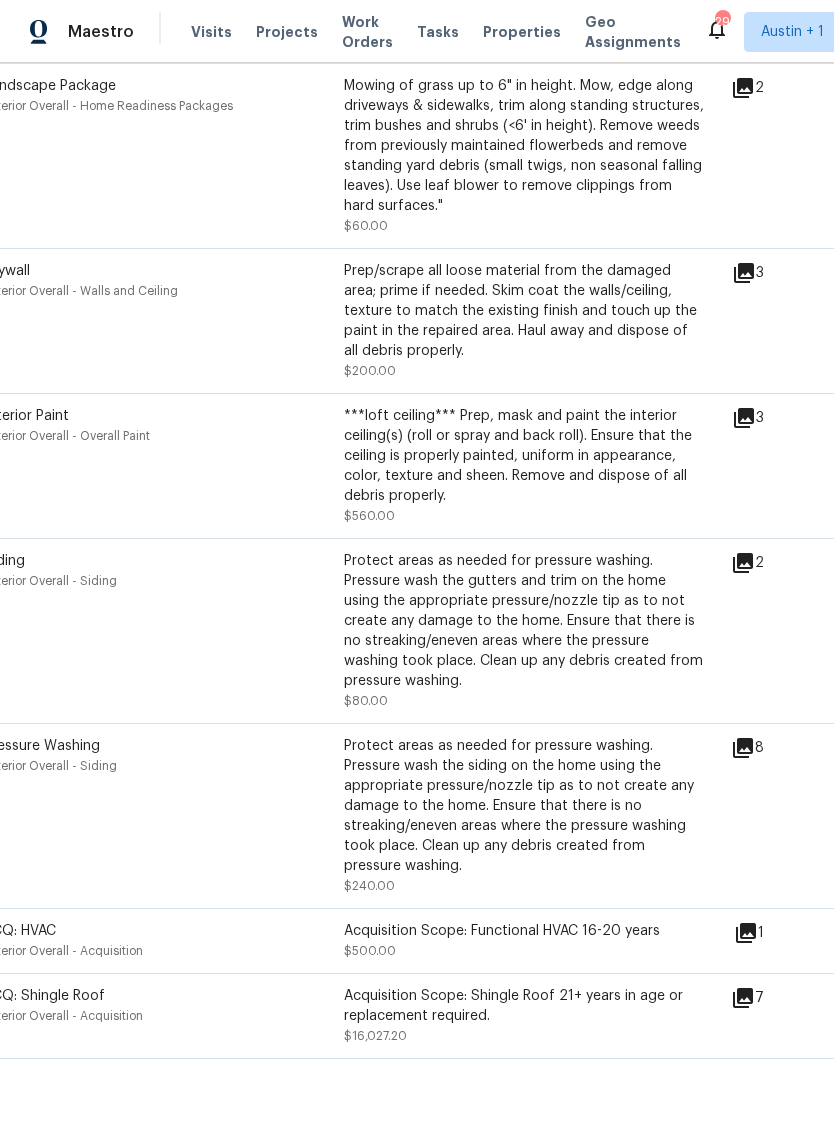 scroll, scrollTop: 1098, scrollLeft: 41, axis: both 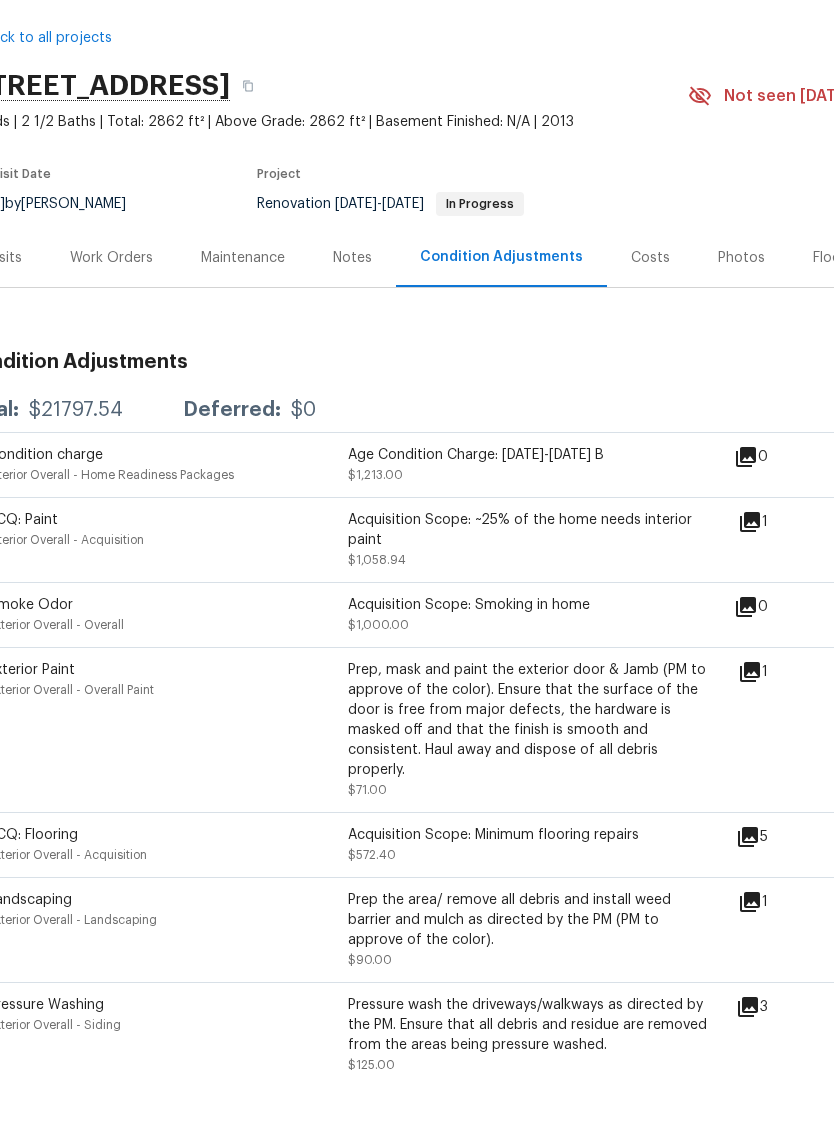 click on "Work Orders" at bounding box center (111, 333) 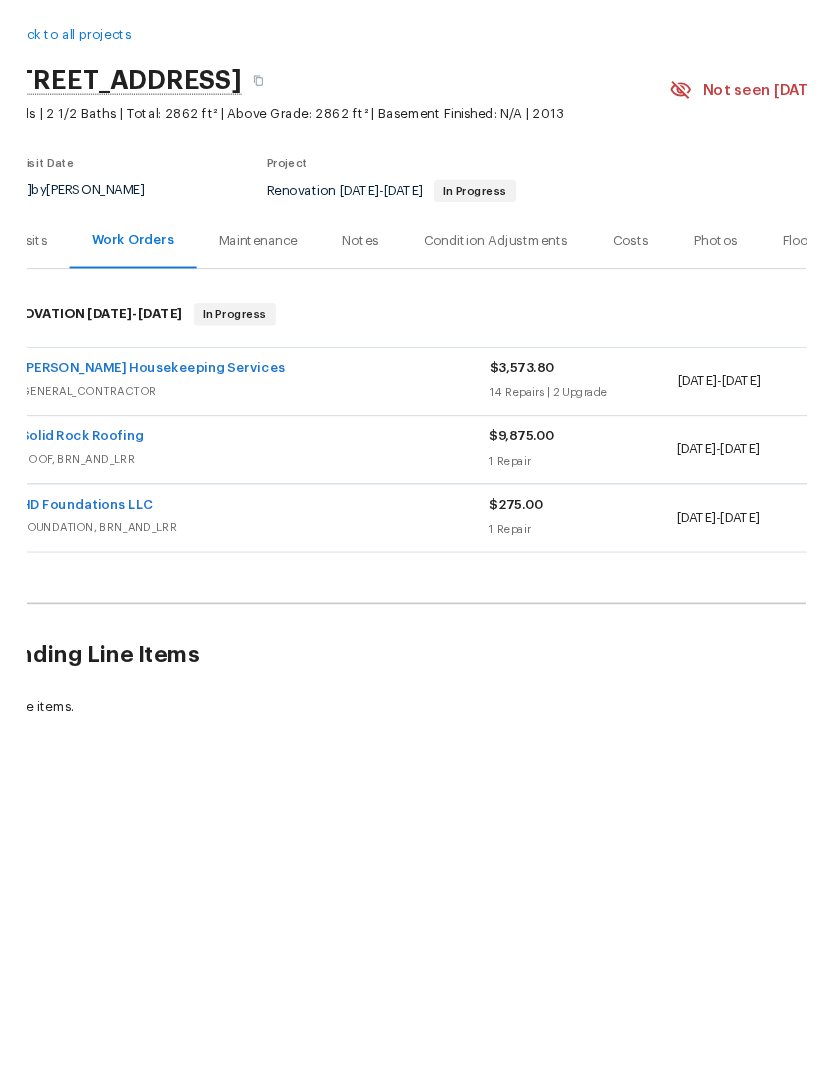 scroll, scrollTop: 0, scrollLeft: 0, axis: both 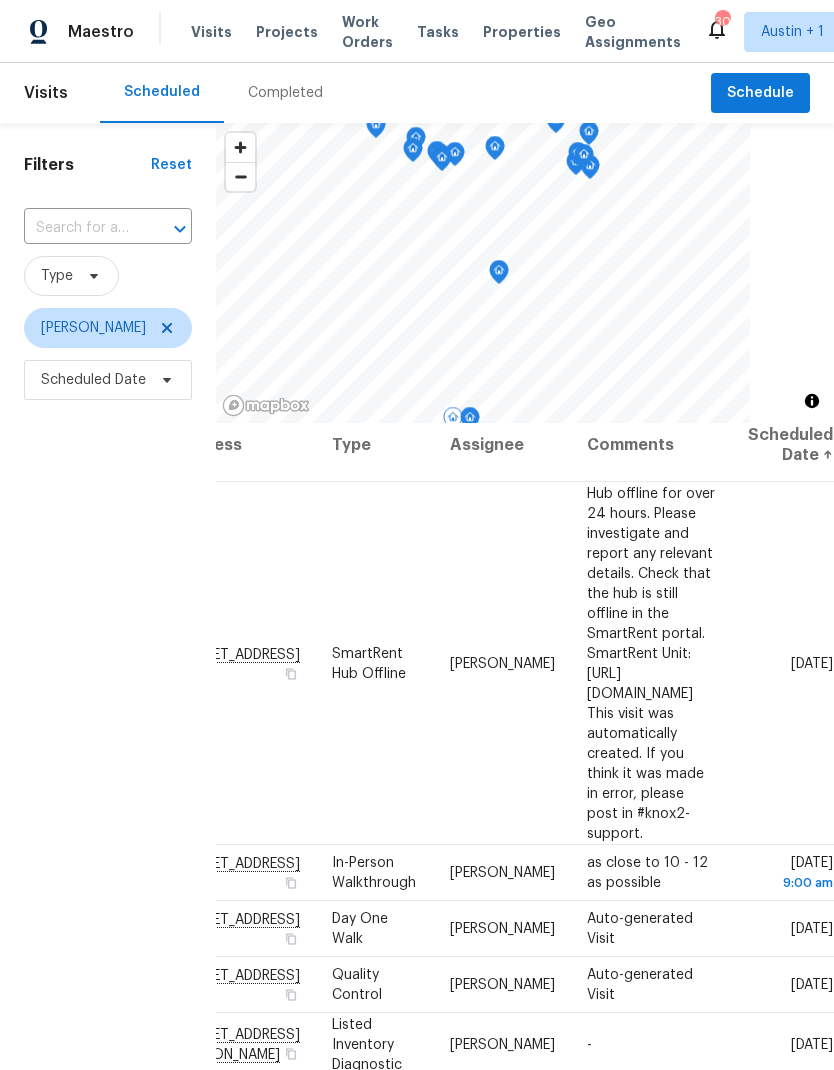click 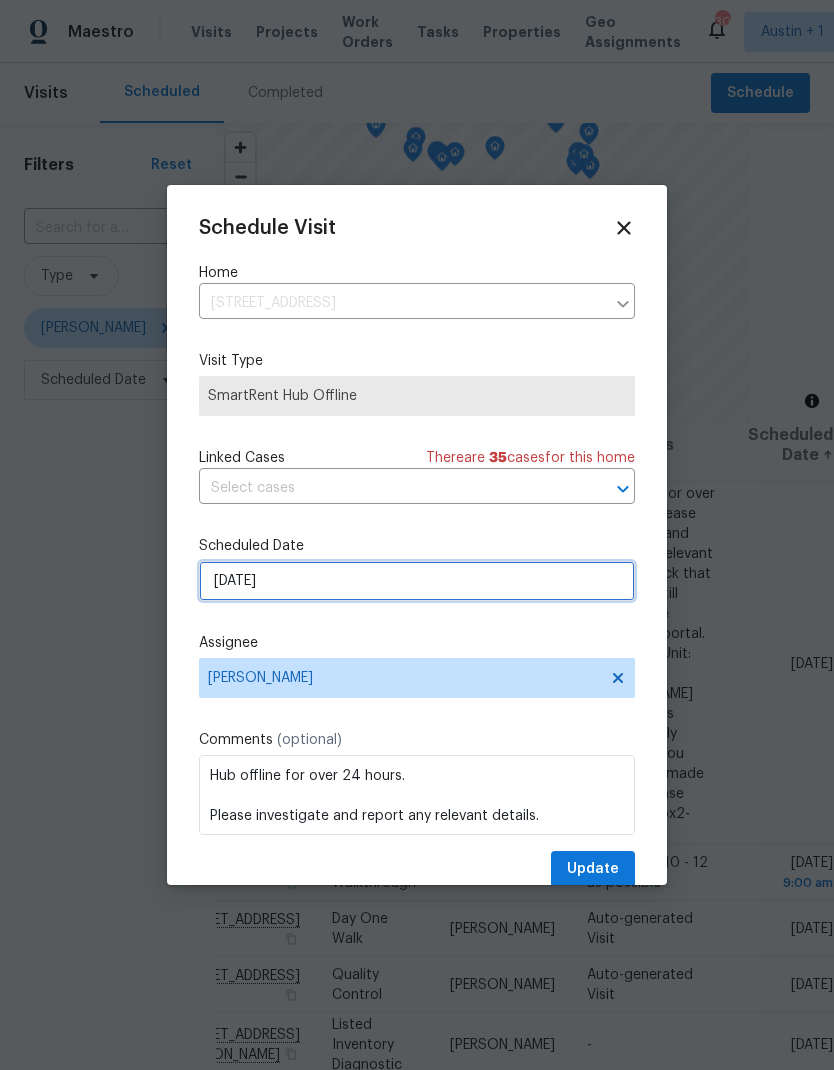 click on "[DATE]" at bounding box center (417, 581) 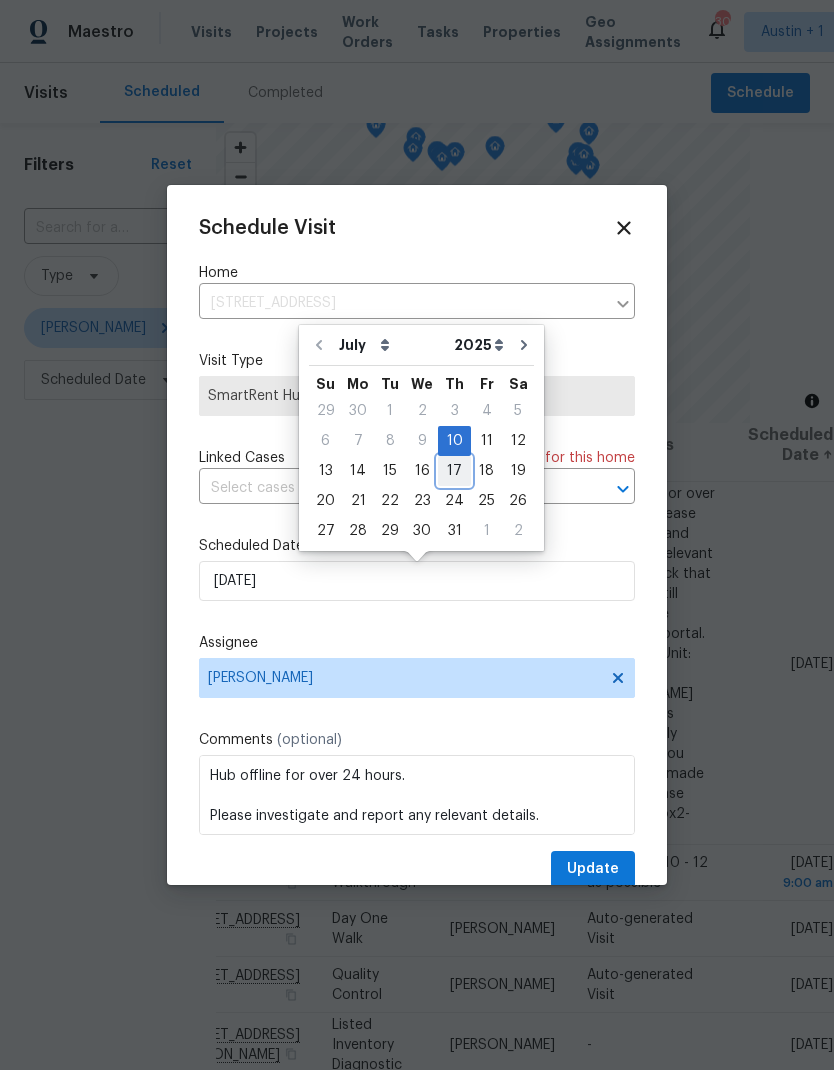 click on "17" at bounding box center [454, 471] 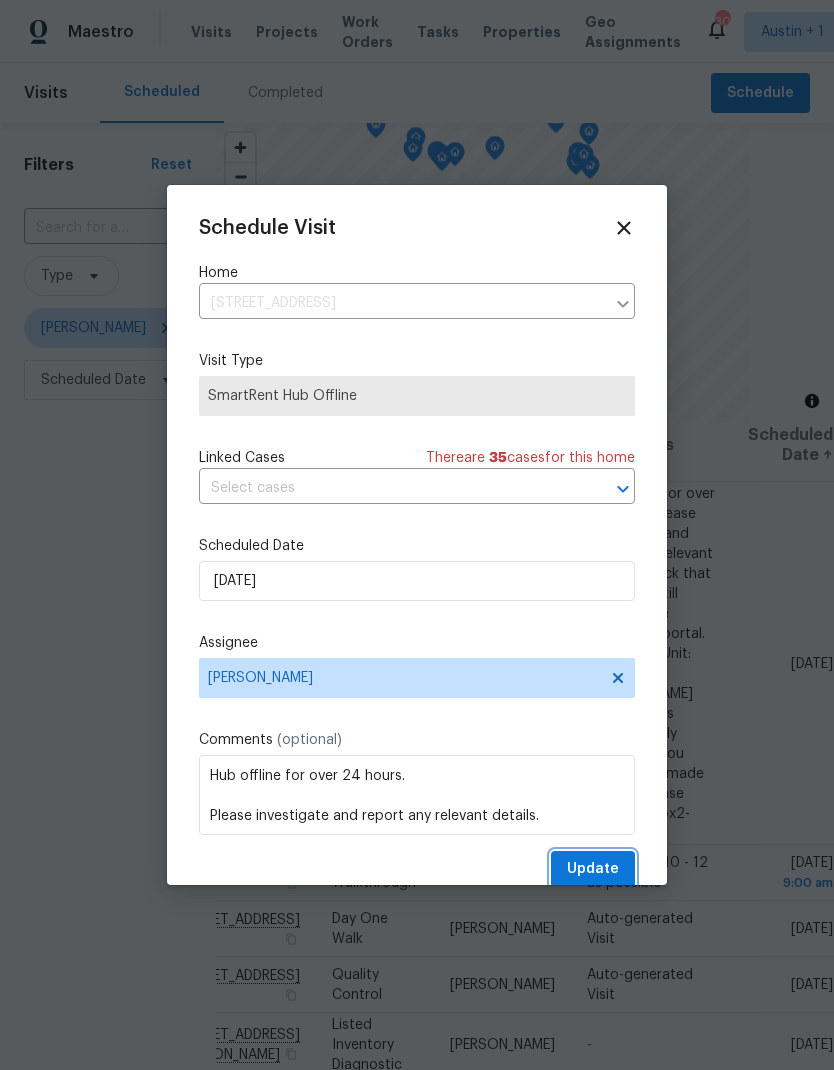 click on "Update" at bounding box center [593, 869] 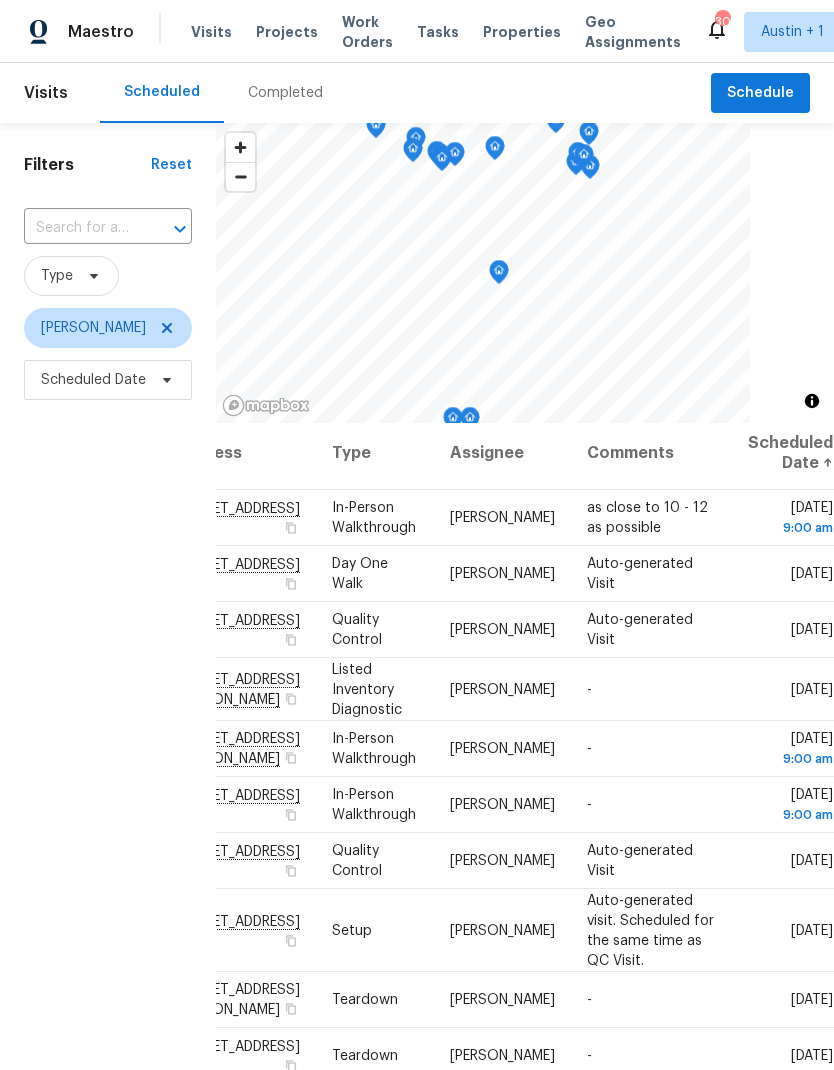 scroll, scrollTop: 6, scrollLeft: 174, axis: both 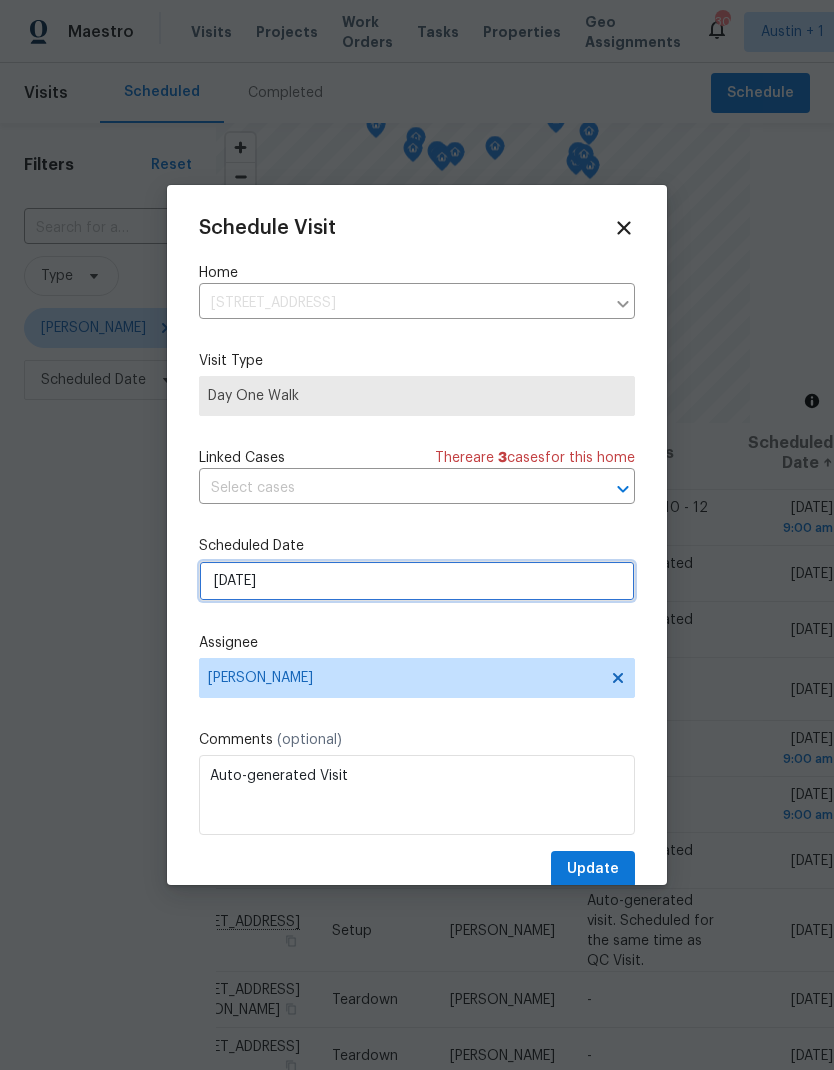 click on "[DATE]" at bounding box center [417, 581] 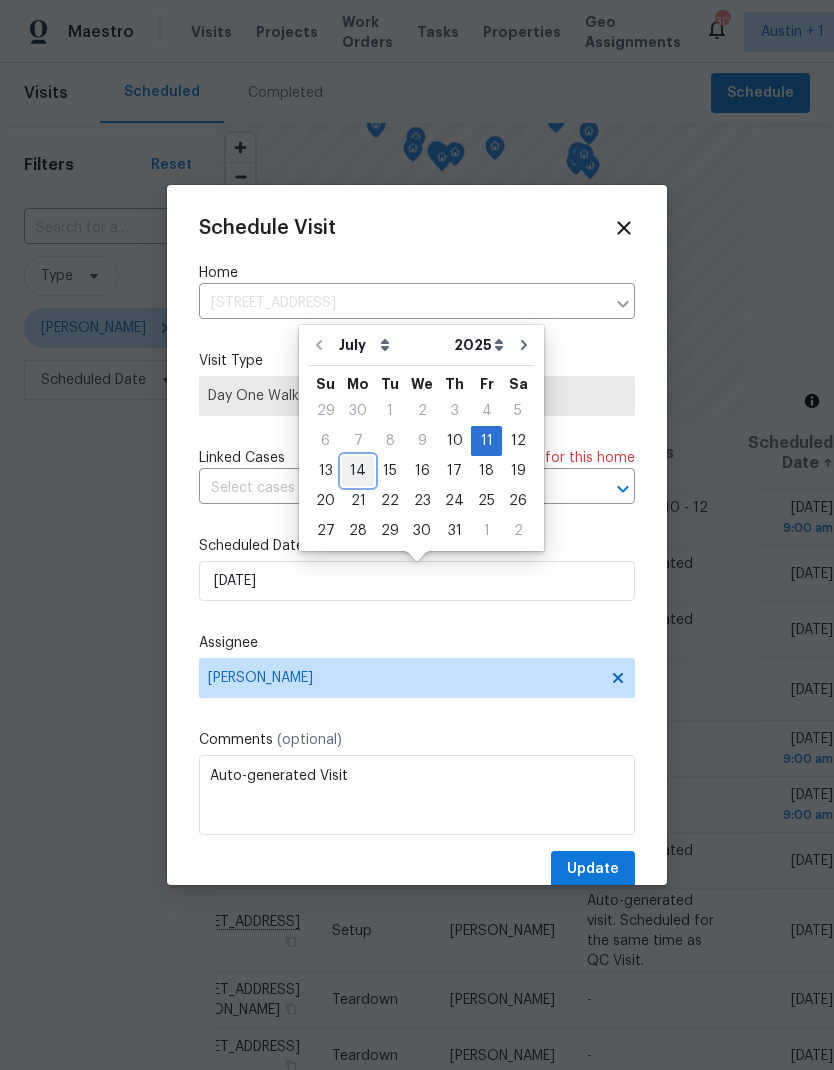 click on "14" at bounding box center [358, 471] 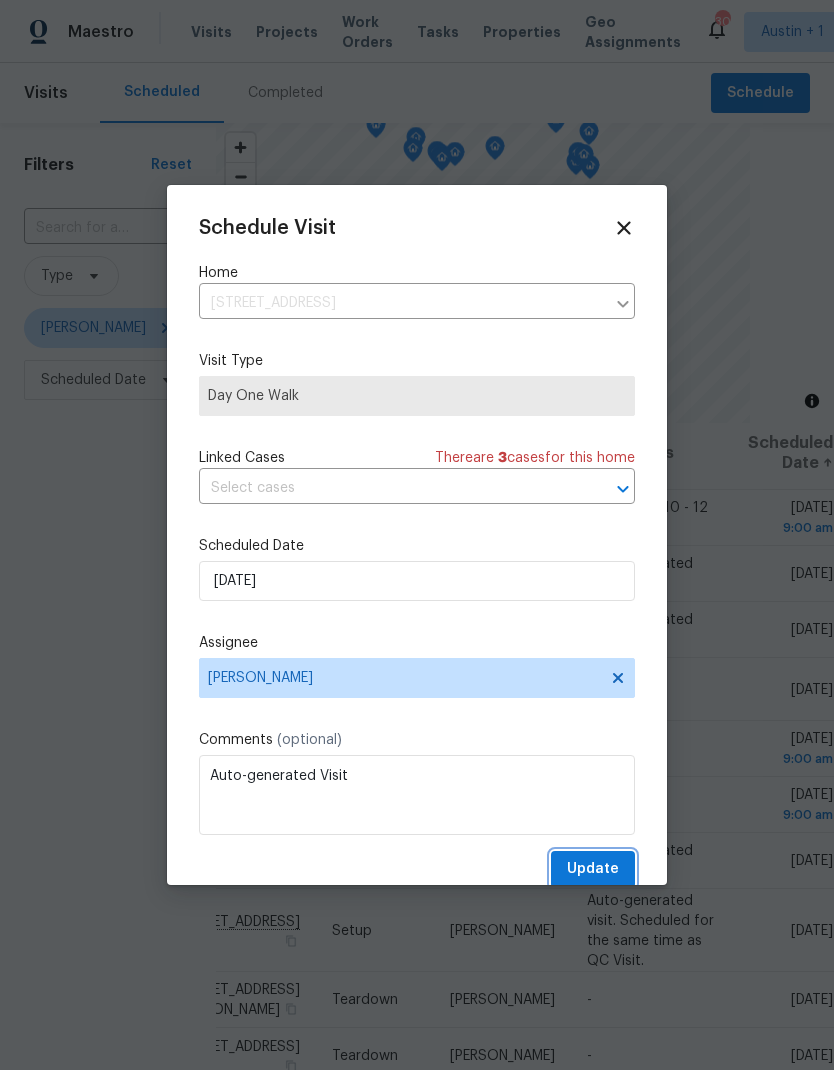 click on "Update" at bounding box center [593, 869] 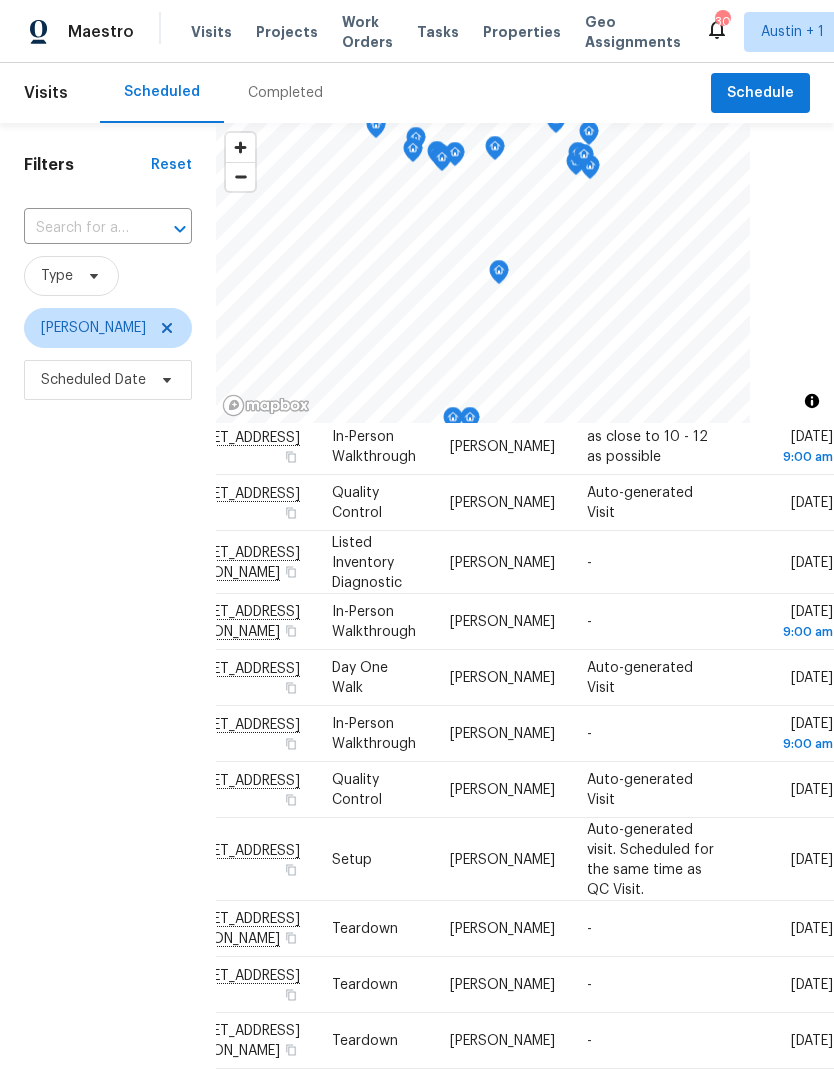 scroll, scrollTop: 77, scrollLeft: 174, axis: both 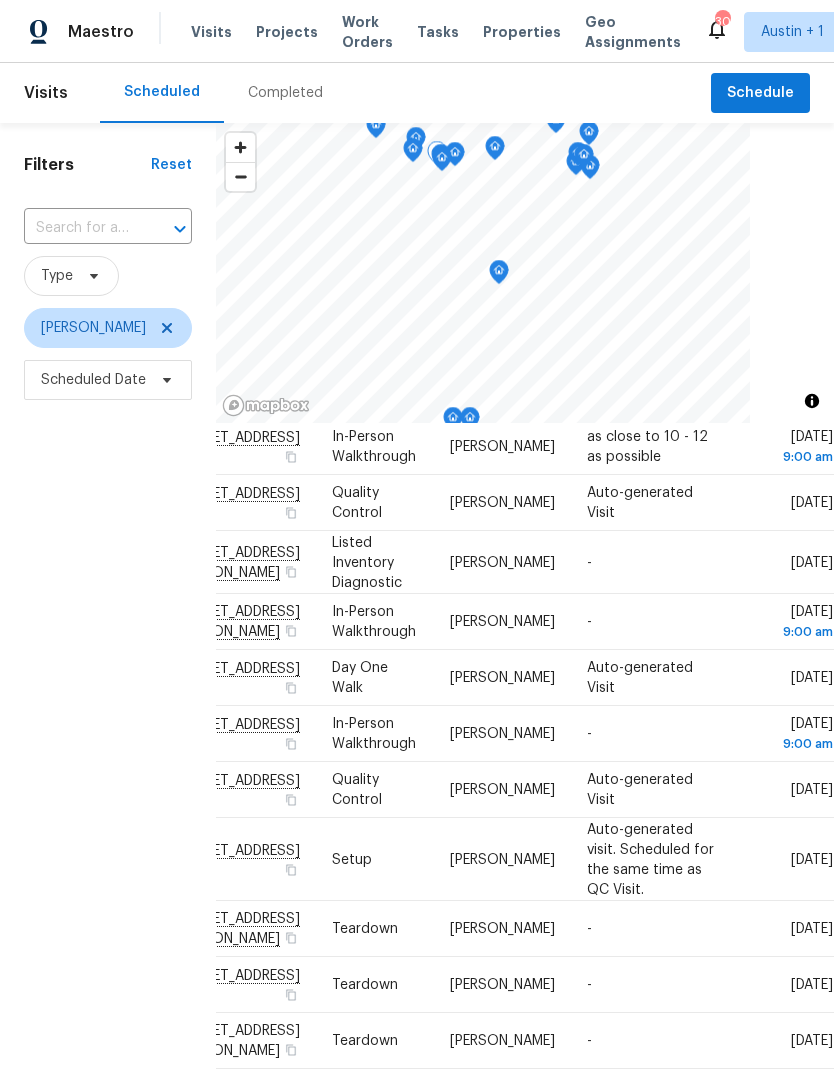 click 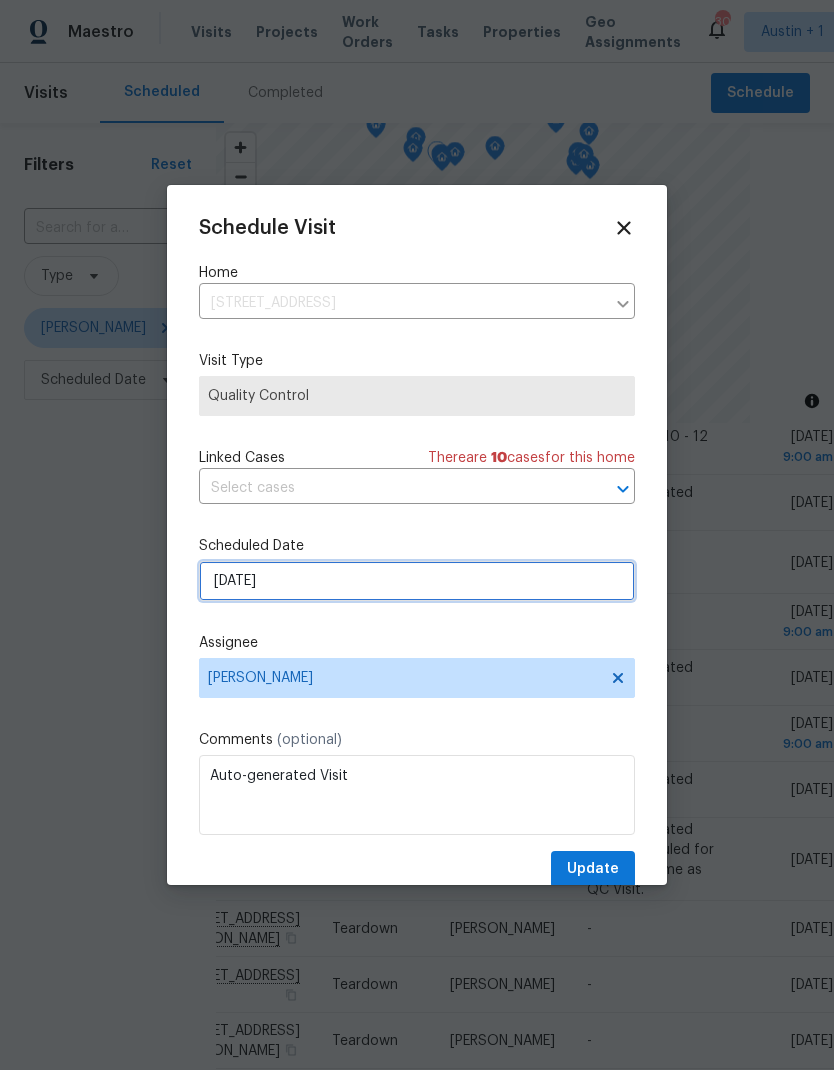 click on "[DATE]" at bounding box center [417, 581] 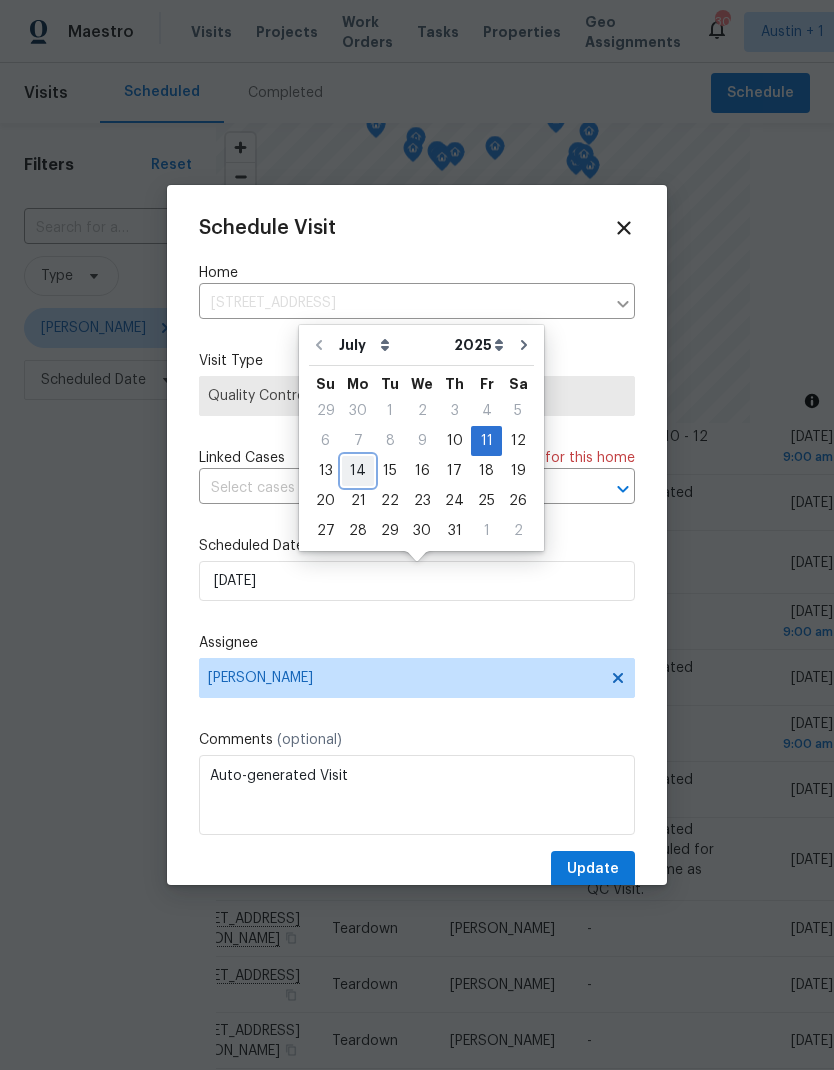 click on "14" at bounding box center (358, 471) 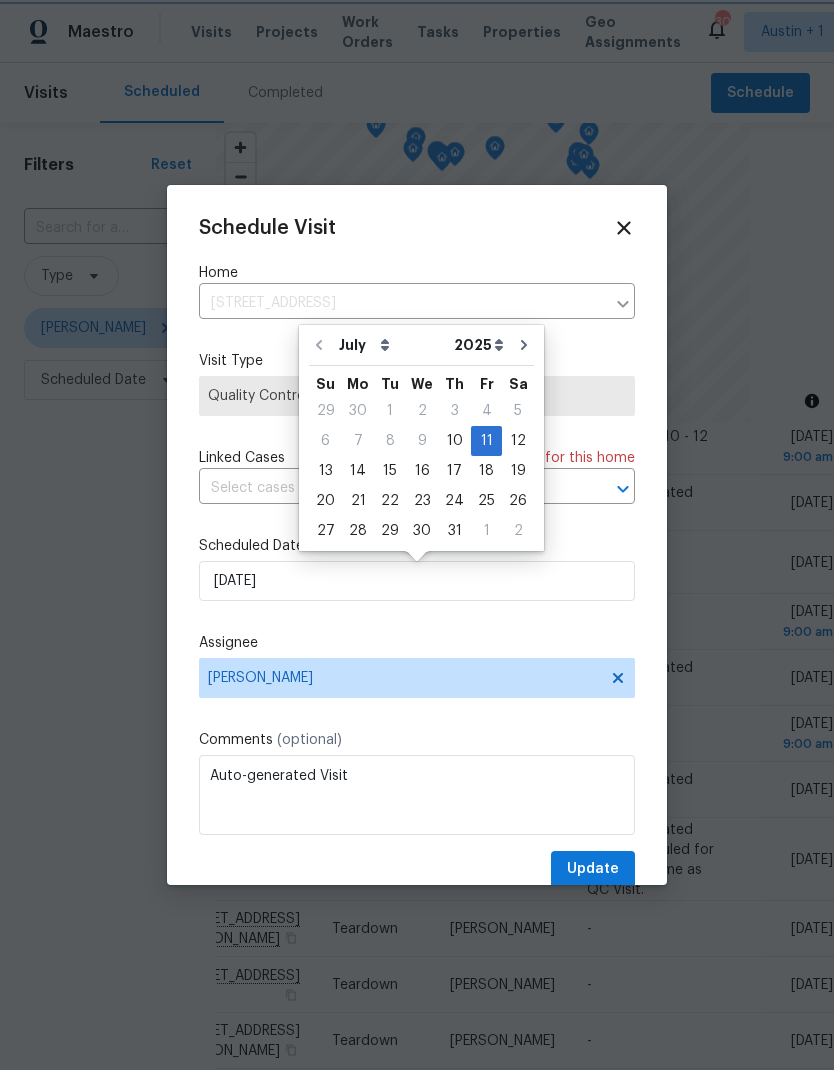 type on "[DATE]" 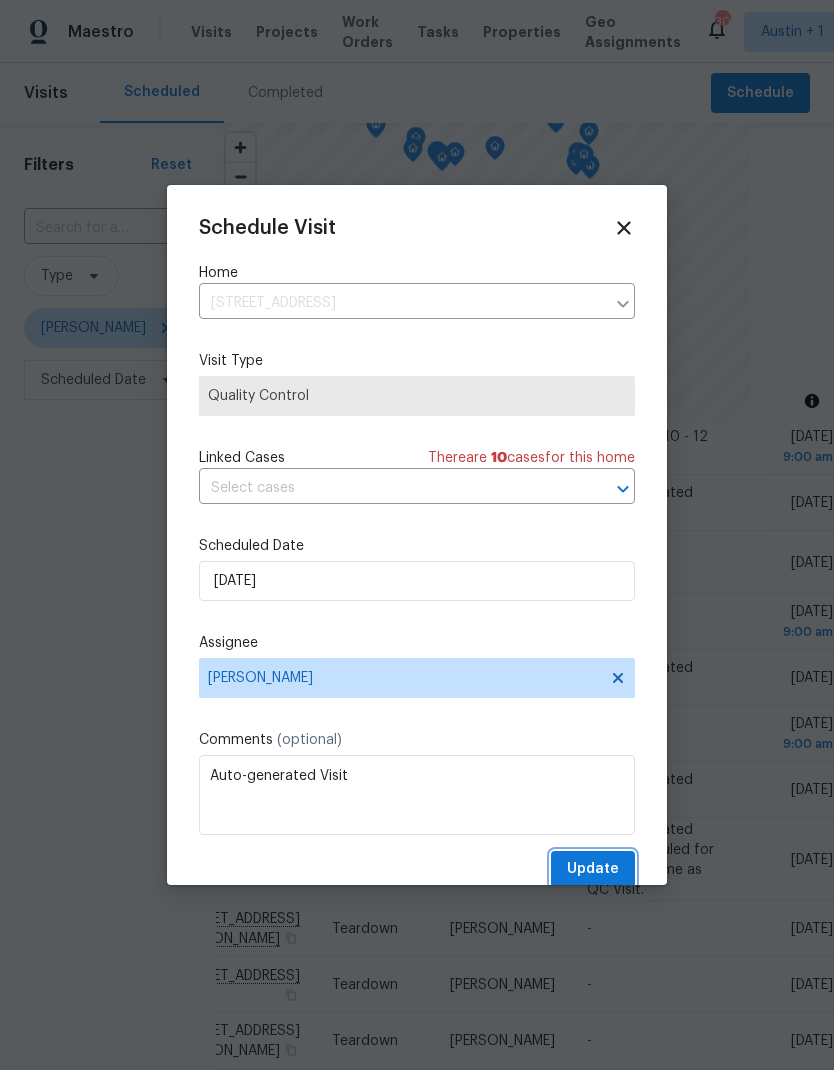 click on "Update" at bounding box center [593, 869] 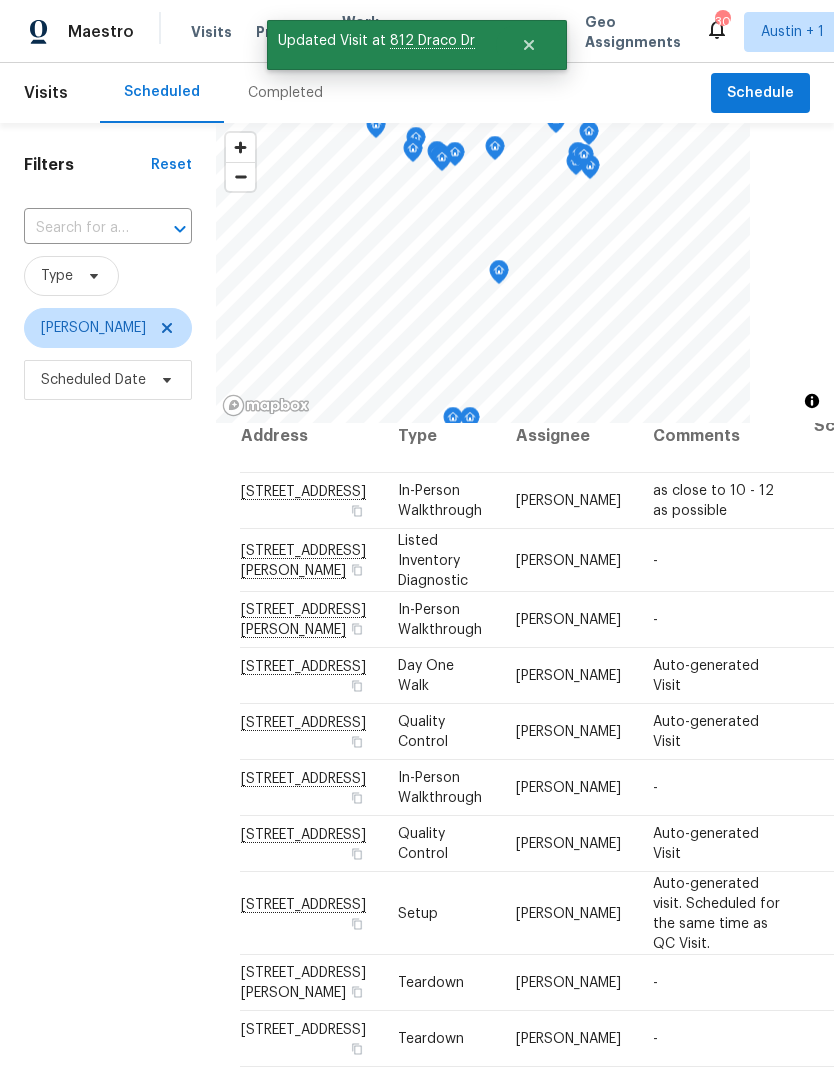 scroll, scrollTop: 23, scrollLeft: 0, axis: vertical 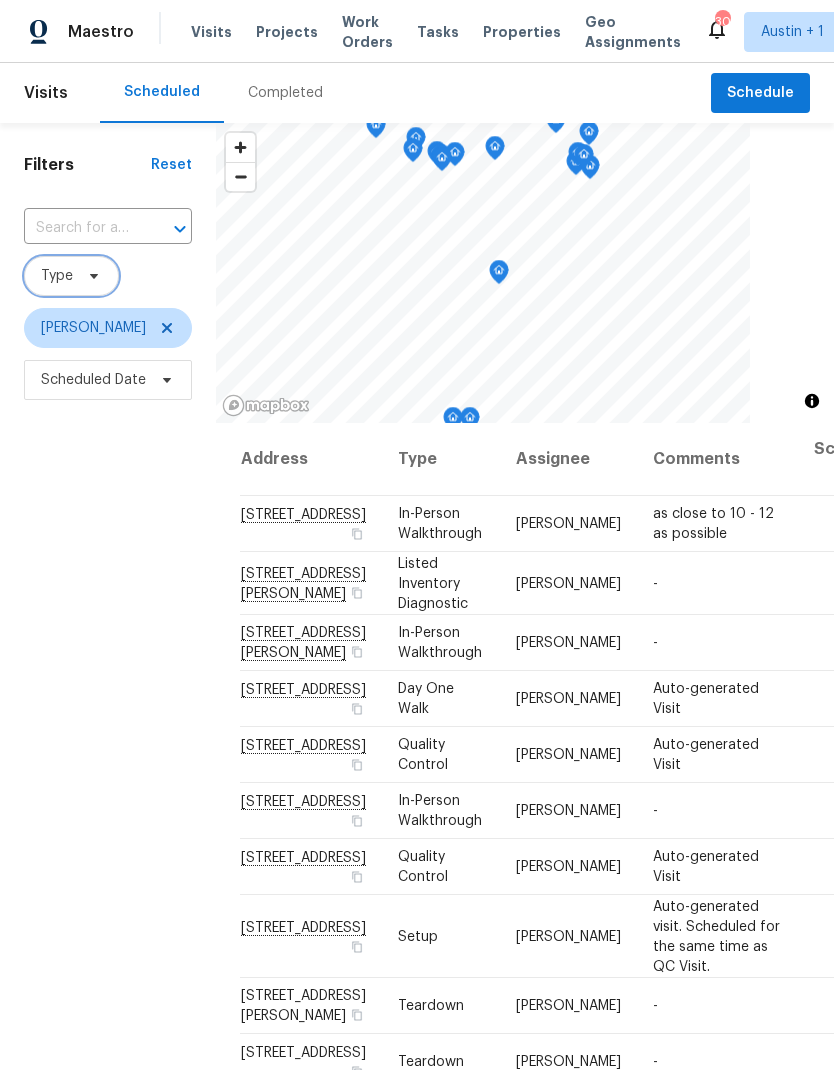 click 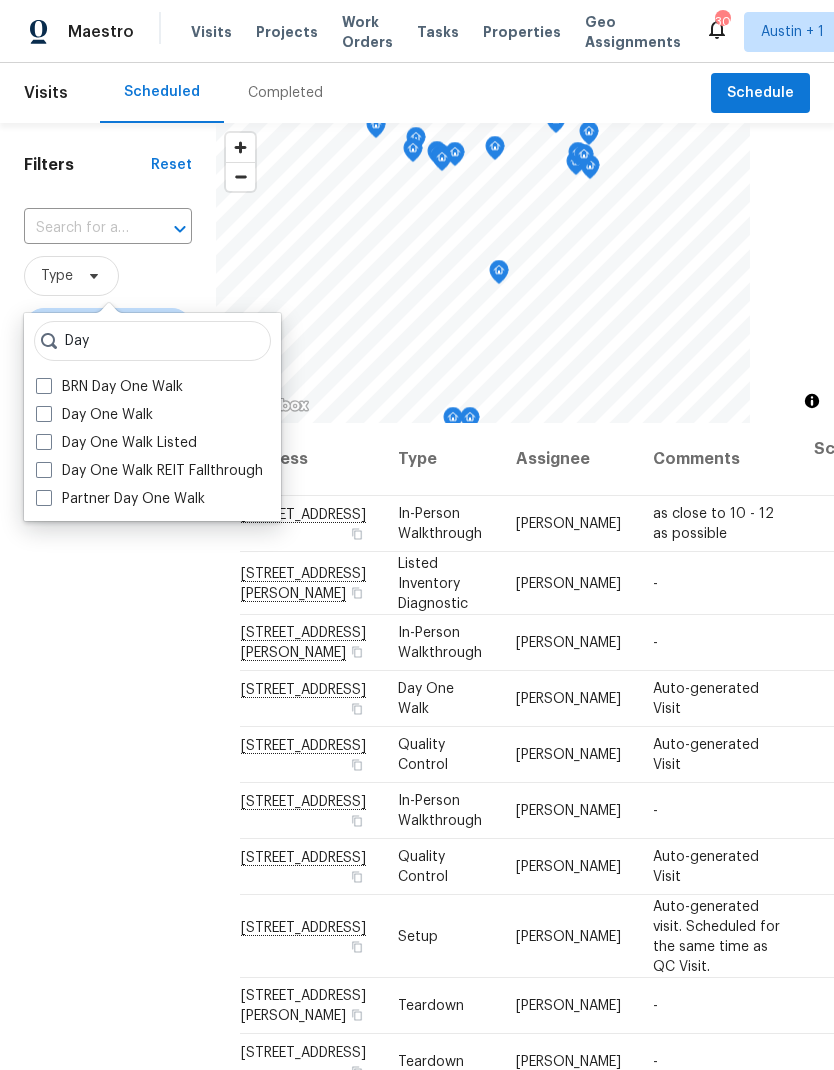 type on "Day" 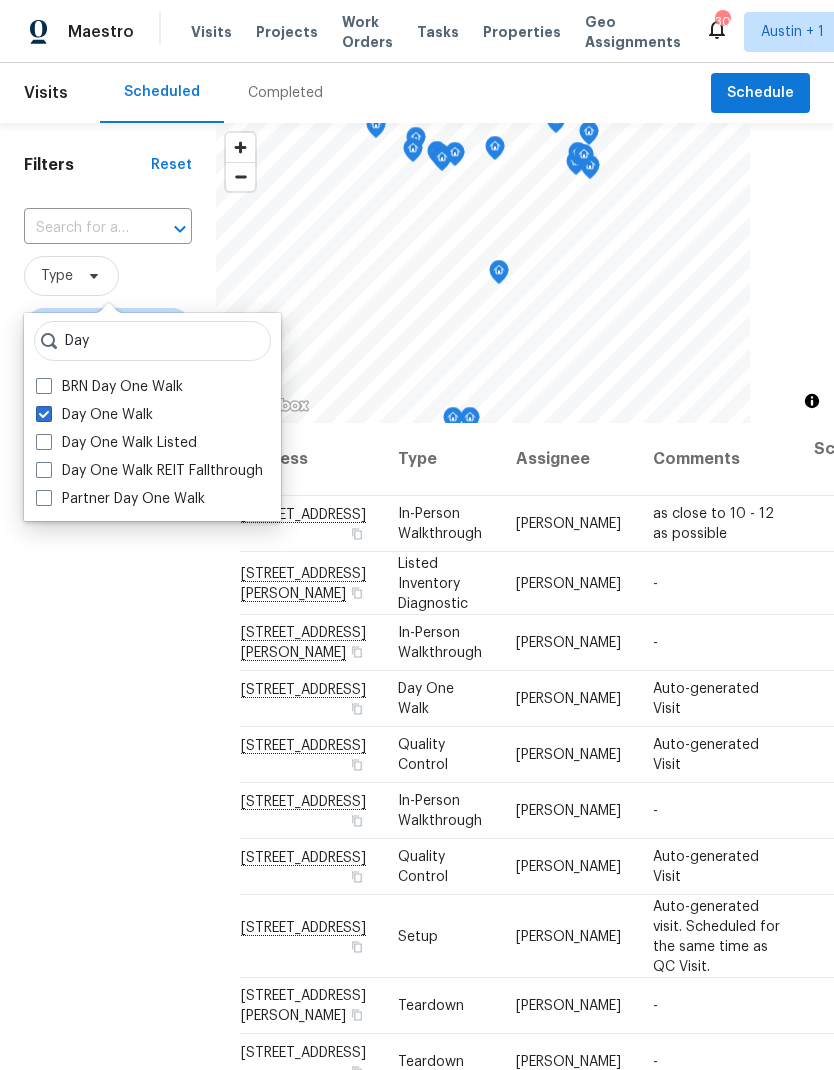 checkbox on "true" 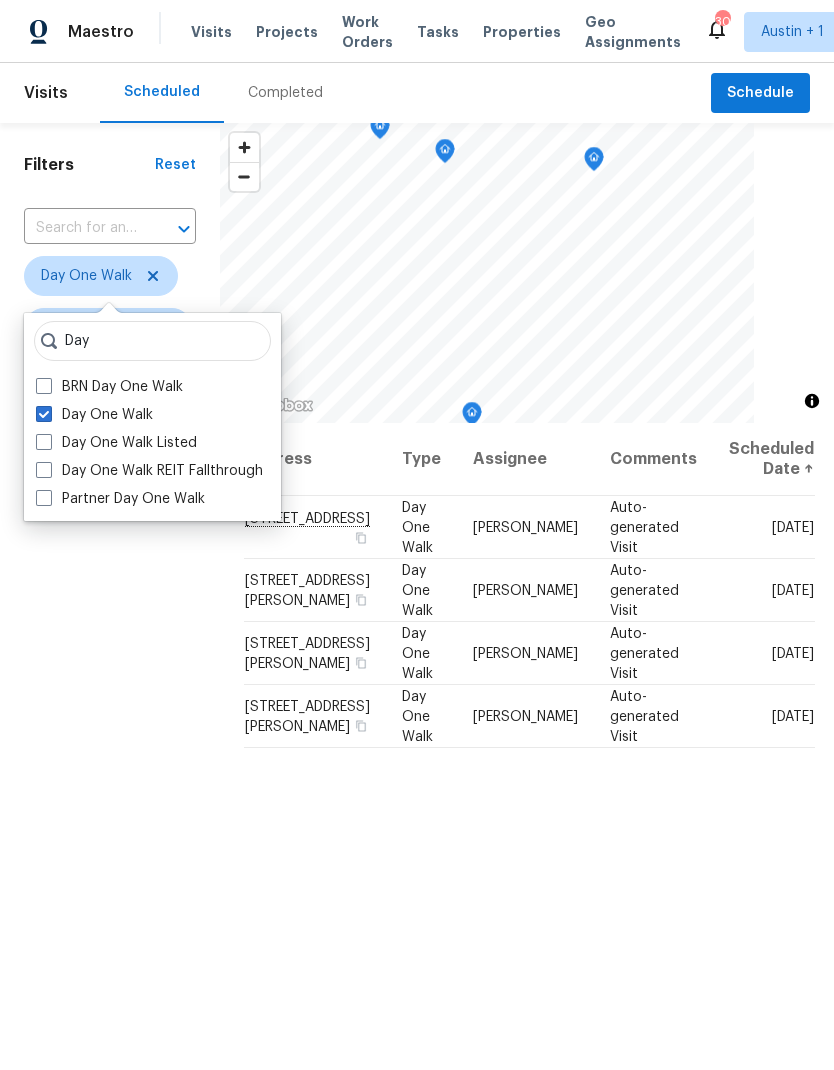 click on "Address Type Assignee Comments Scheduled Date ↑ [STREET_ADDRESS] Day One Walk [PERSON_NAME] Auto-generated Visit [DATE] [STREET_ADDRESS][PERSON_NAME] Day One Walk [PERSON_NAME] Auto-generated Visit [DATE][STREET_ADDRESS][PERSON_NAME] Day One Walk [PERSON_NAME] Auto-generated Visit [DATE][STREET_ADDRESS][PERSON_NAME] Day One Walk [PERSON_NAME] Auto-generated Visit [DATE]" at bounding box center [527, 851] 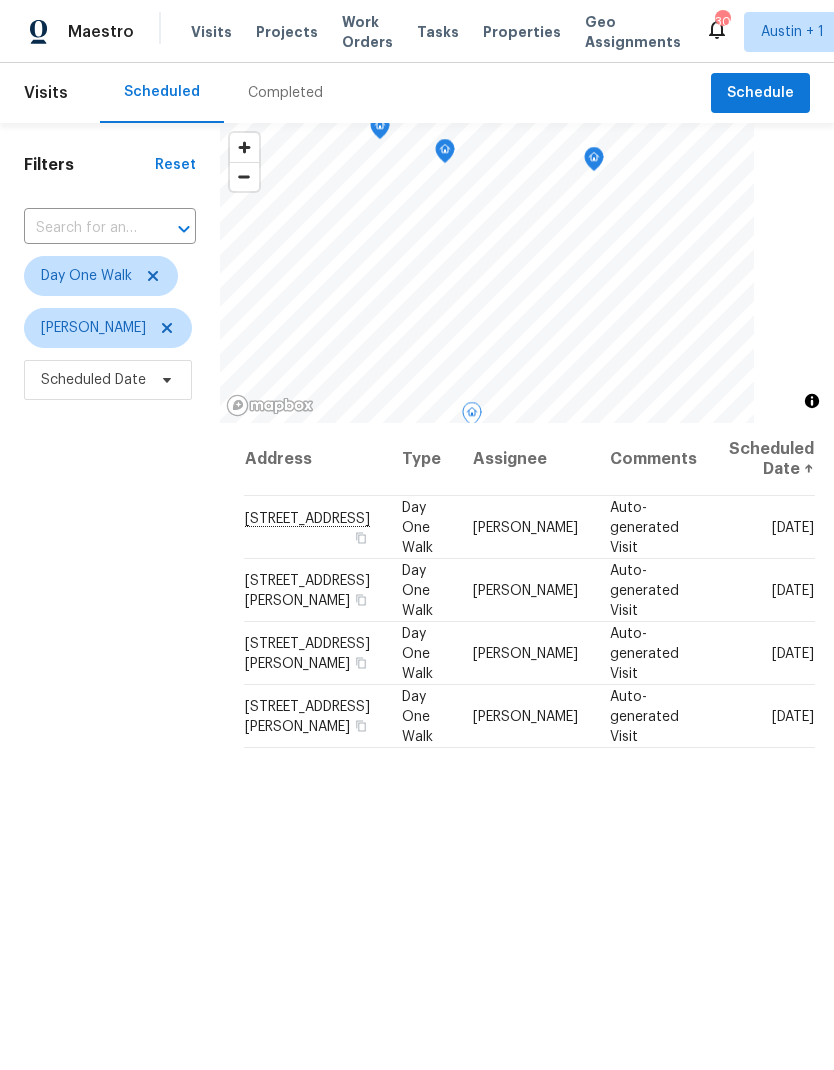 click 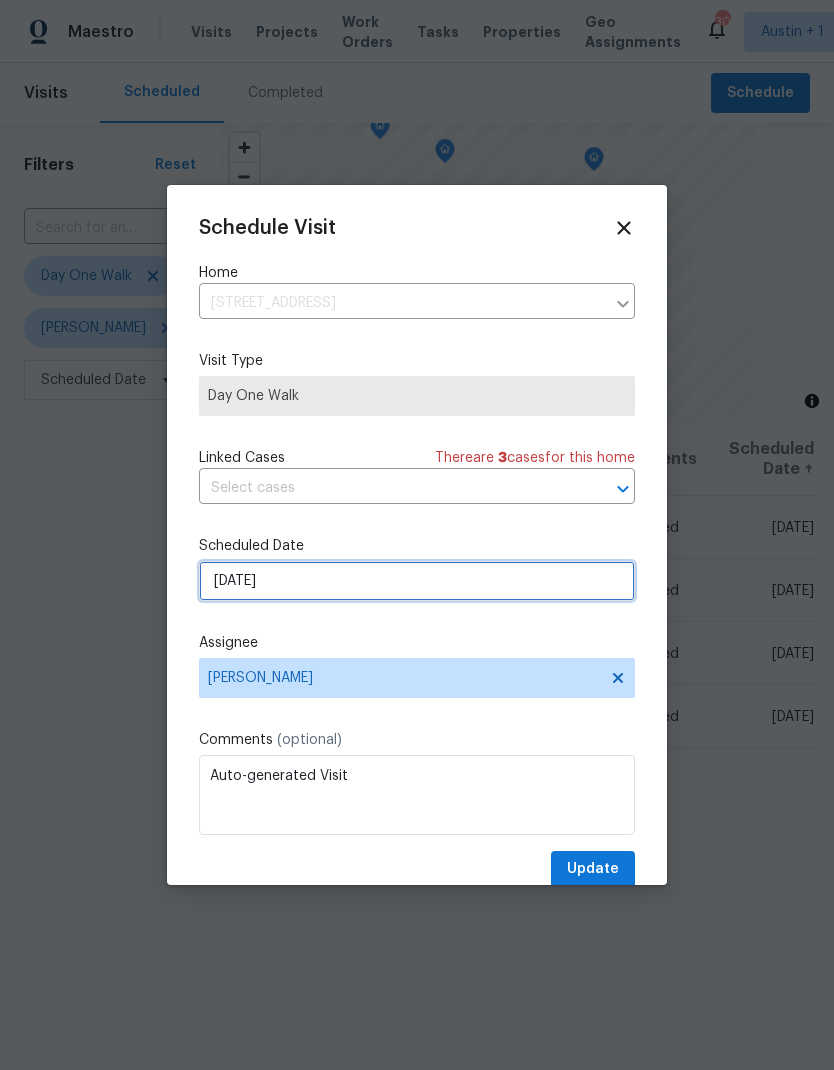 click on "[DATE]" at bounding box center (417, 581) 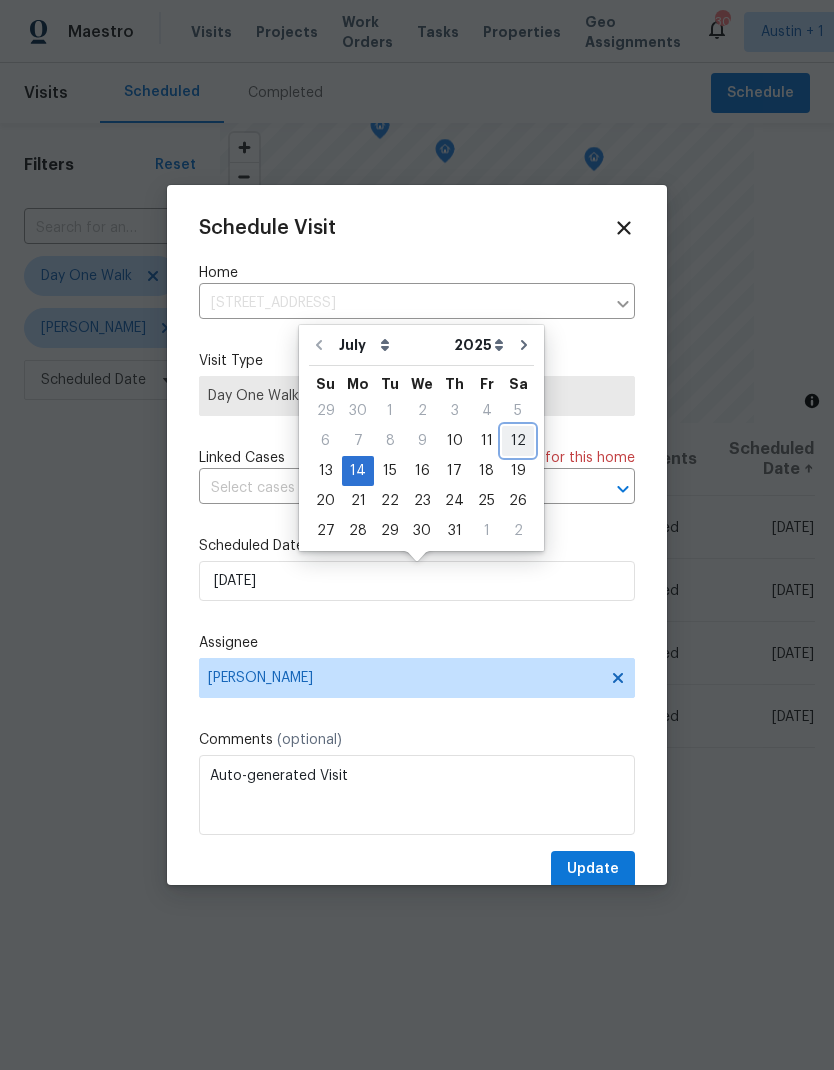 click on "12" at bounding box center [518, 441] 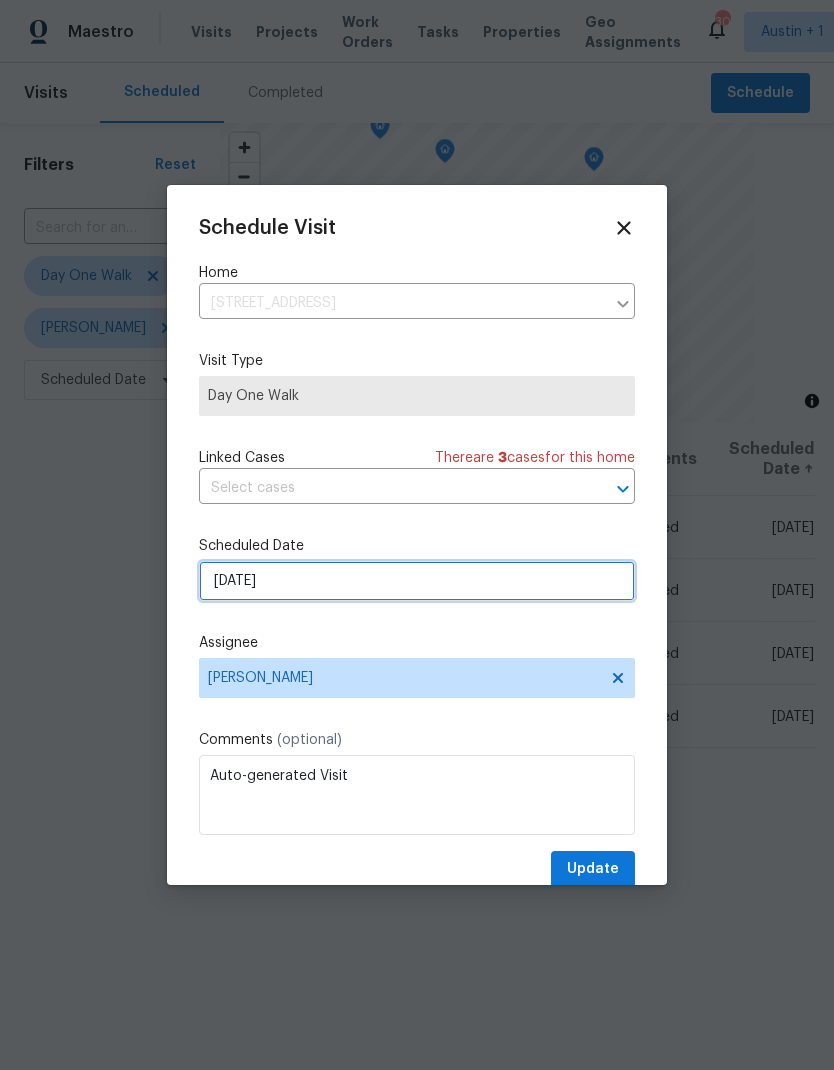 click on "[DATE]" at bounding box center [417, 581] 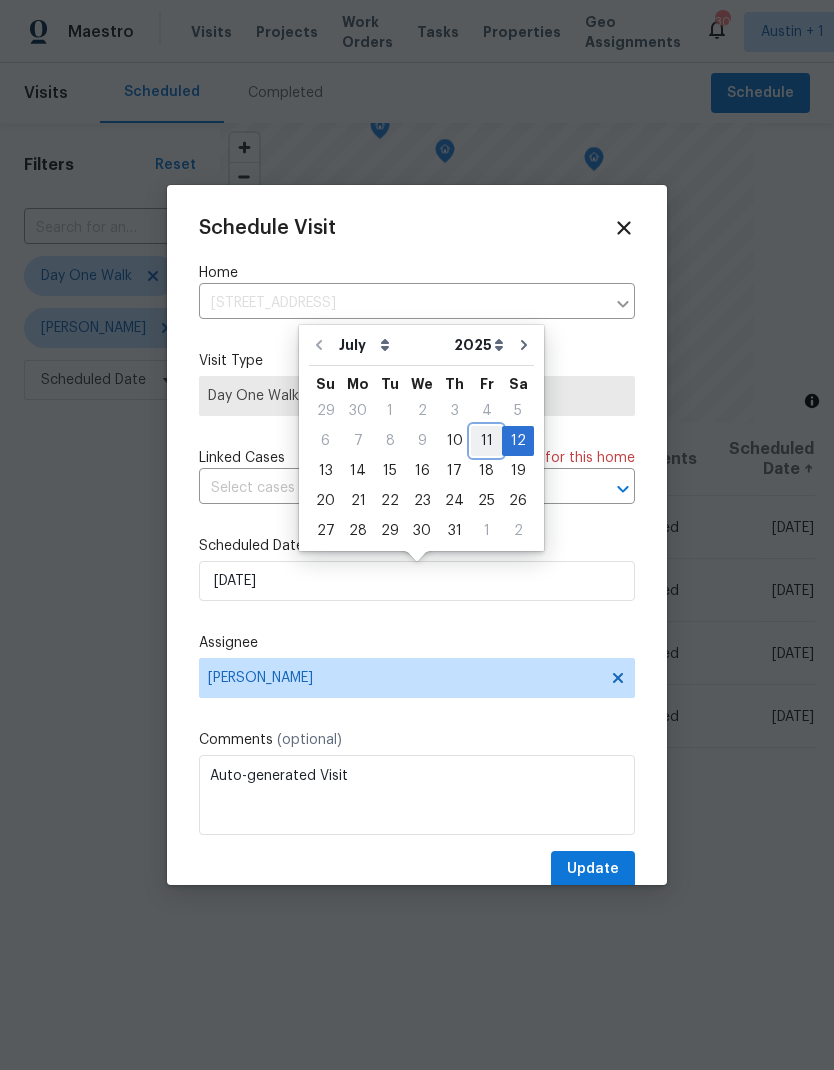 click on "11" at bounding box center (486, 441) 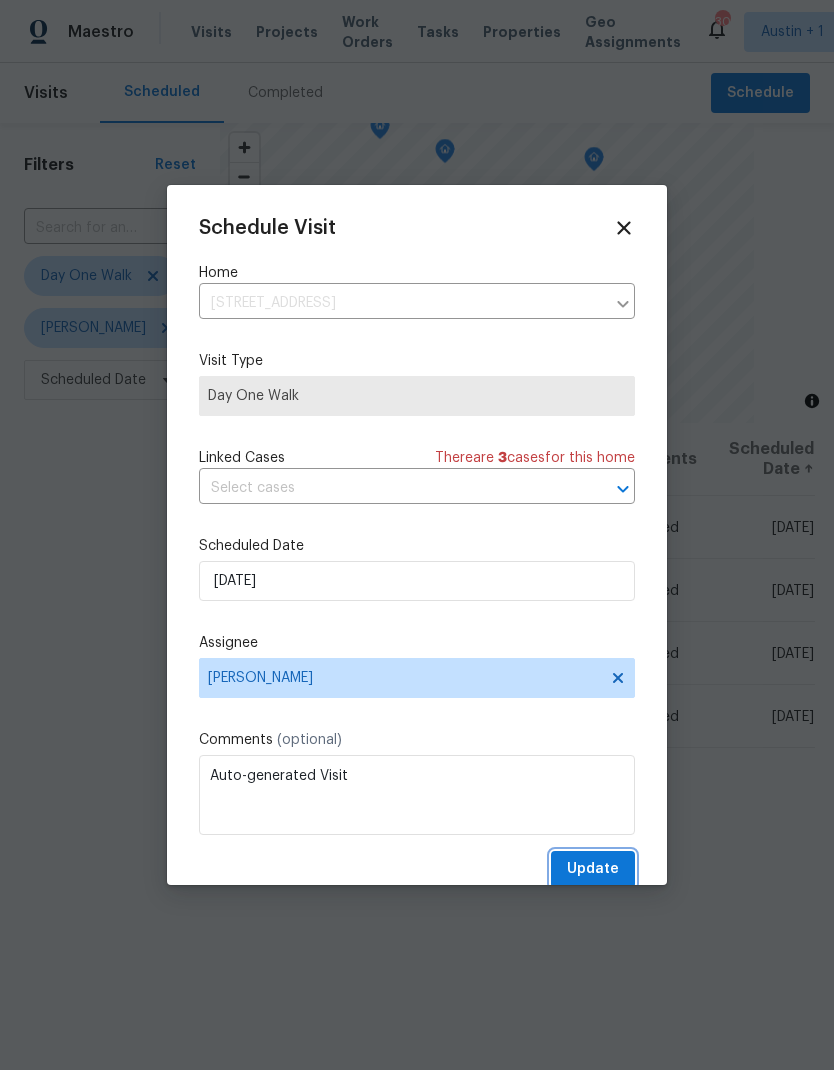 click on "Update" at bounding box center (593, 869) 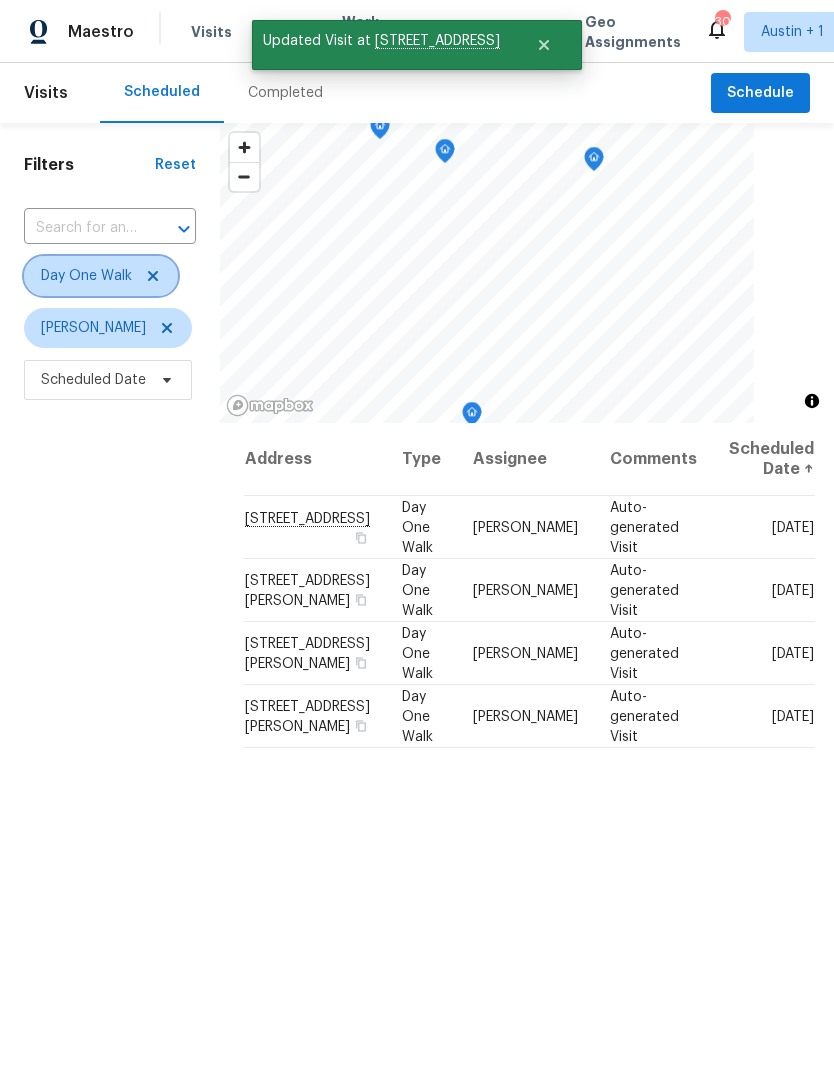 click 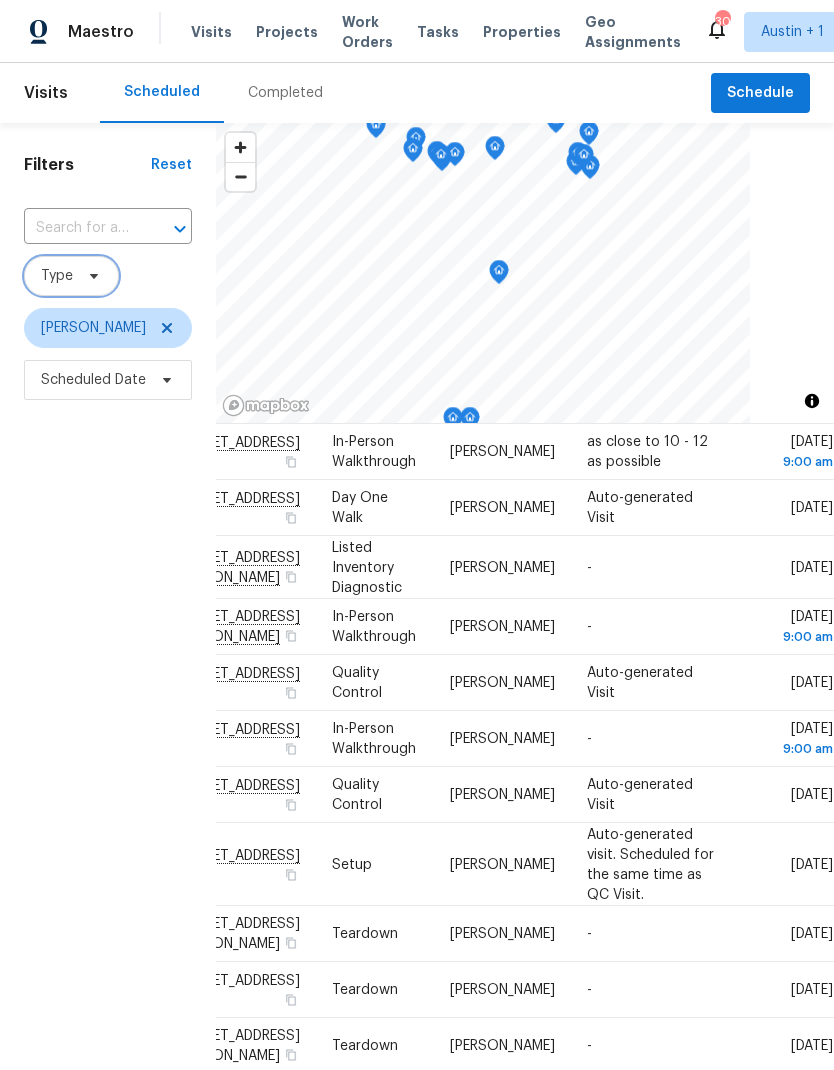 scroll, scrollTop: 73, scrollLeft: 174, axis: both 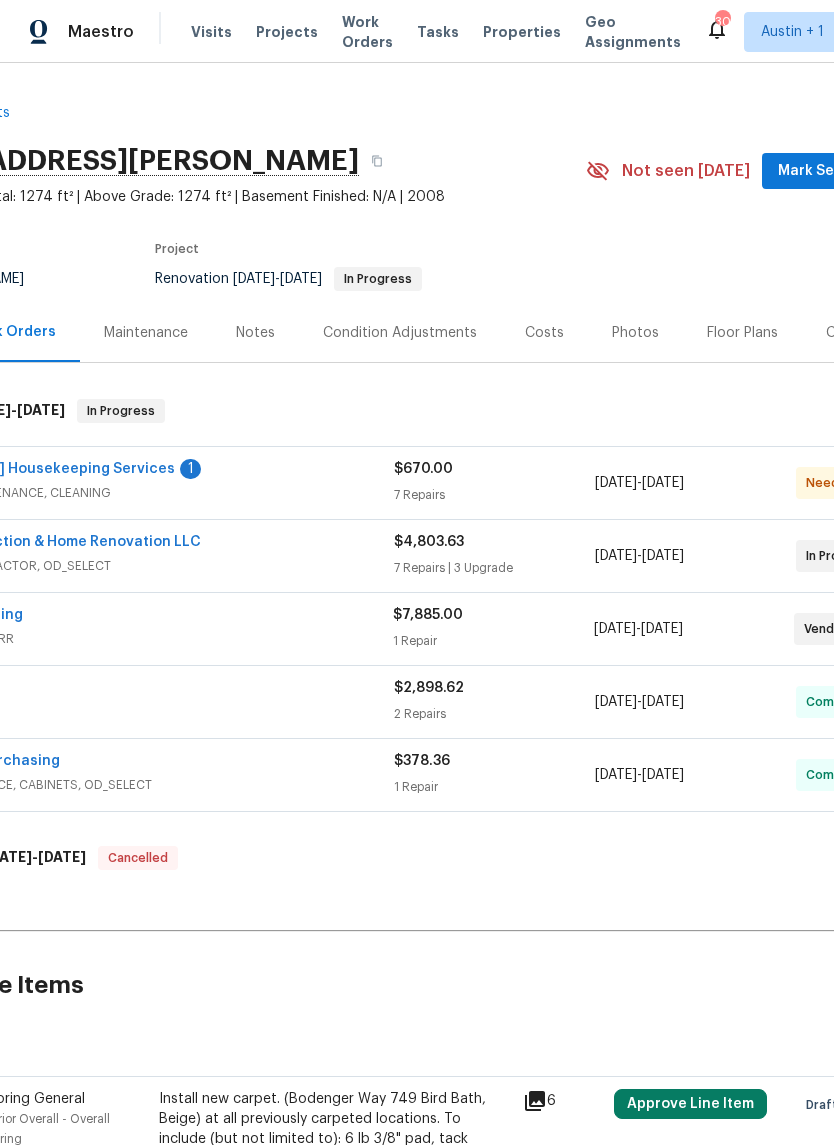 click on "7 Repairs" at bounding box center [494, 495] 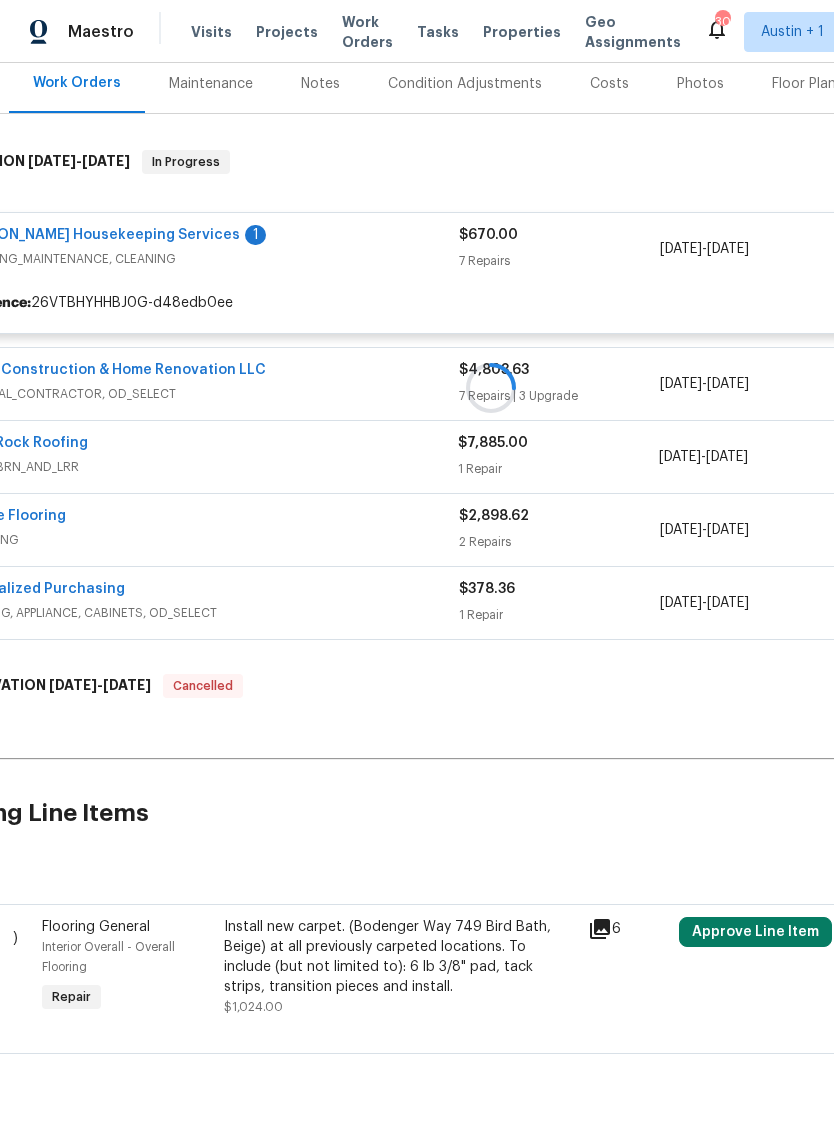 scroll, scrollTop: 246, scrollLeft: 72, axis: both 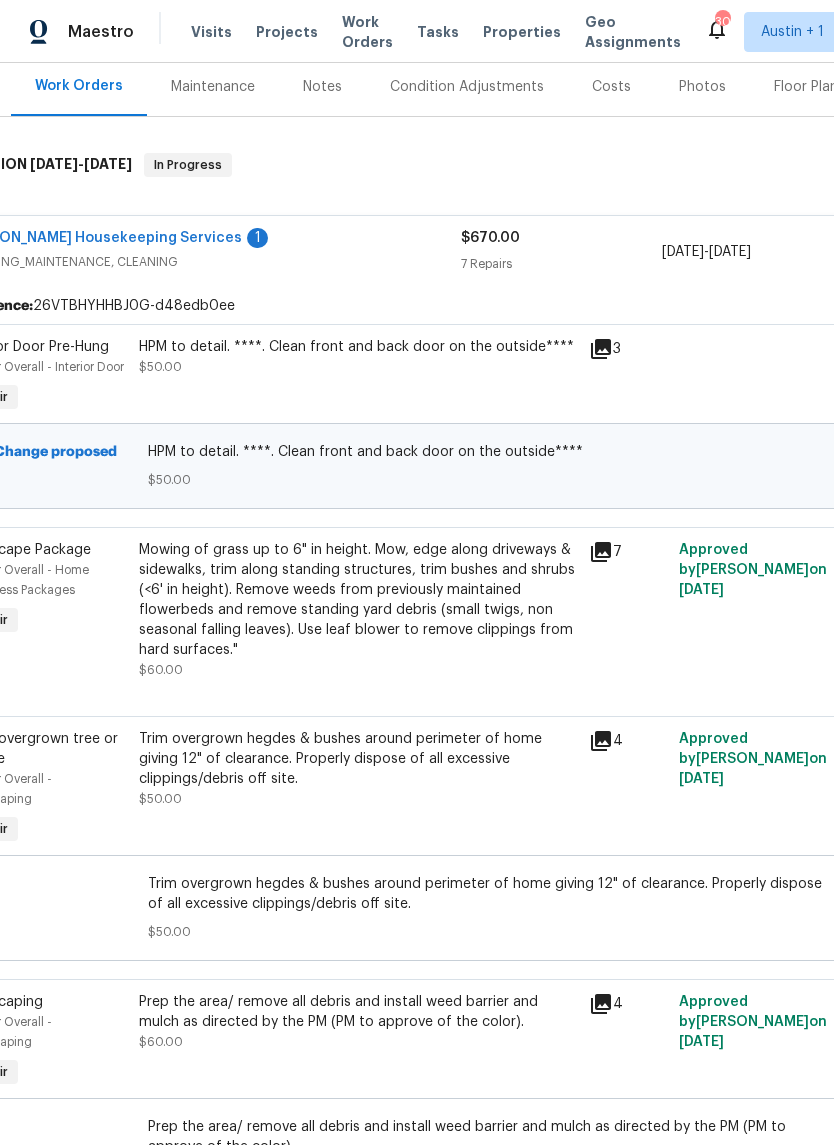 click on "HPM to detail. ****. Clean front and back door on the outside**** $50.00" at bounding box center (358, 377) 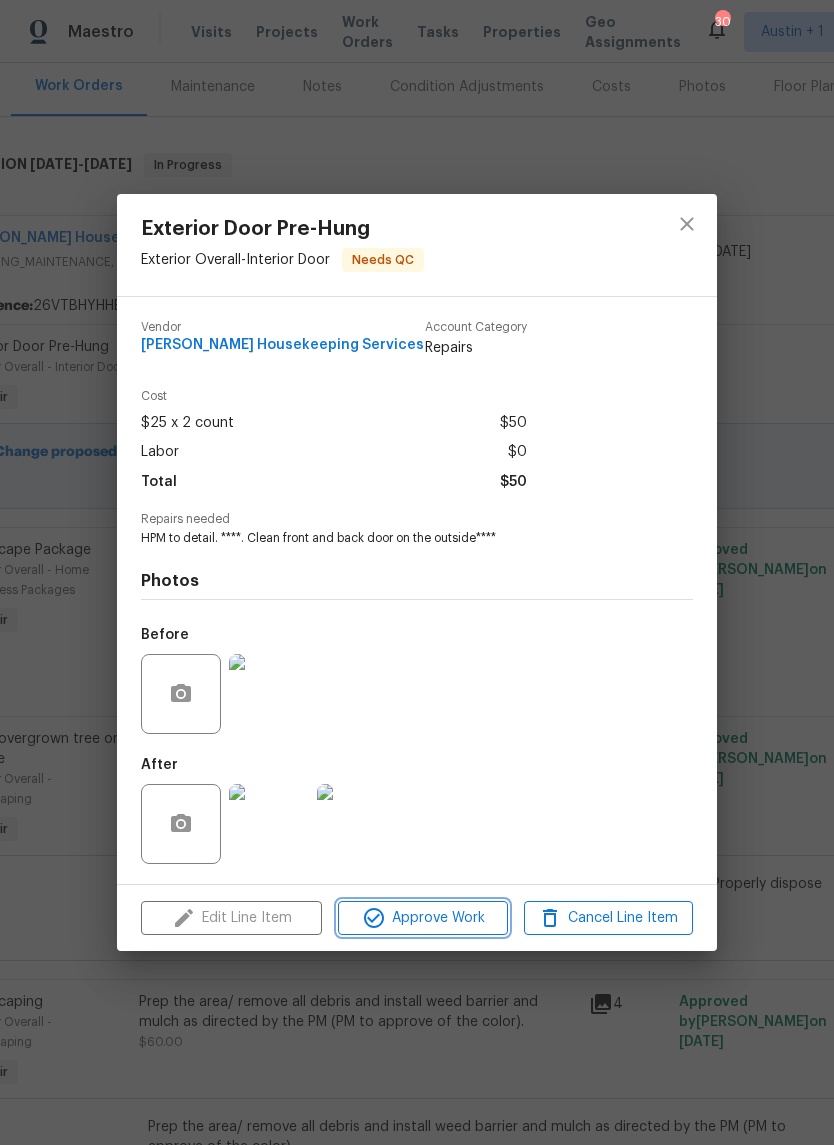 click on "Approve Work" at bounding box center (422, 918) 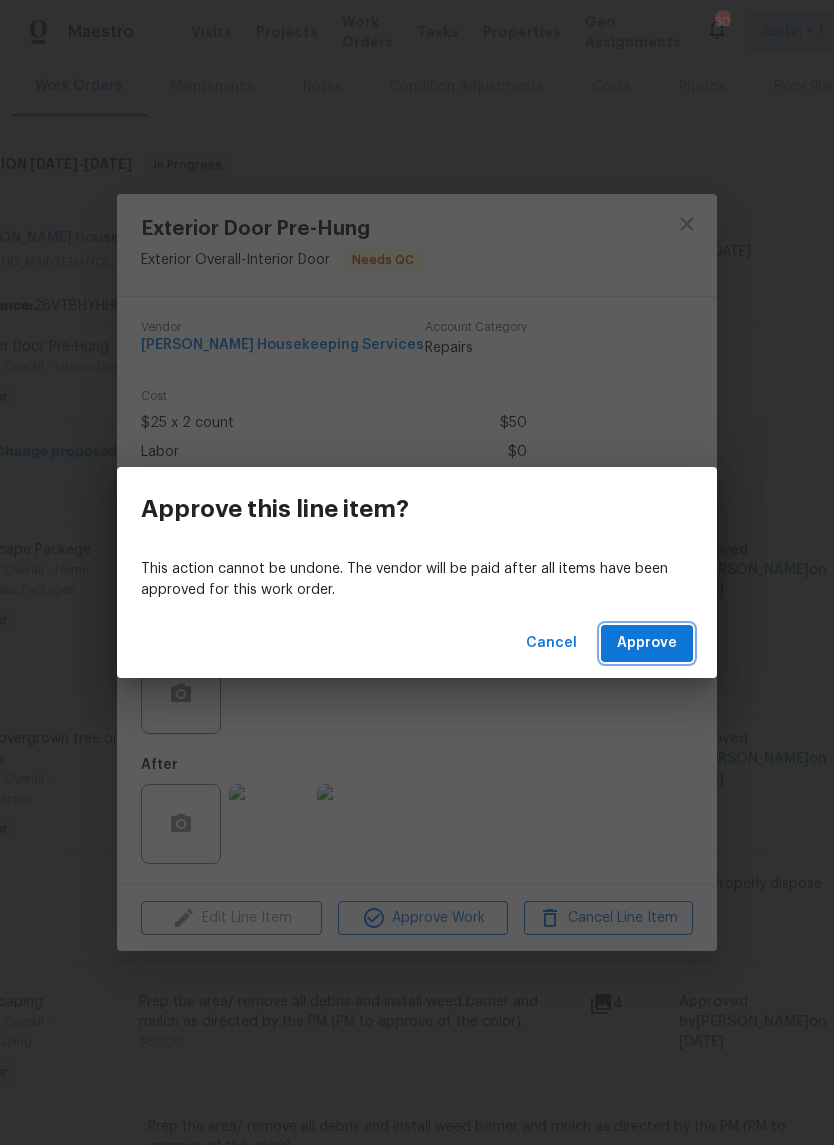 click on "Approve" at bounding box center [647, 643] 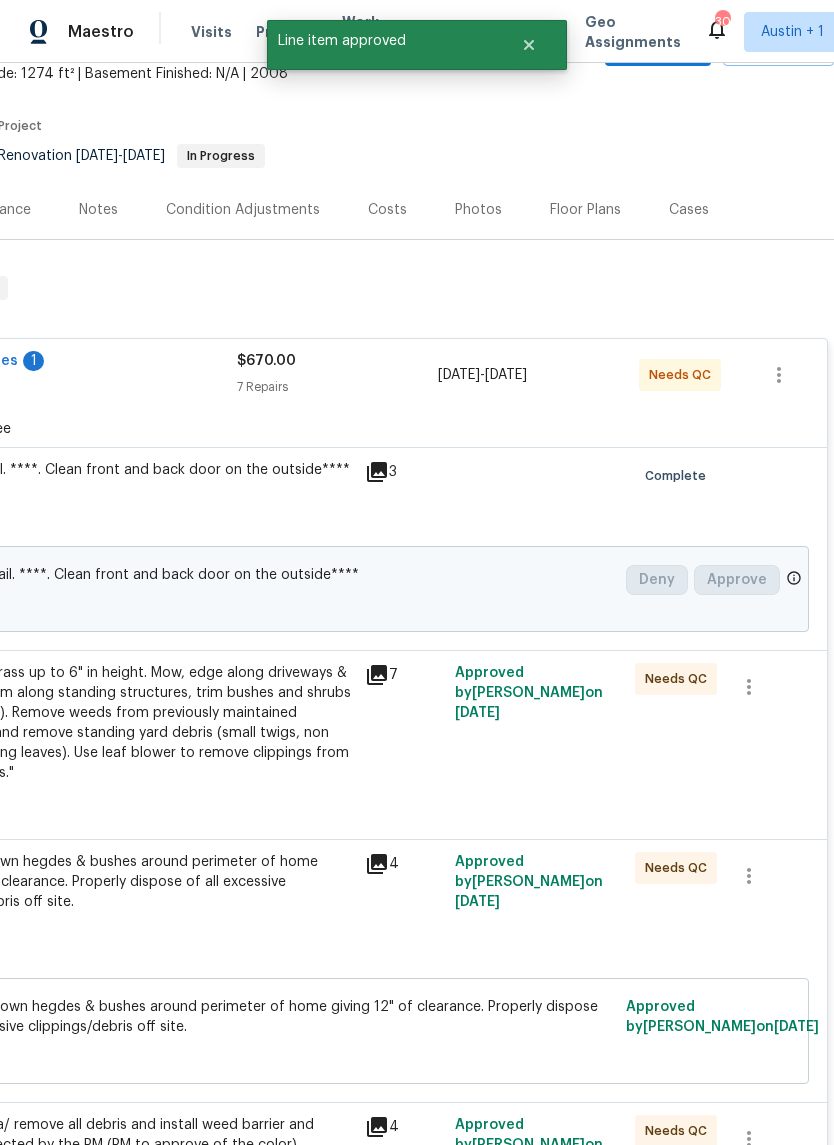 scroll, scrollTop: 118, scrollLeft: 296, axis: both 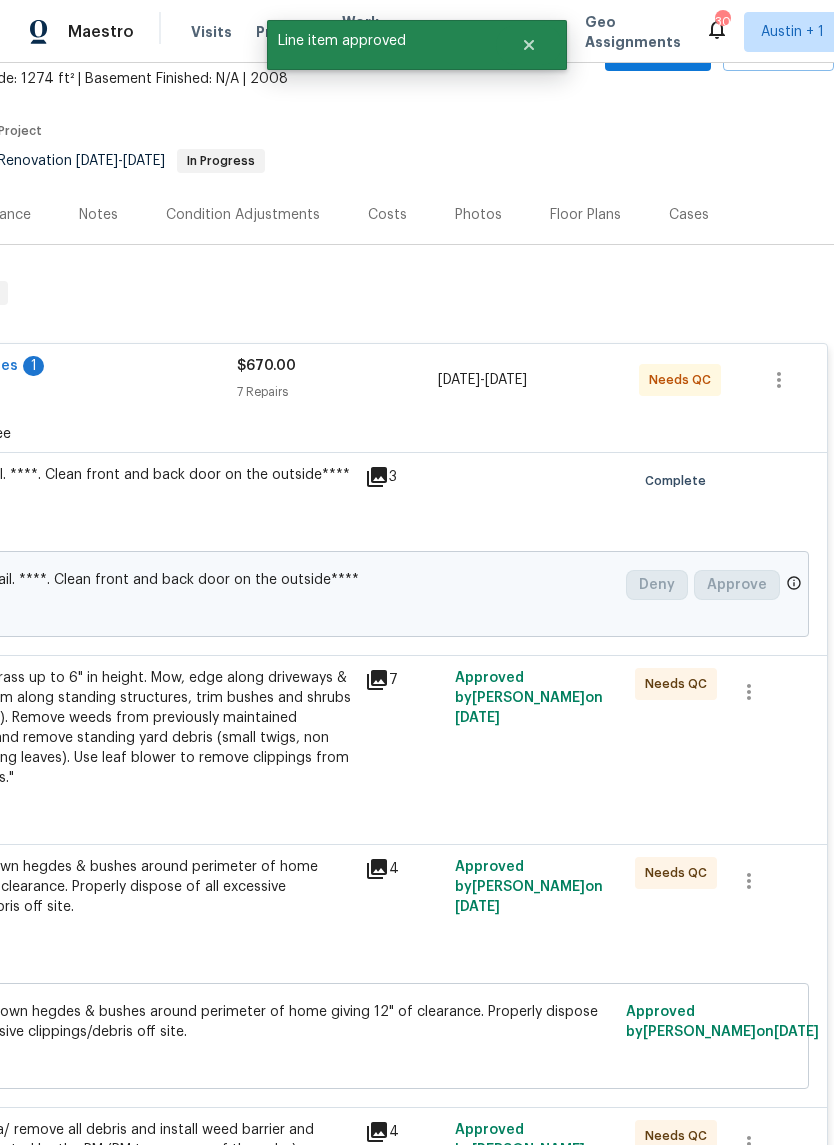 click on "Photos" at bounding box center [478, 215] 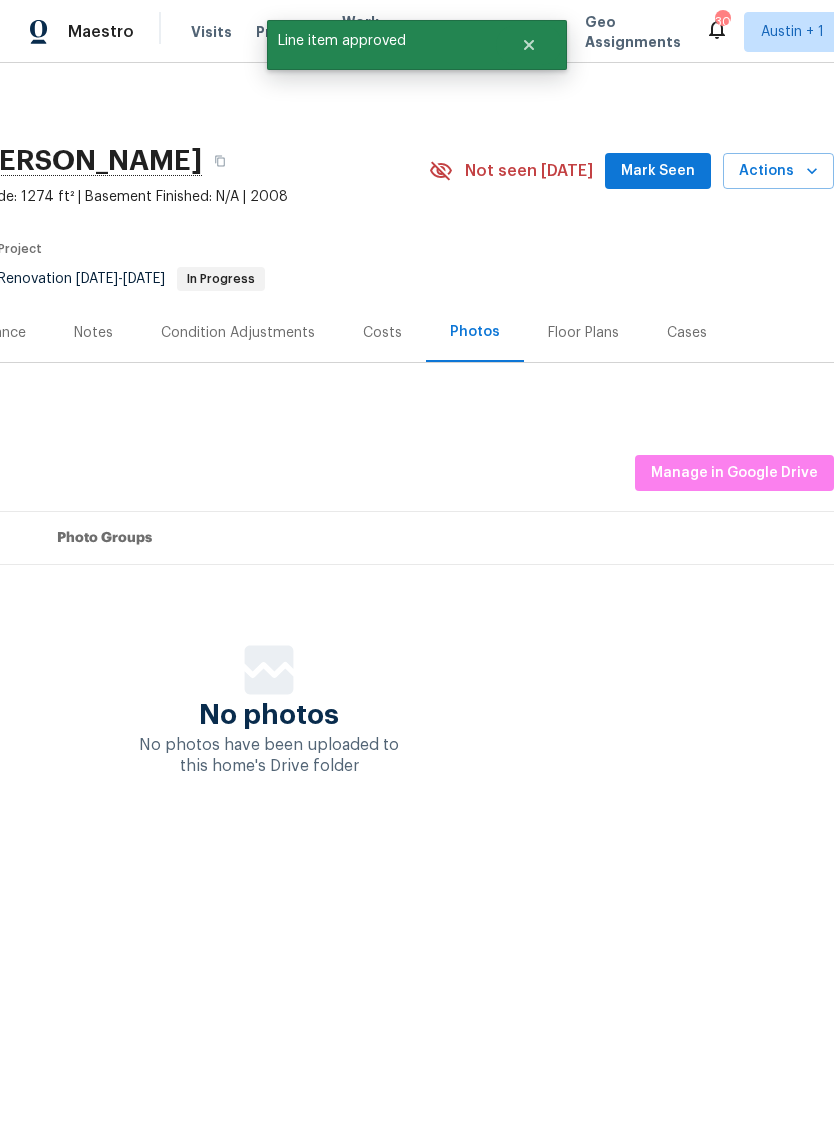 scroll, scrollTop: 0, scrollLeft: 296, axis: horizontal 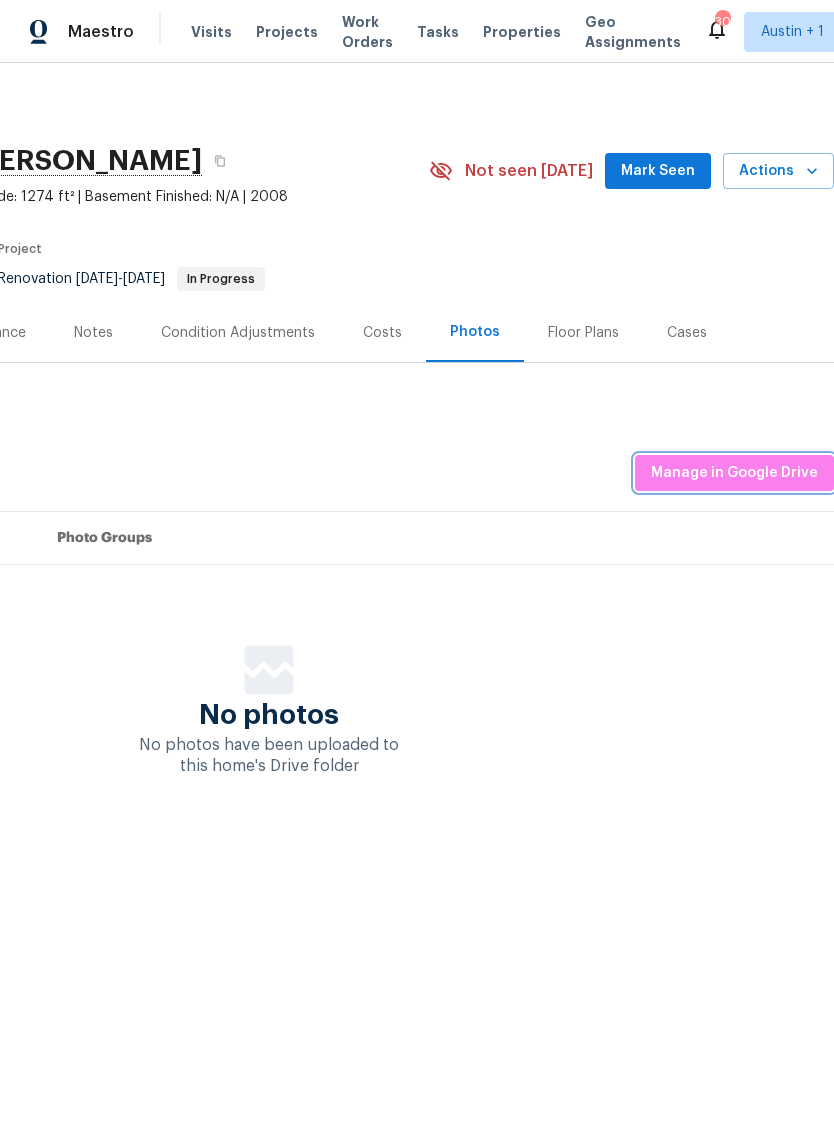 click on "Manage in Google Drive" at bounding box center (734, 473) 